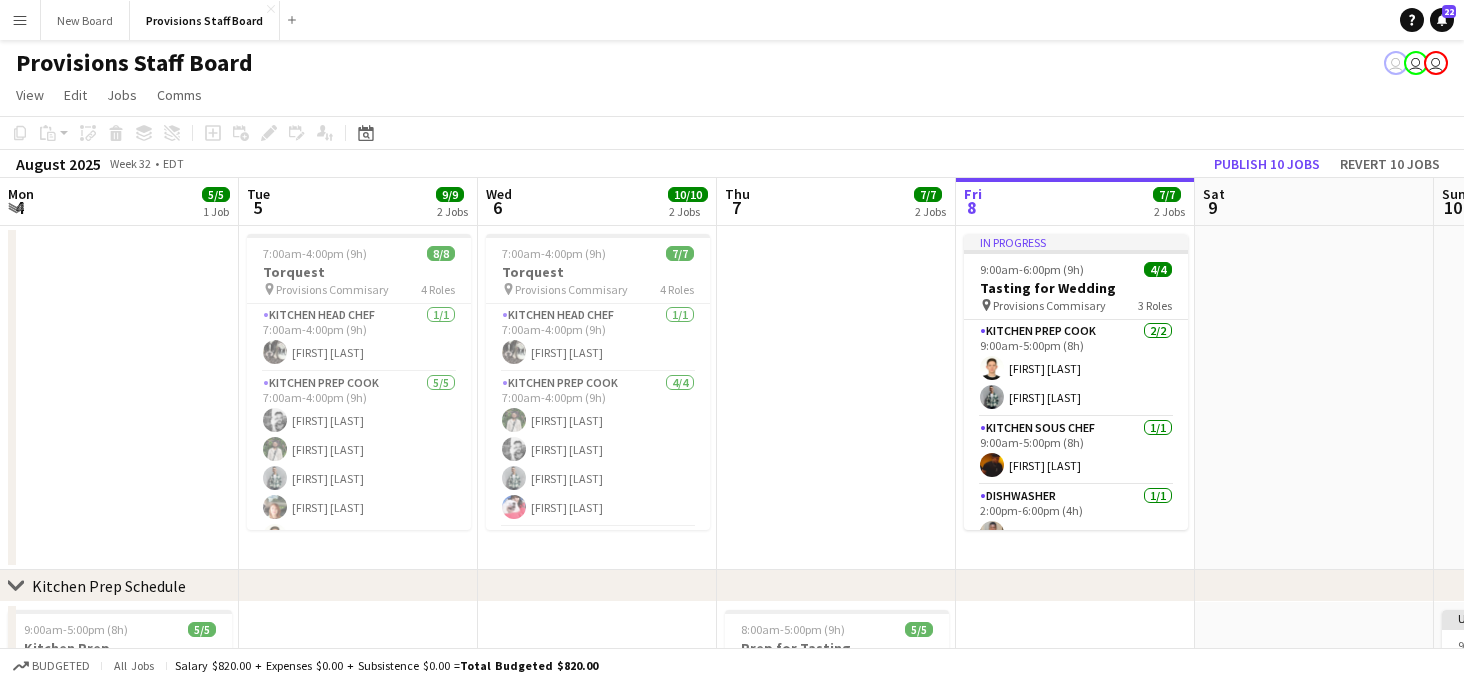 scroll, scrollTop: 0, scrollLeft: 0, axis: both 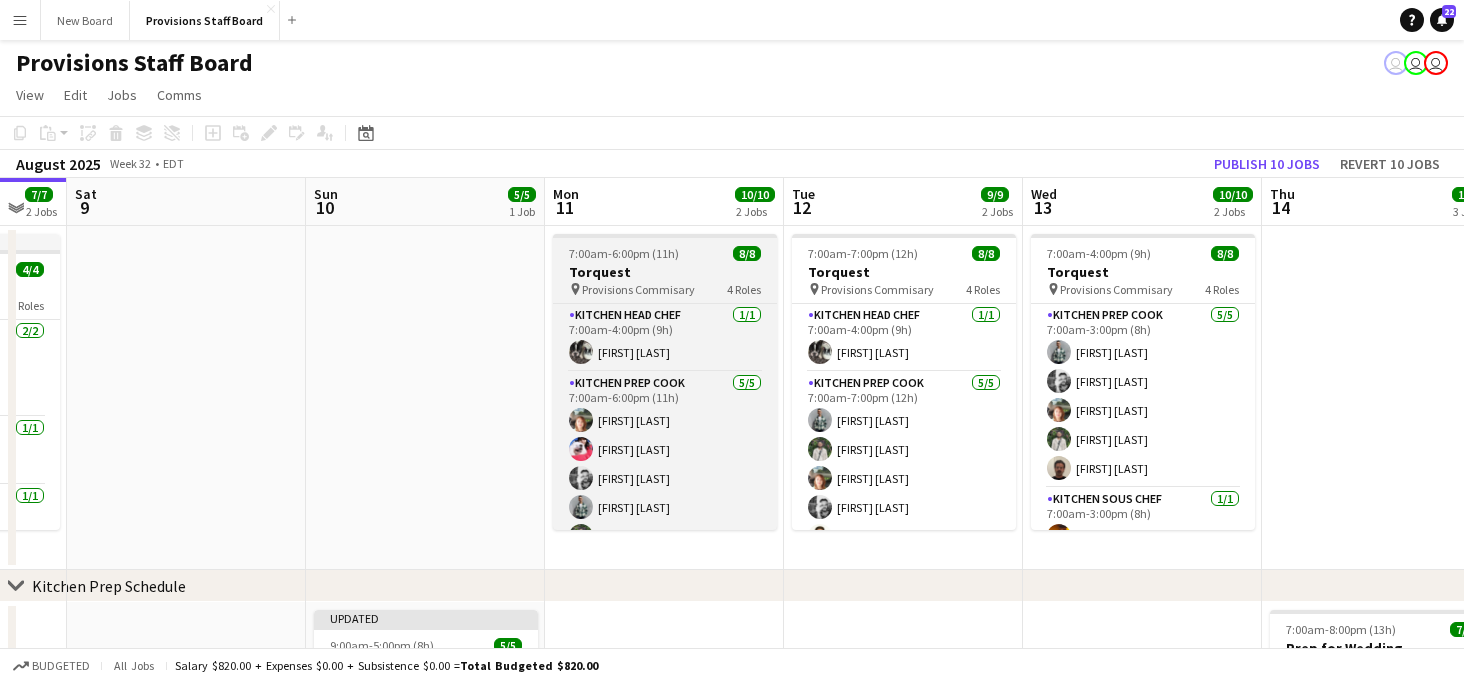 click on "Torquest" at bounding box center (665, 272) 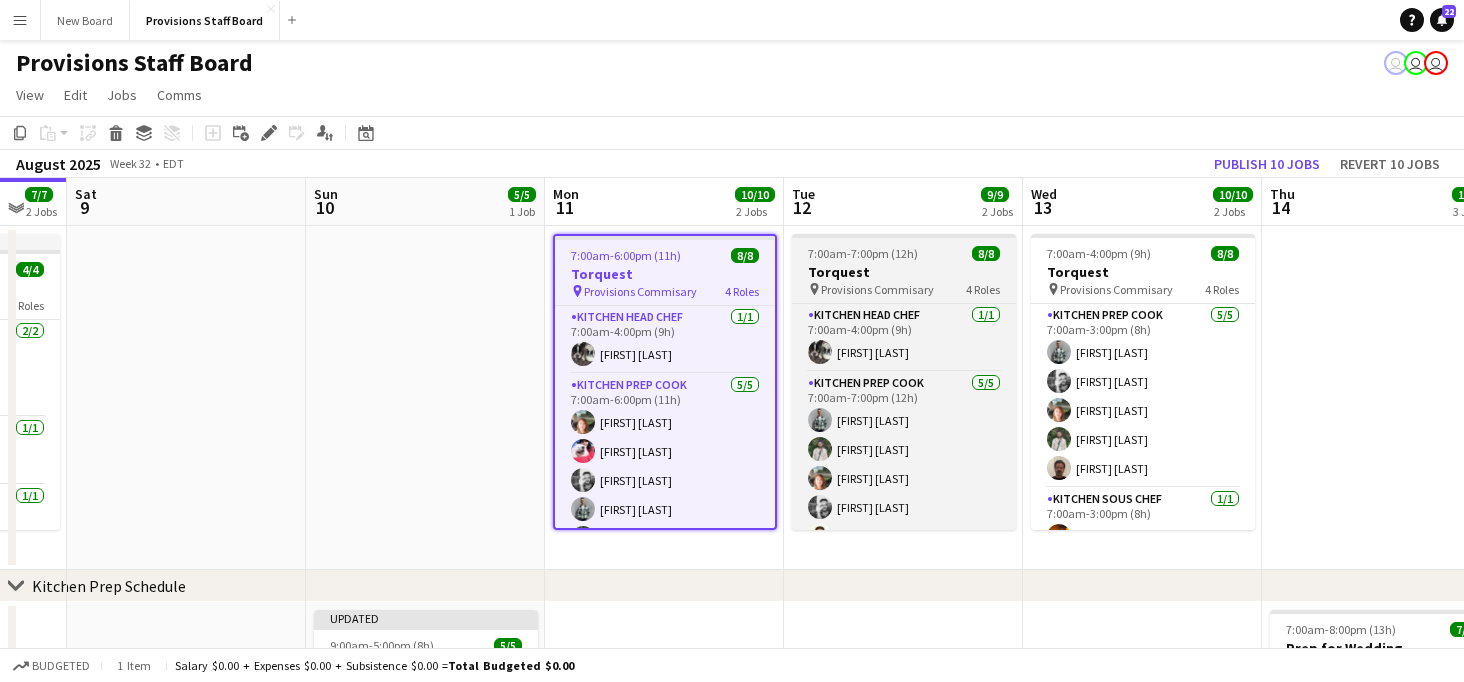 click on "Torquest" at bounding box center (904, 272) 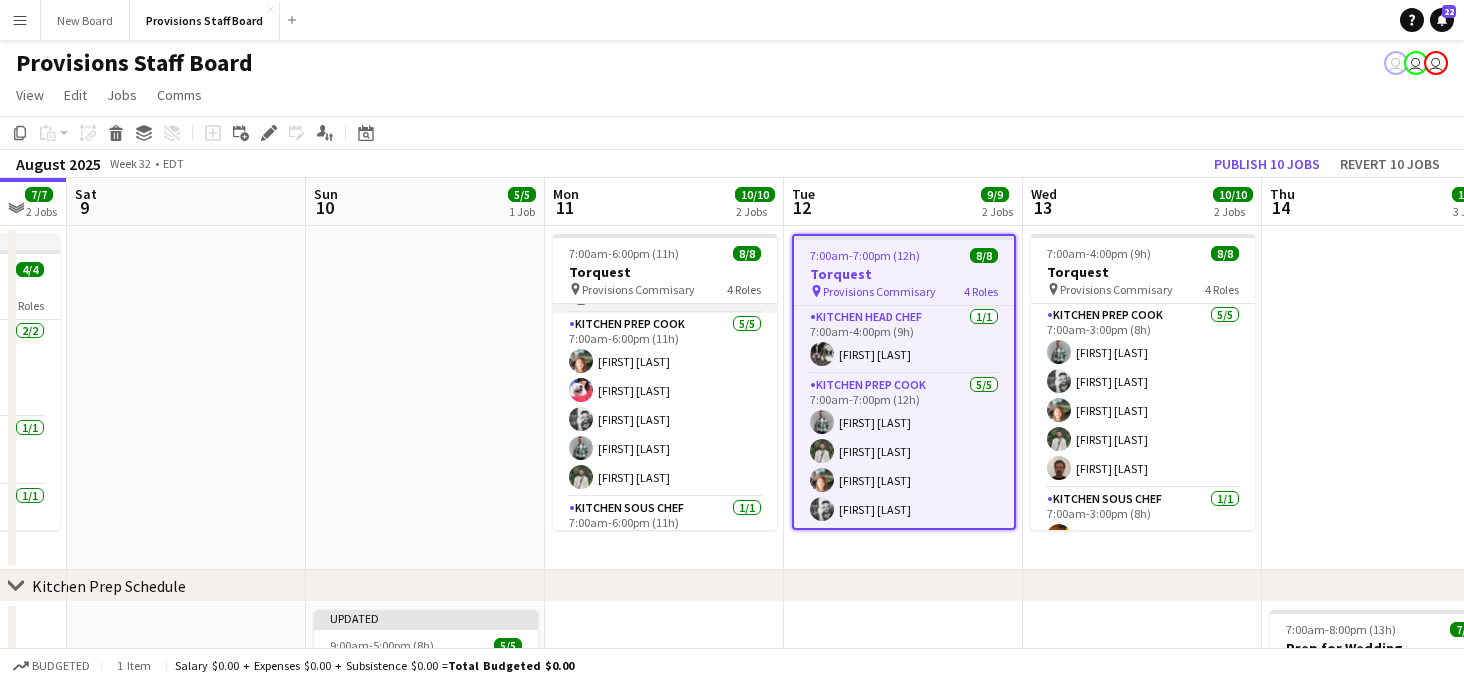 scroll, scrollTop: 87, scrollLeft: 0, axis: vertical 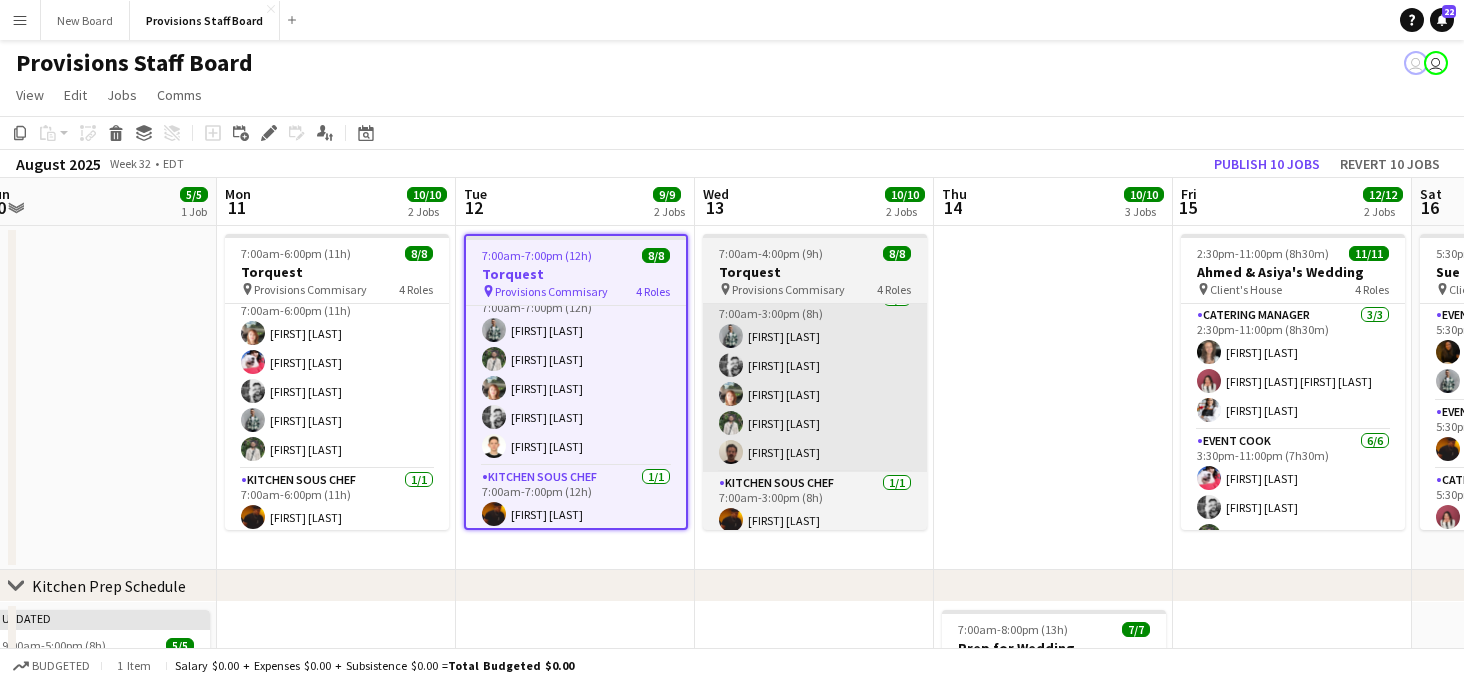 click at bounding box center (1053, 398) 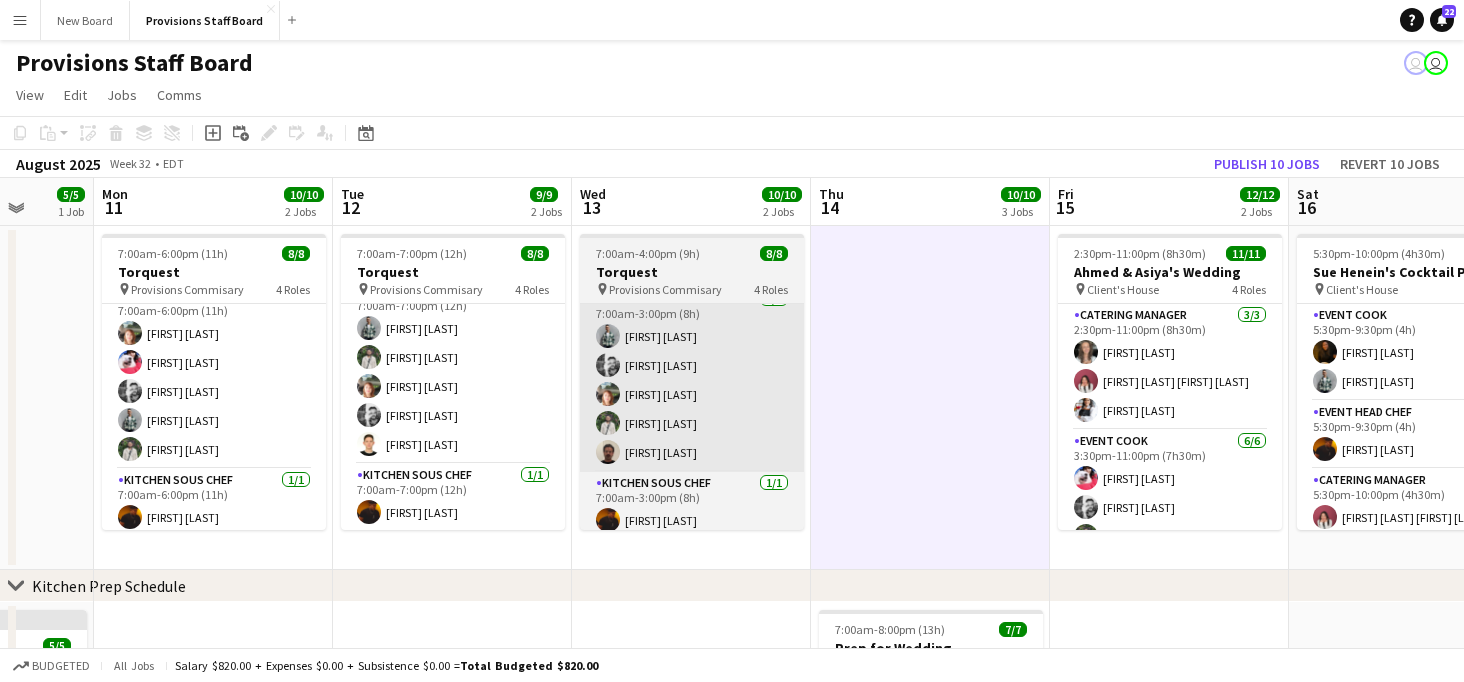 scroll, scrollTop: 0, scrollLeft: 703, axis: horizontal 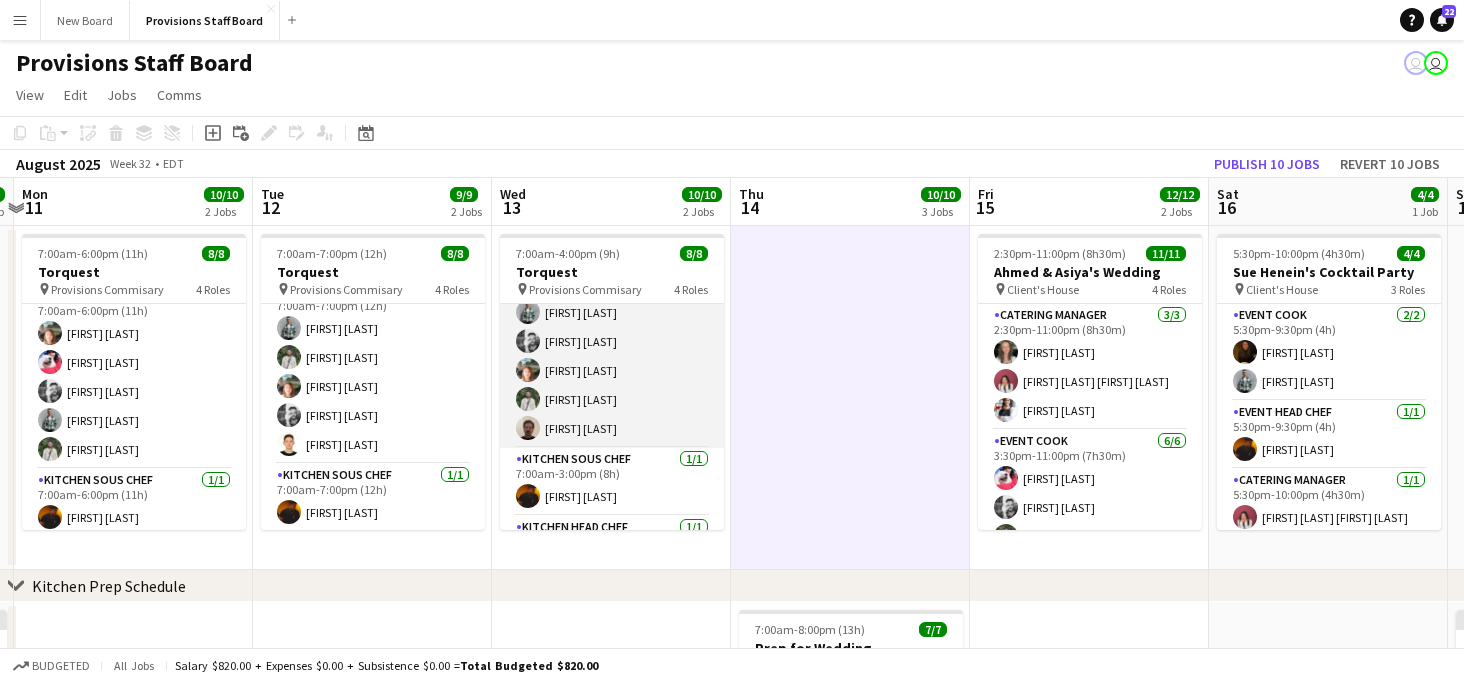 click on "Kitchen Prep Cook   5/5   7:00am-3:00pm (8h)
[FIRST] [LAST] [FIRST] [LAST] [FIRST] [LAST] [FIRST] [LAST] [FIRST] [LAST]" at bounding box center (612, 356) 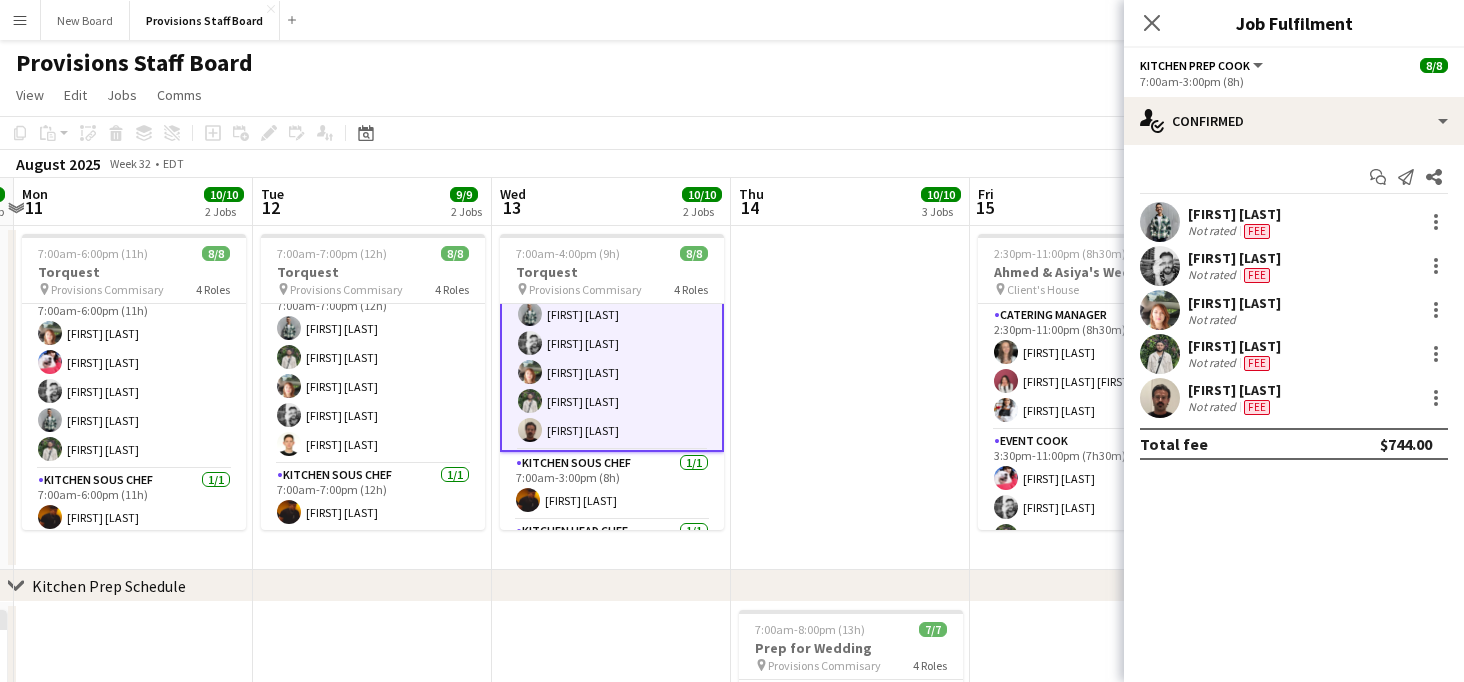 scroll, scrollTop: 41, scrollLeft: 0, axis: vertical 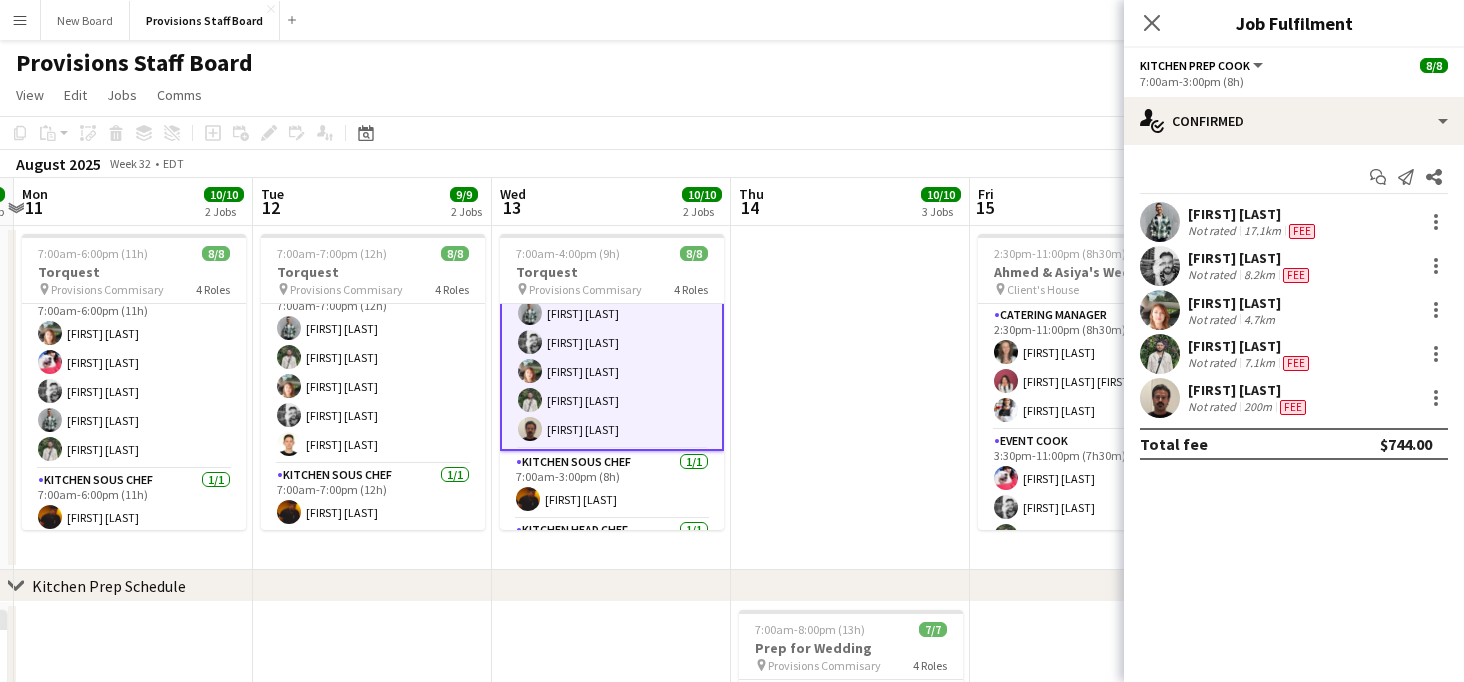 click at bounding box center [850, 398] 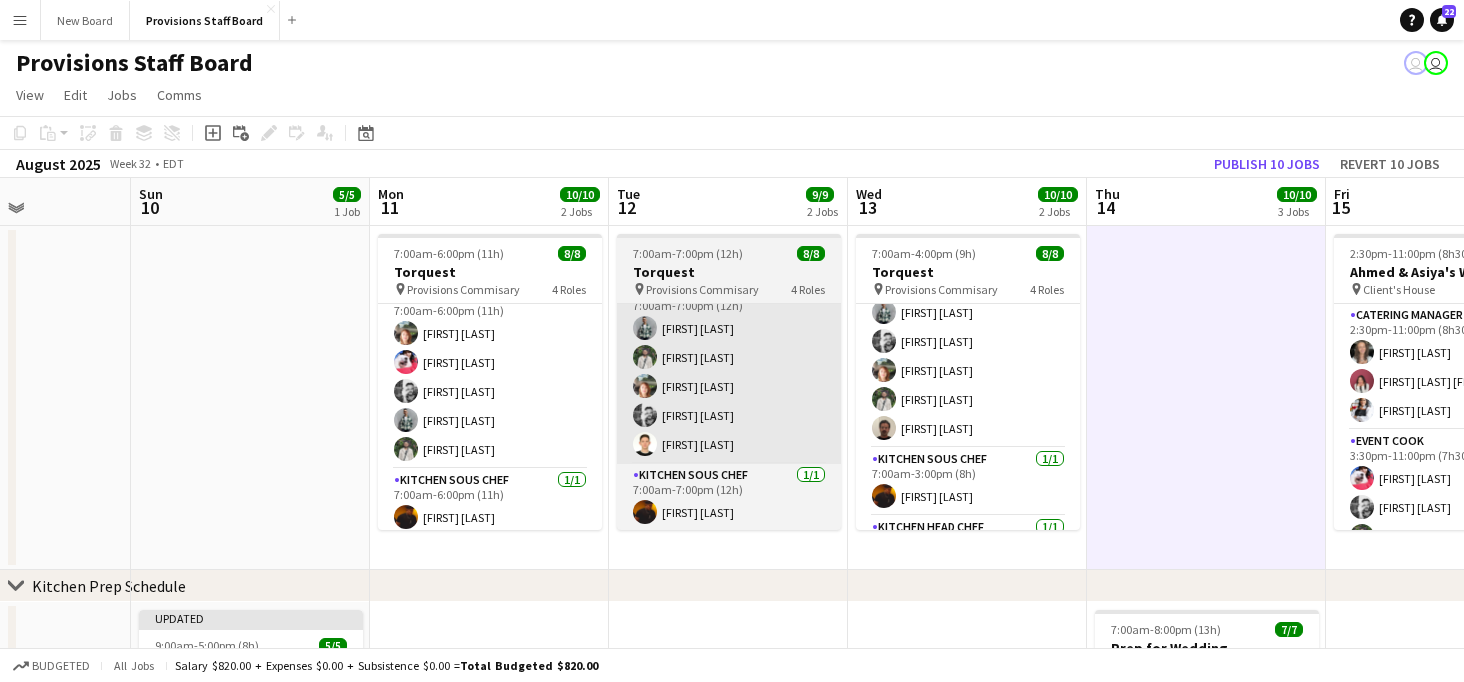 scroll, scrollTop: 0, scrollLeft: 537, axis: horizontal 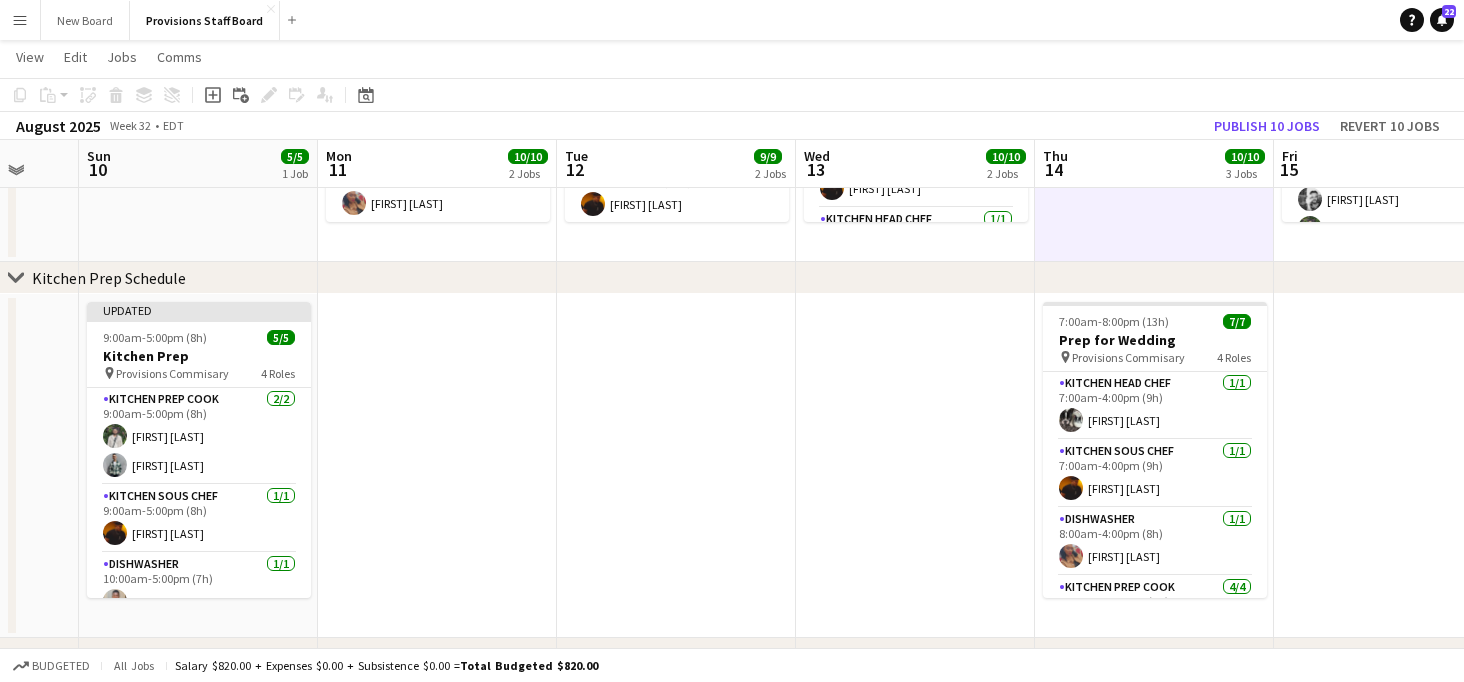 drag, startPoint x: 250, startPoint y: 348, endPoint x: 388, endPoint y: 435, distance: 163.13492 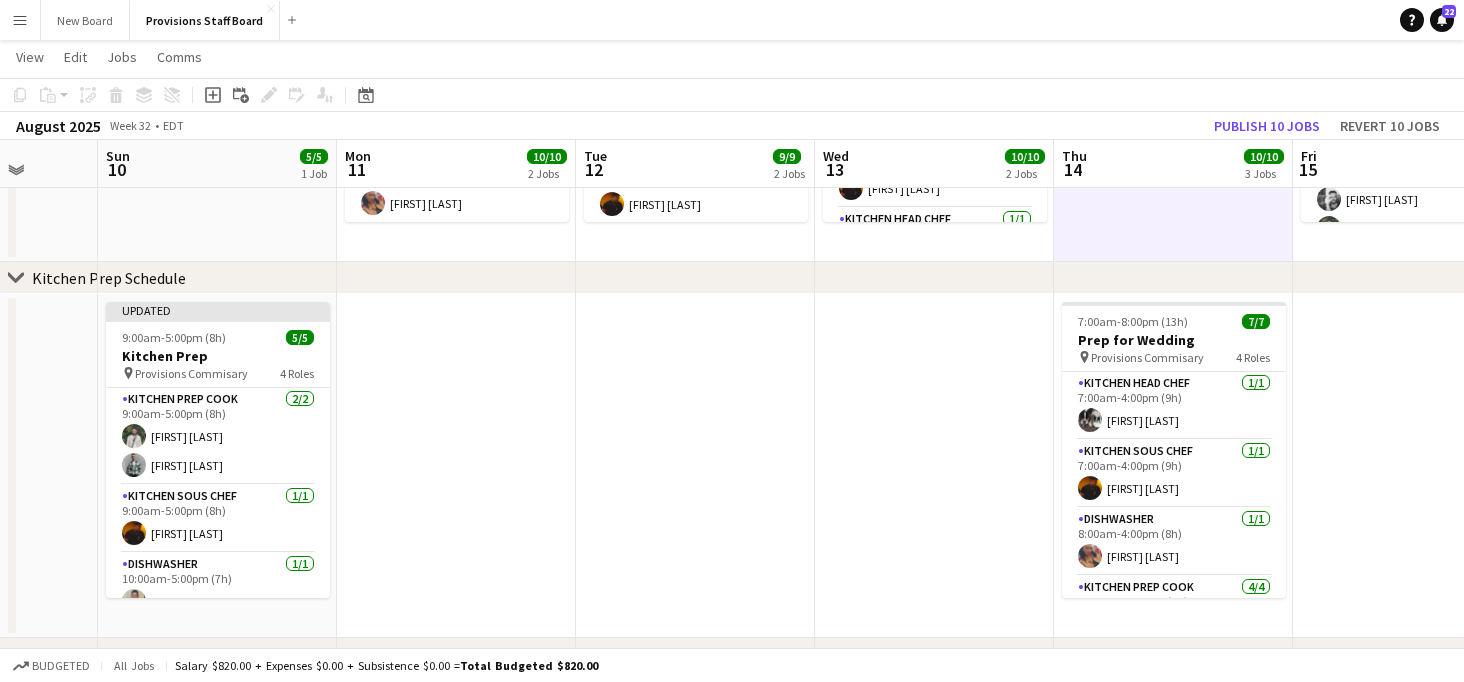 scroll, scrollTop: 0, scrollLeft: 838, axis: horizontal 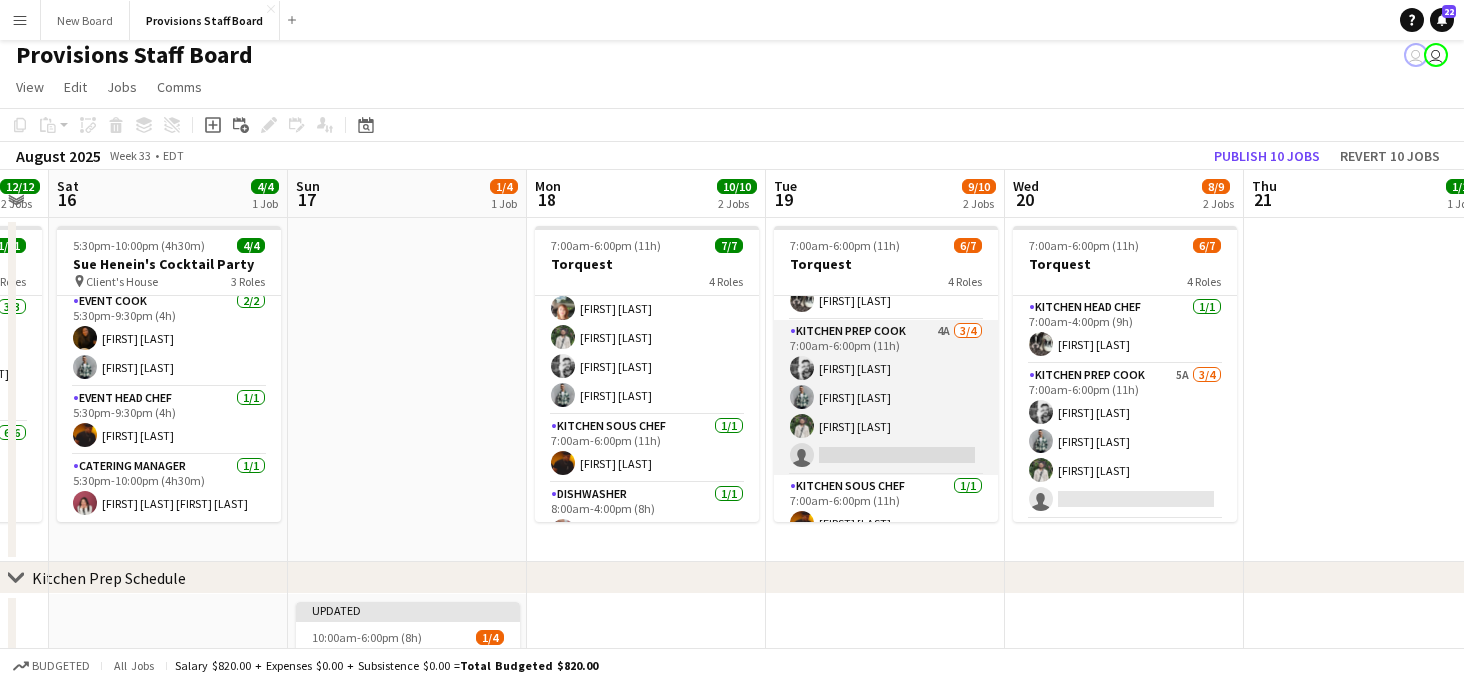 click on "Kitchen Prep Cook   4A   3/4   7:00am-6:00pm (11h)
[FIRST] [LAST] [FIRST] [LAST] [FIRST] [LAST]
single-neutral-actions" at bounding box center [886, 397] 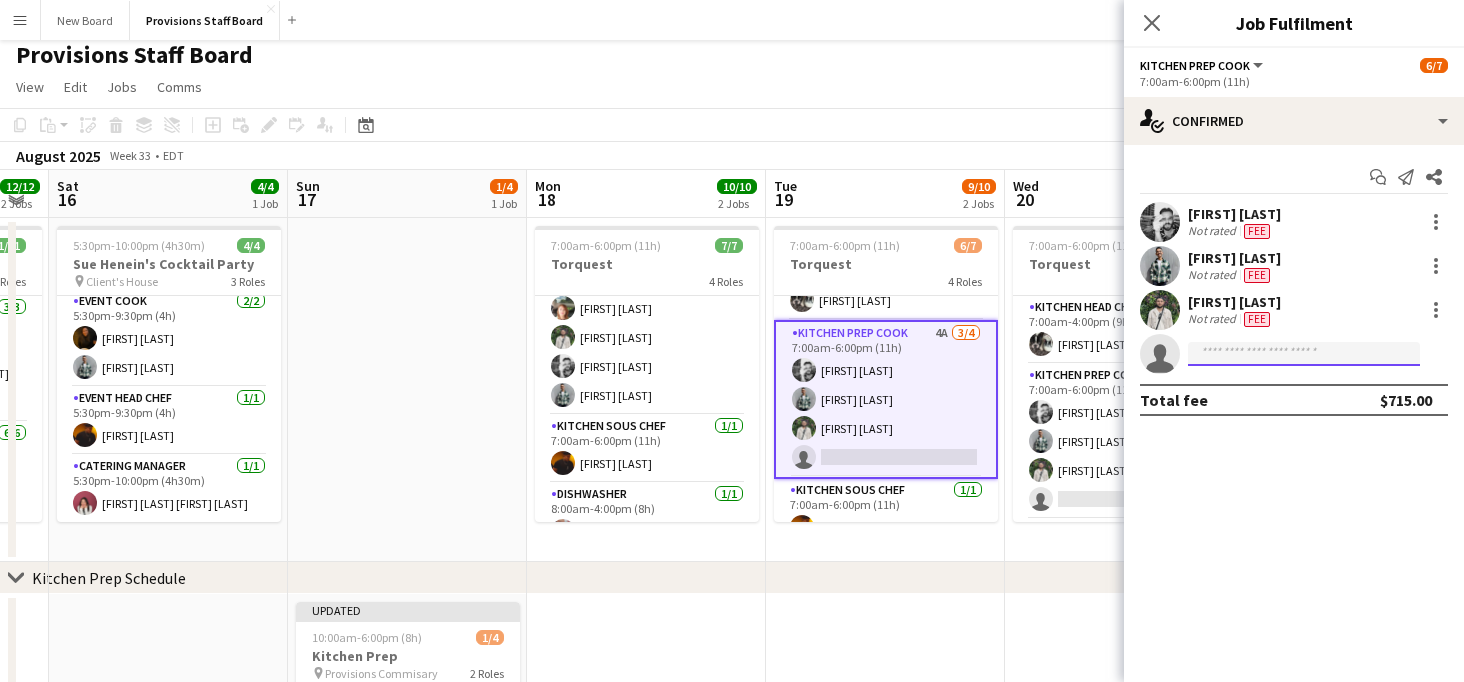 click 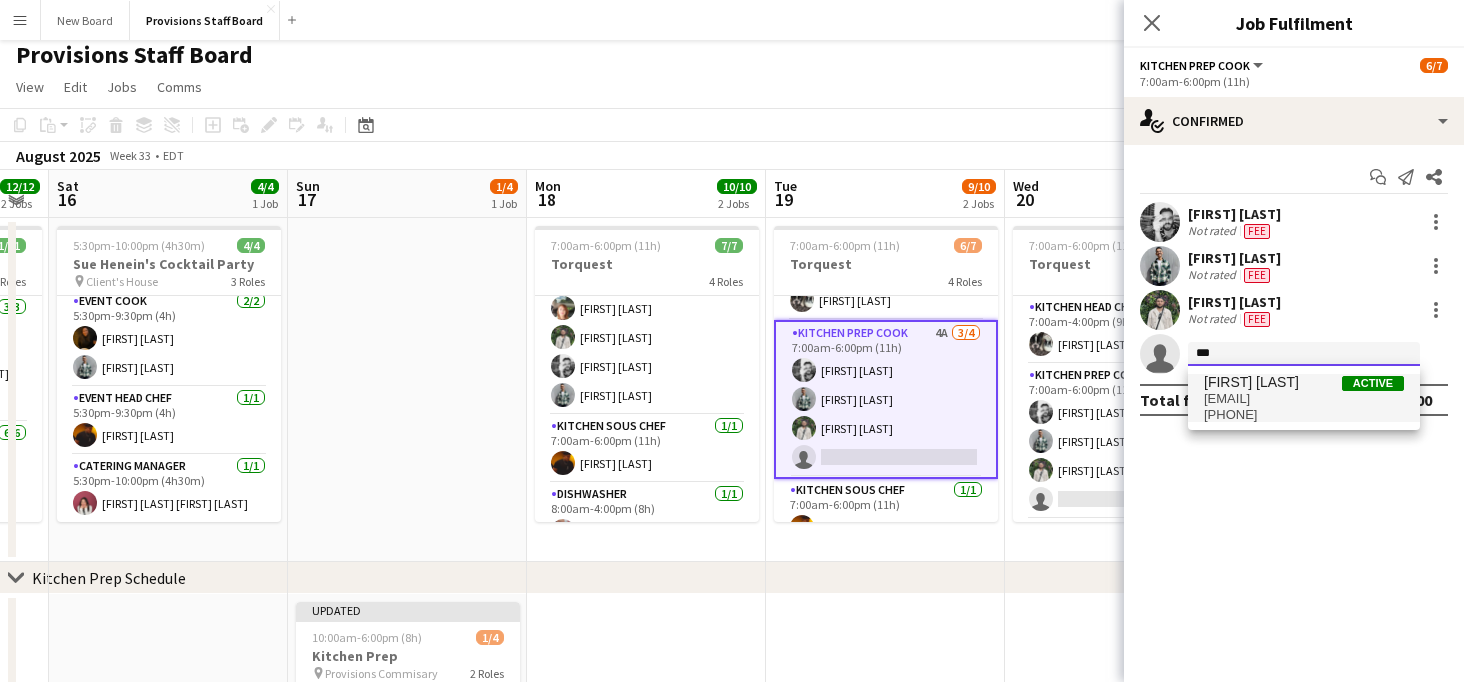 type on "***" 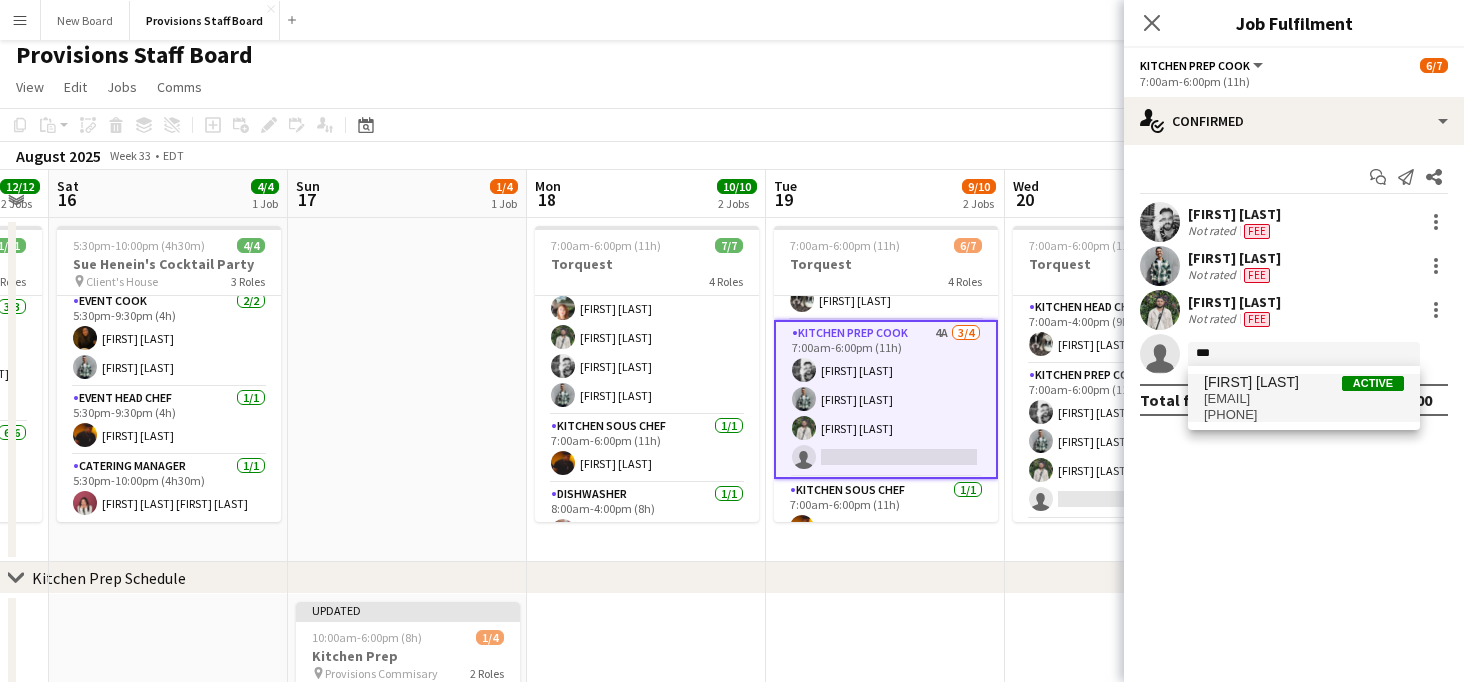 click on "[EMAIL]" at bounding box center (1304, 399) 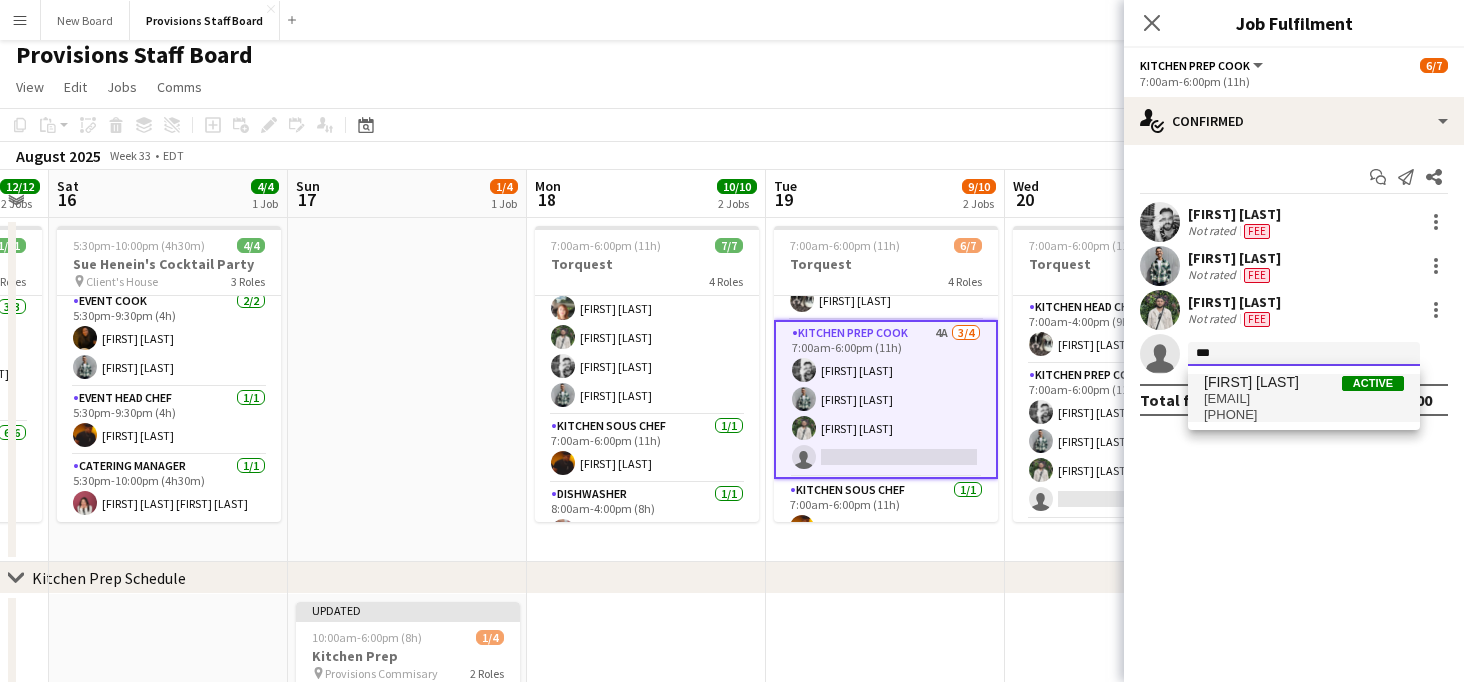 type 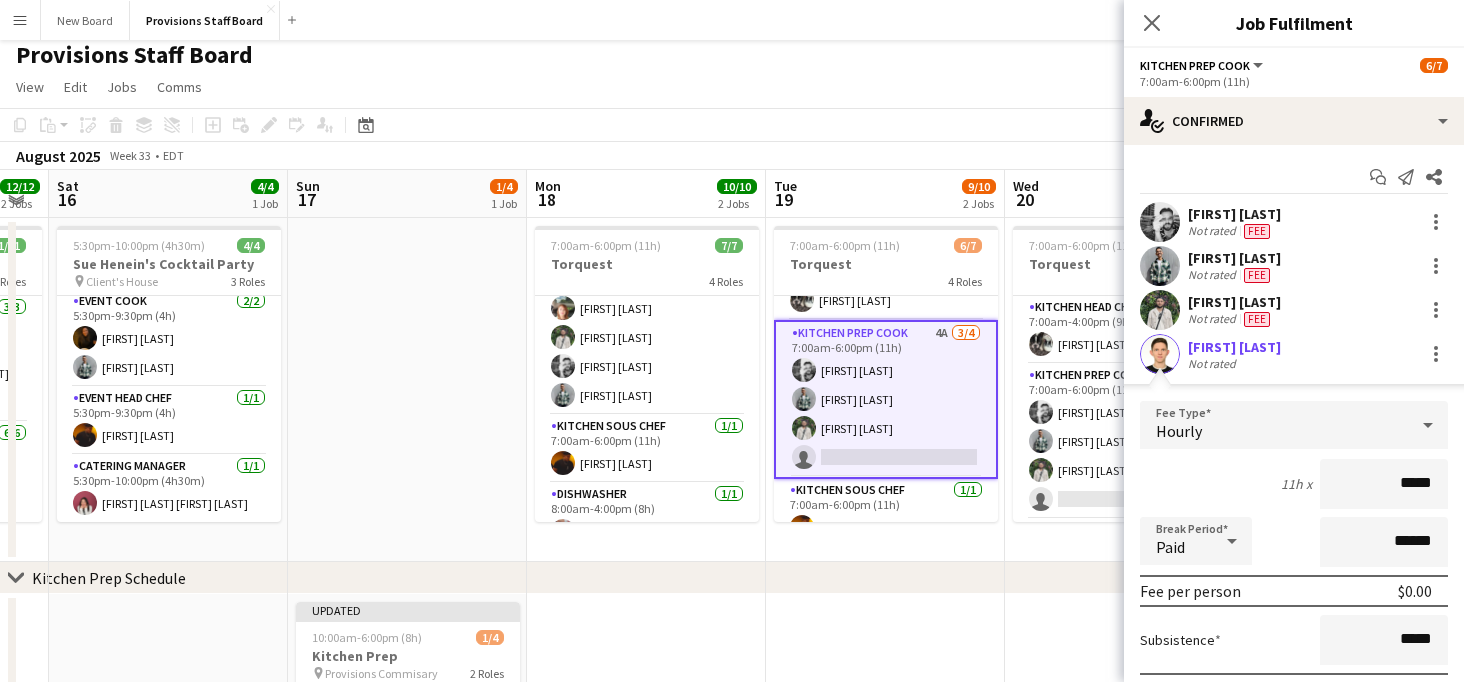 scroll, scrollTop: 144, scrollLeft: 0, axis: vertical 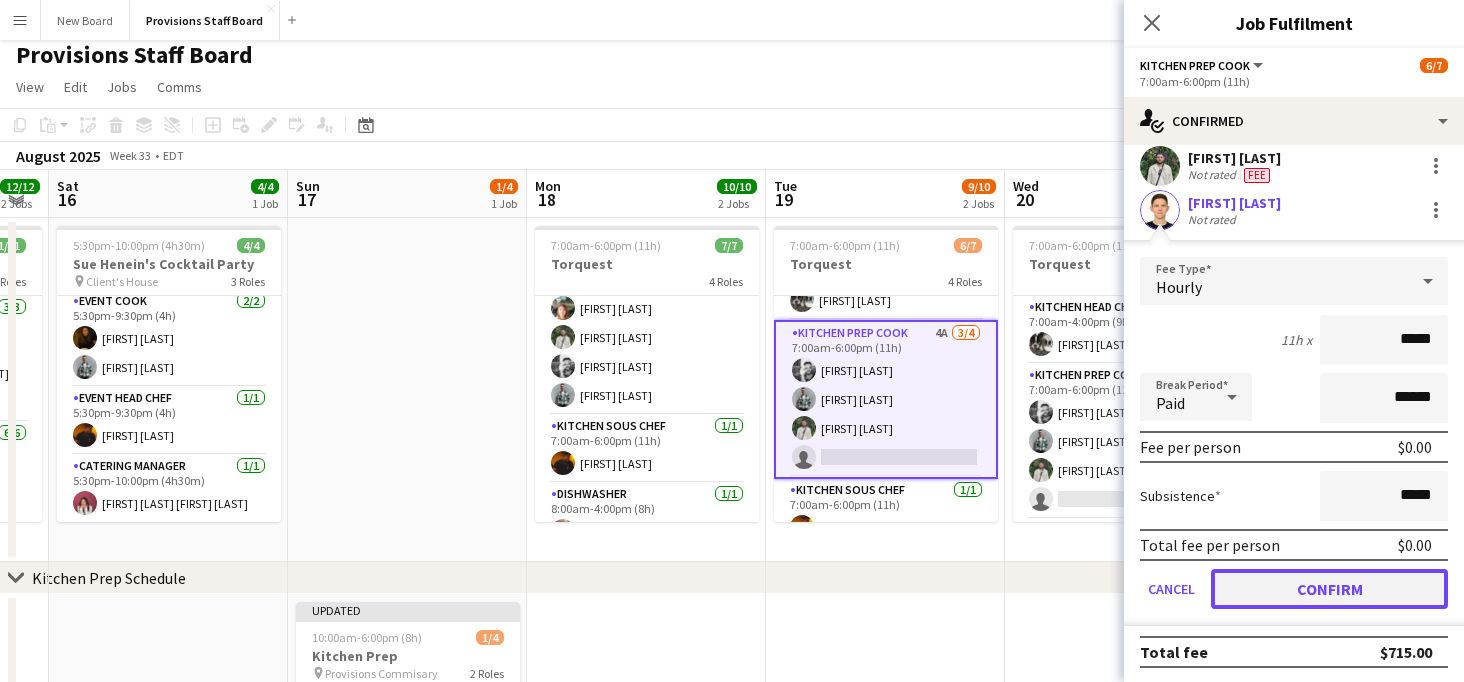 click on "Confirm" at bounding box center [1329, 589] 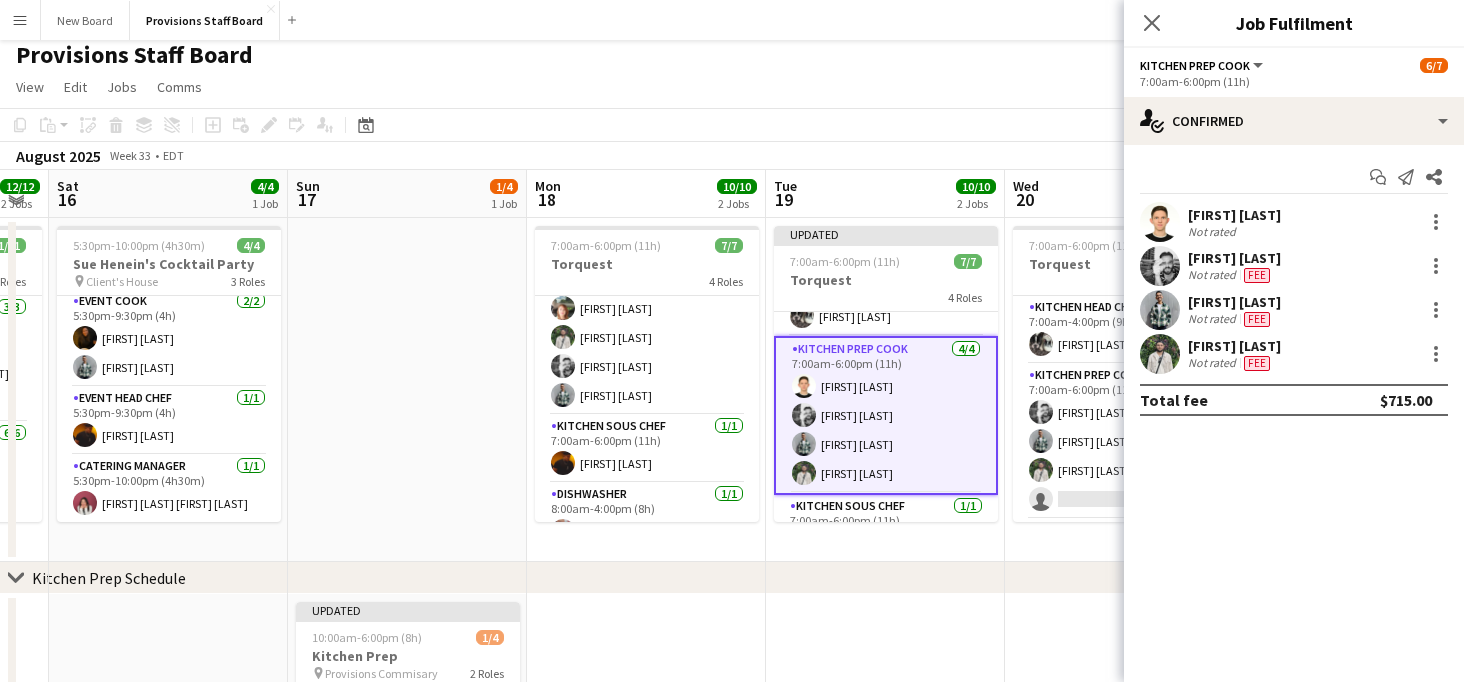 scroll, scrollTop: 0, scrollLeft: 0, axis: both 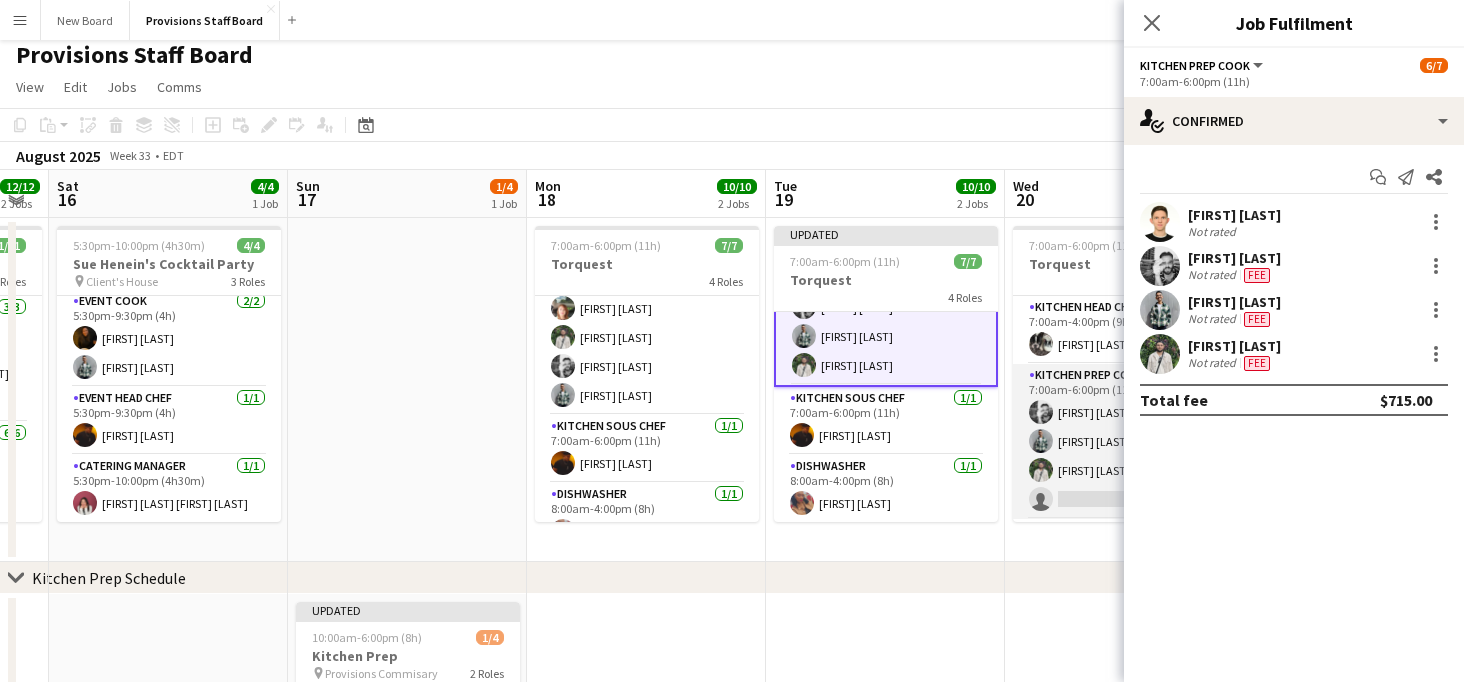 click on "Kitchen Prep Cook   5A   3/4   7:00am-6:00pm (11h)
[FIRST] [LAST] [FIRST] [LAST] [FIRST] [LAST]
single-neutral-actions" at bounding box center (1125, 441) 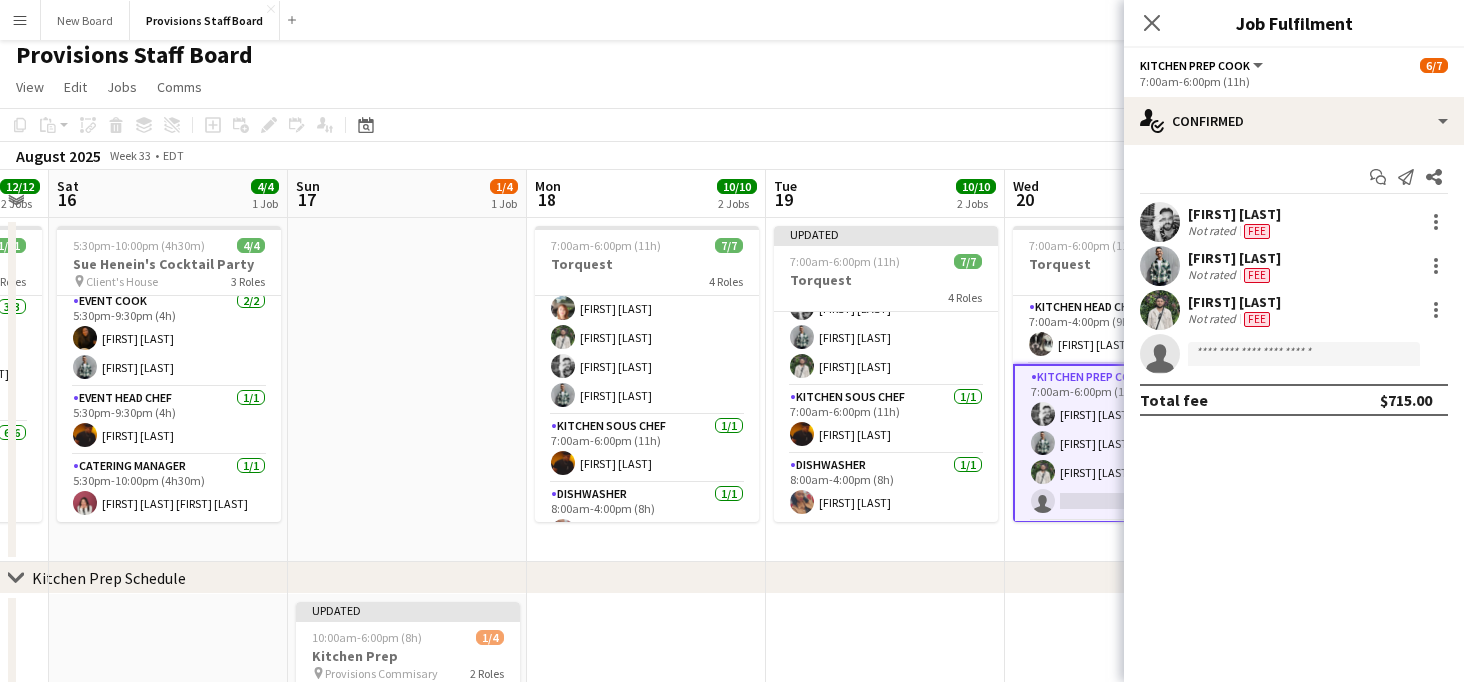 scroll, scrollTop: 148, scrollLeft: 0, axis: vertical 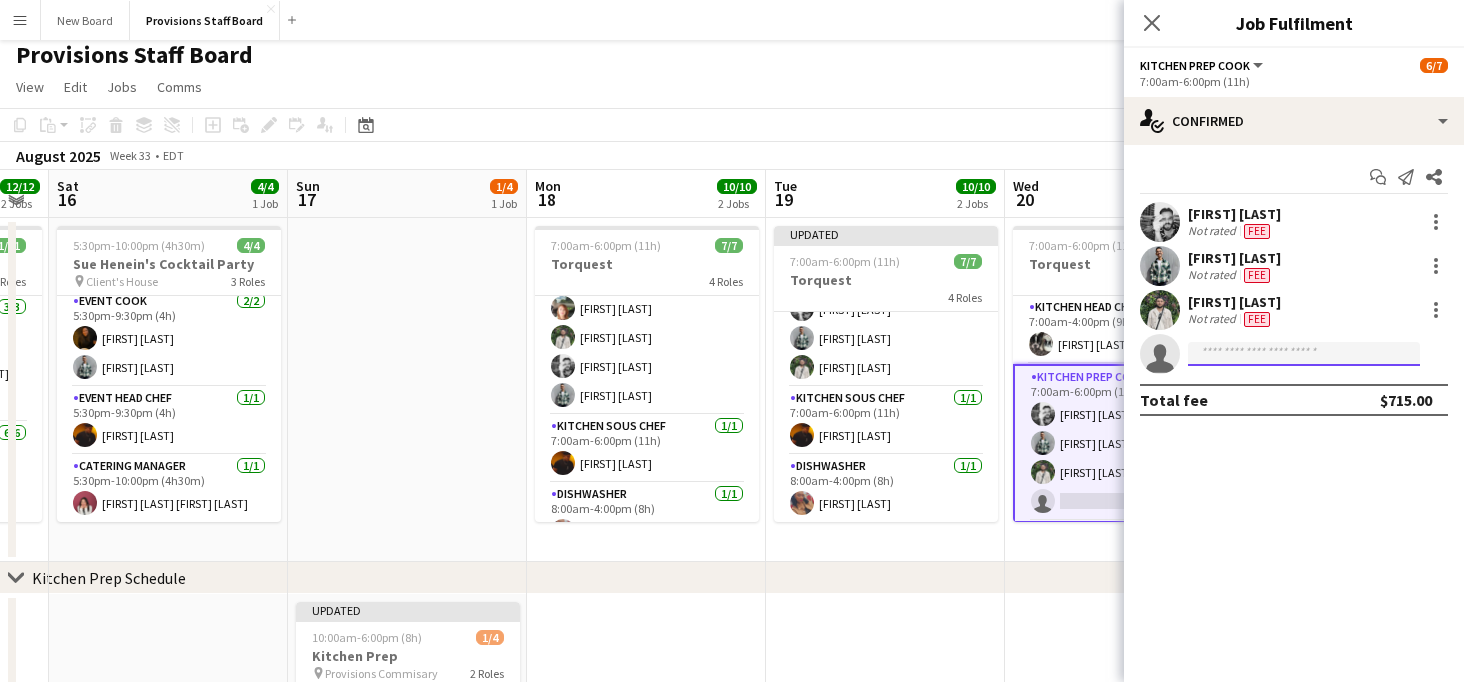 click 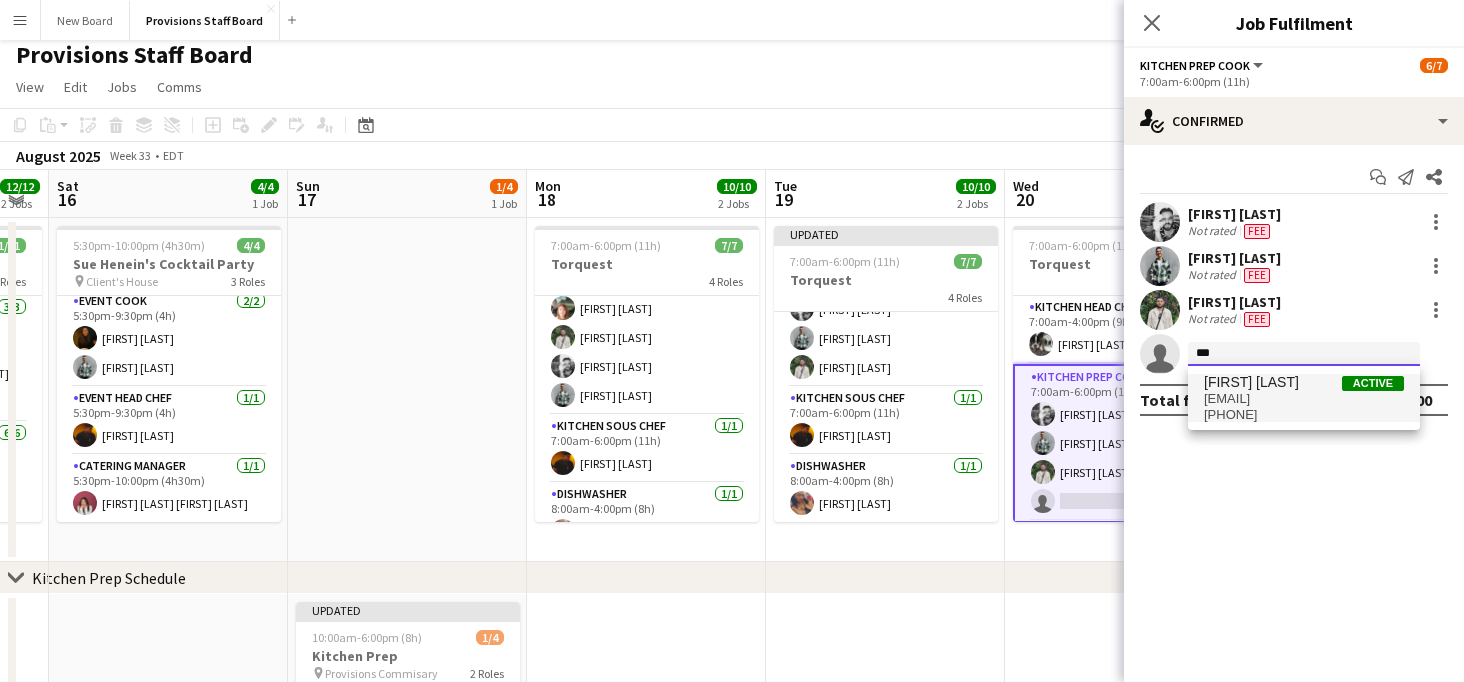 type on "***" 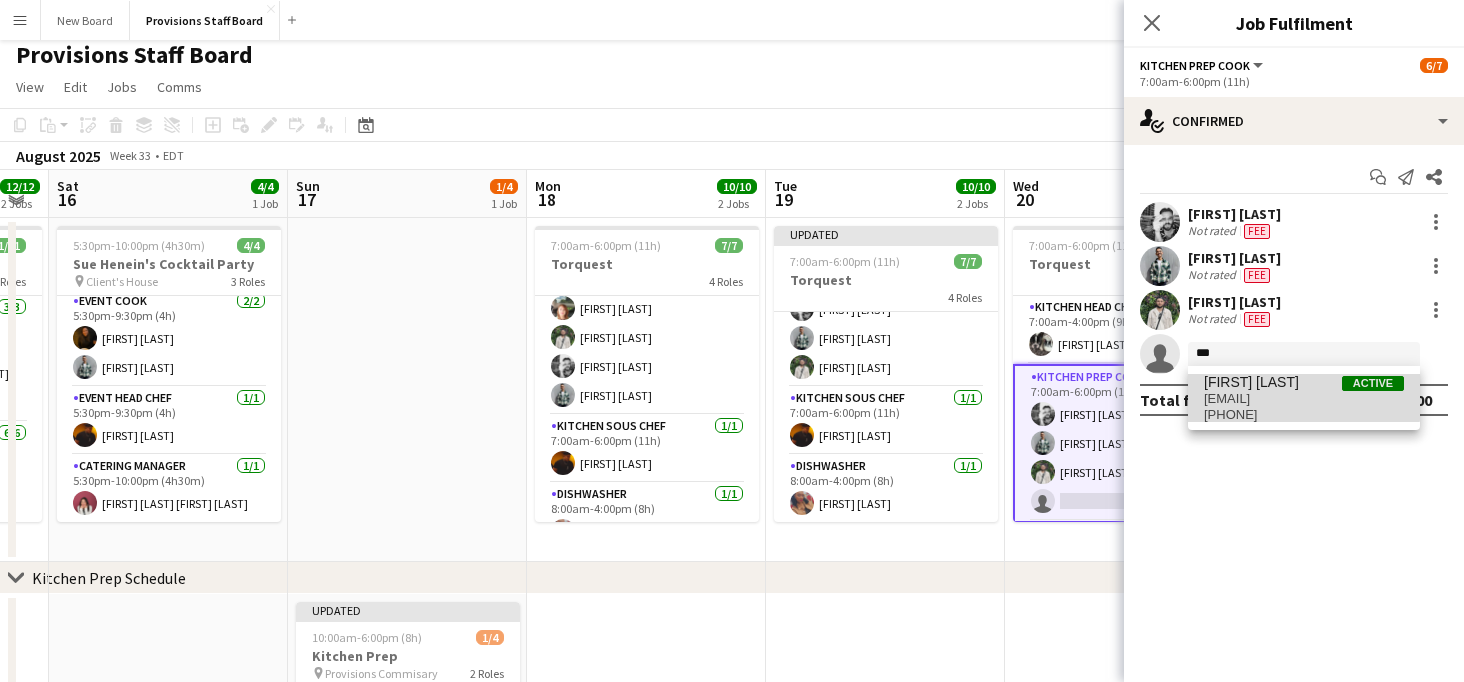 click on "[FIRST] [LAST]" at bounding box center (1251, 382) 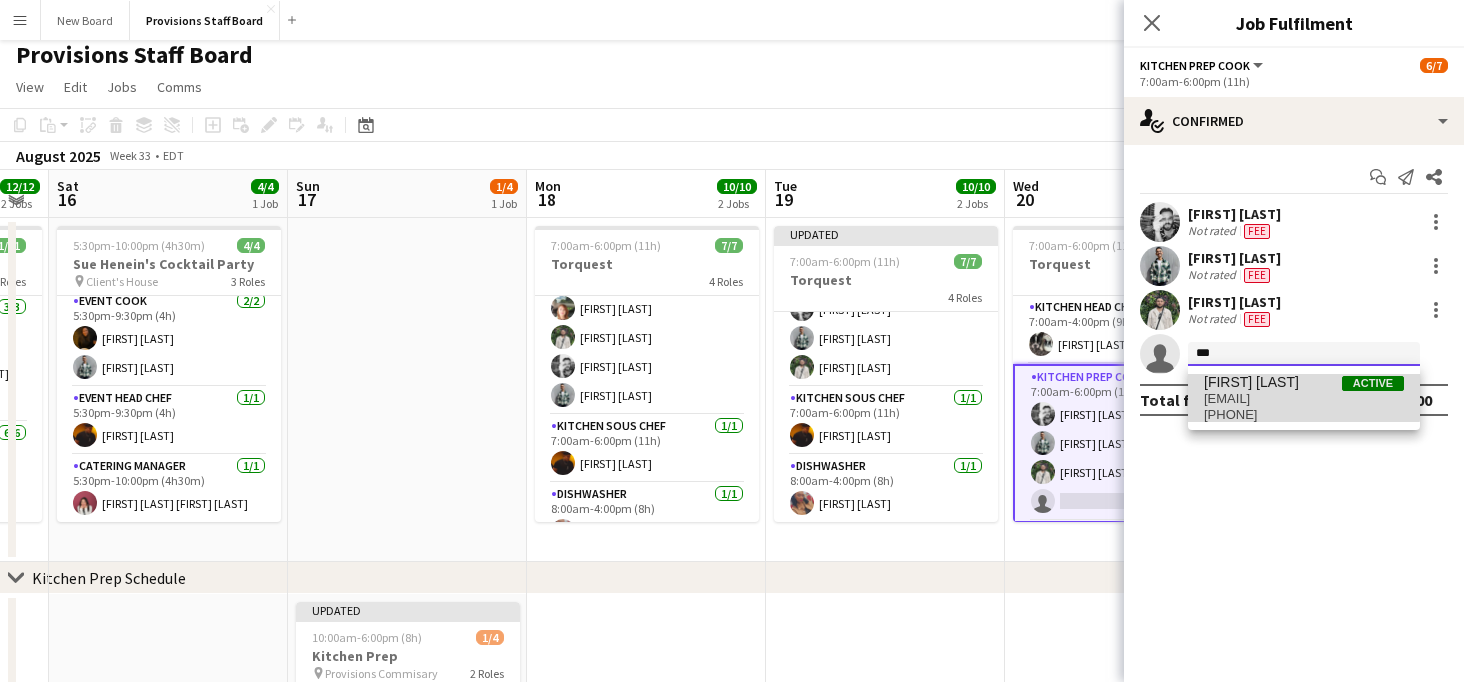 type 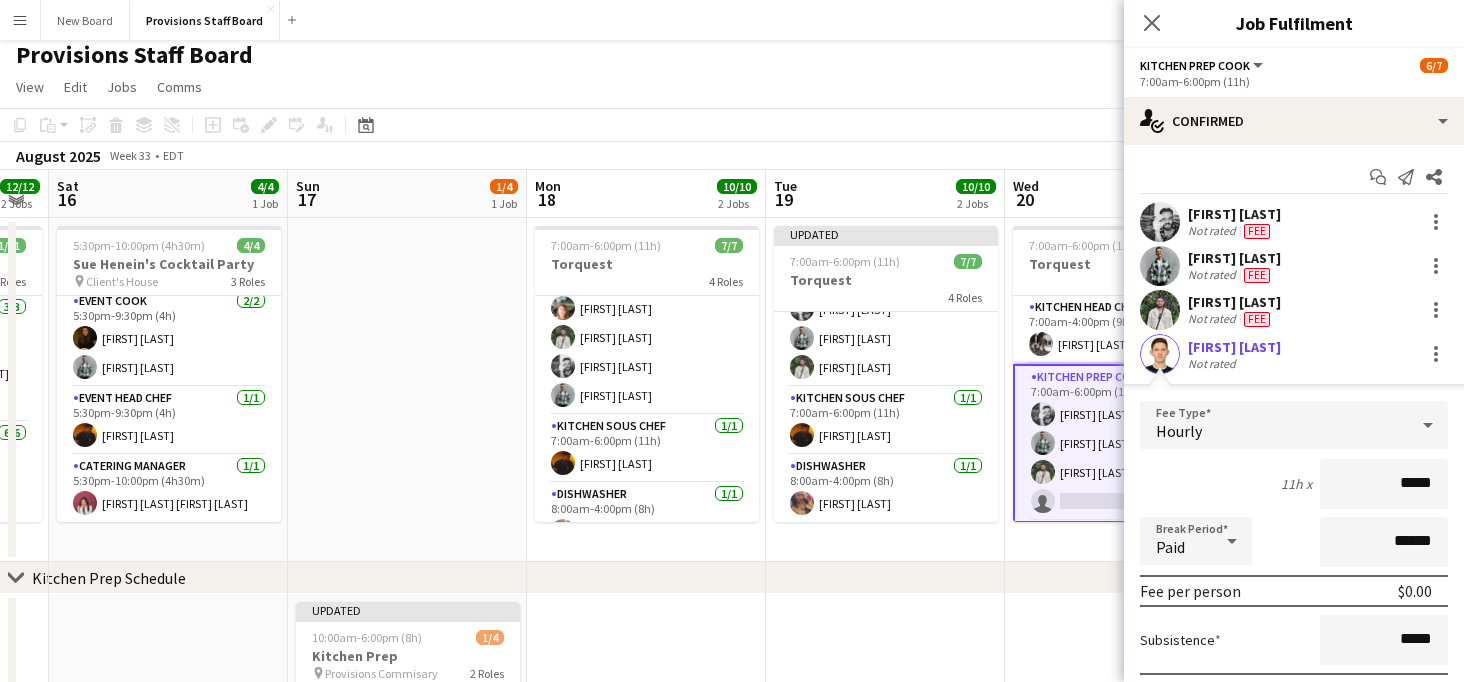 scroll, scrollTop: 144, scrollLeft: 0, axis: vertical 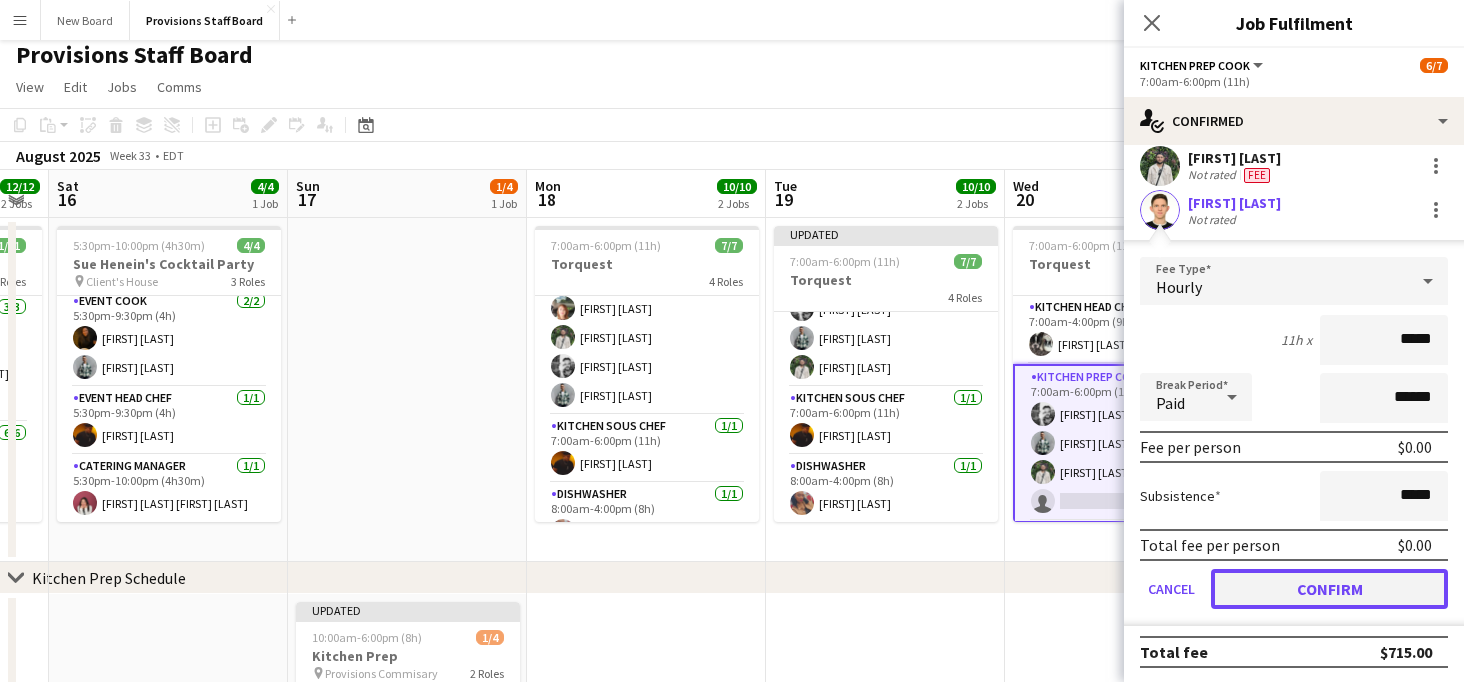click on "Confirm" at bounding box center (1329, 589) 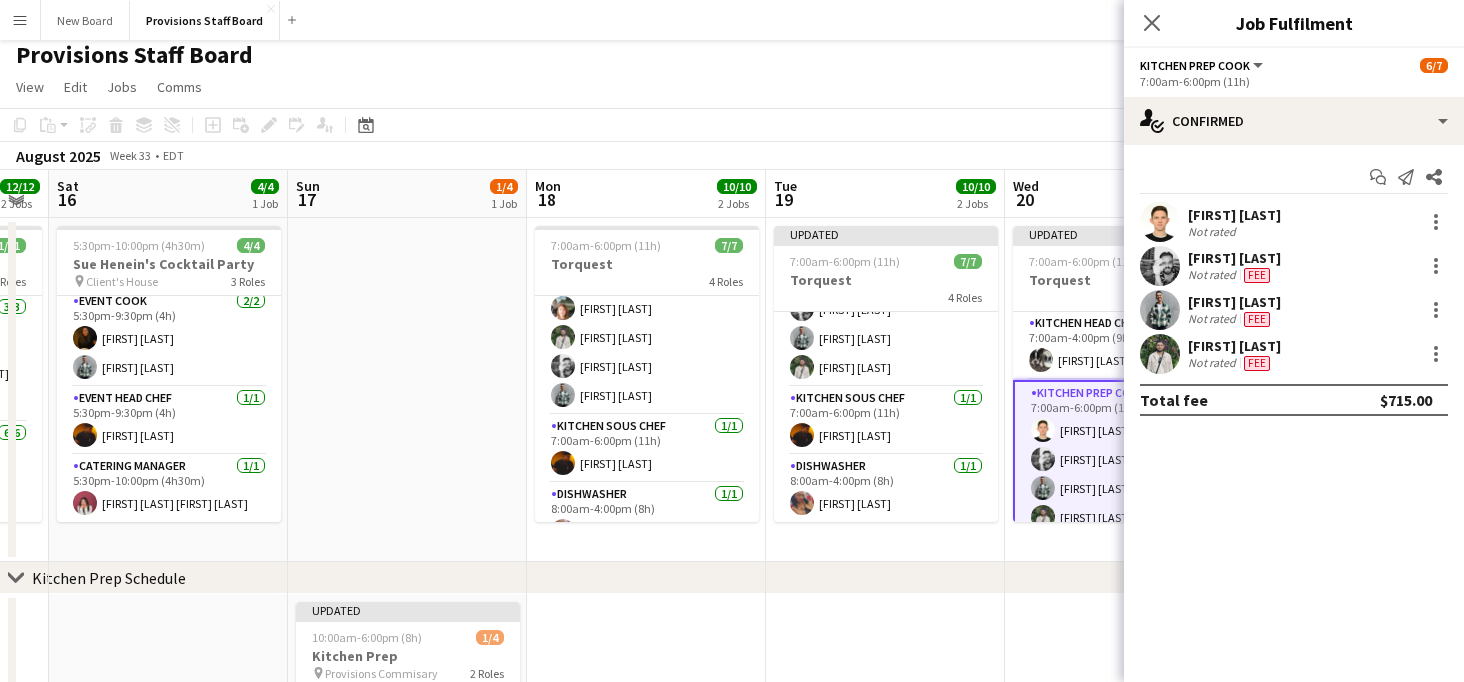scroll, scrollTop: 0, scrollLeft: 0, axis: both 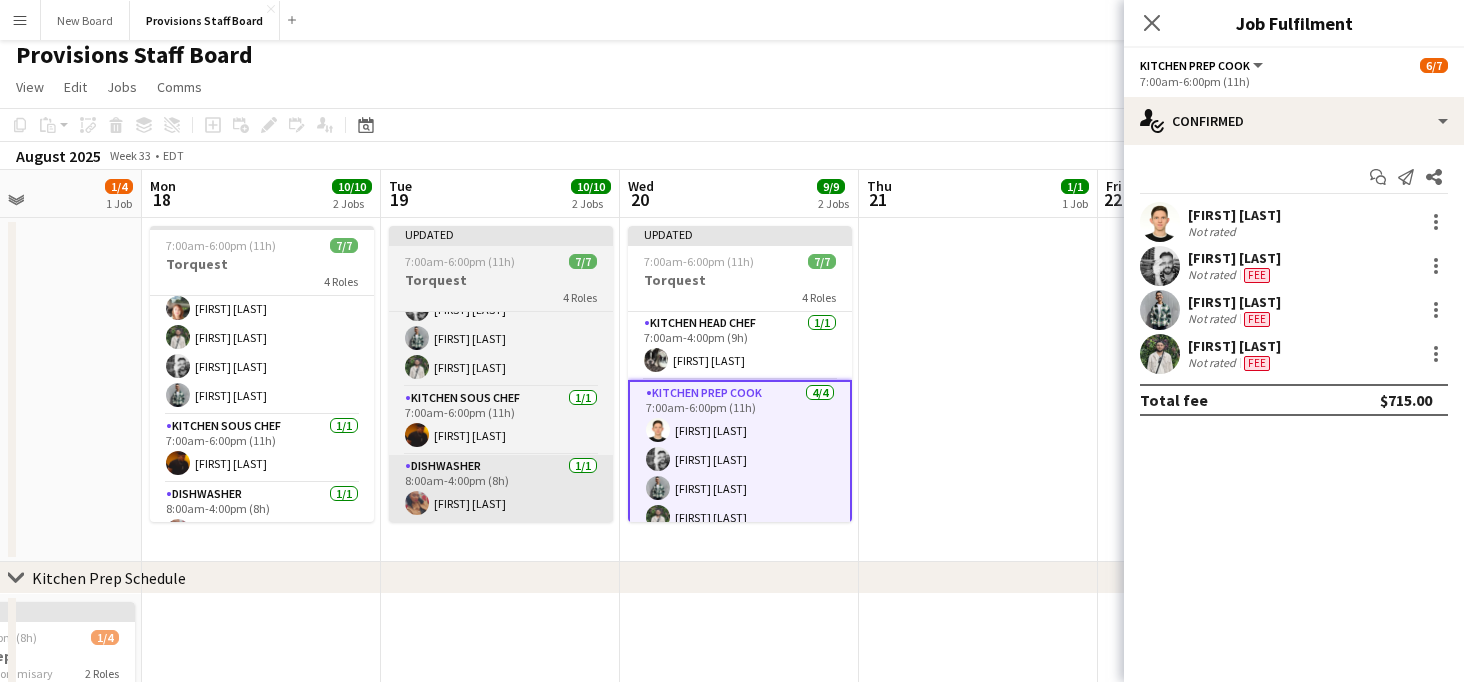 click at bounding box center [978, 390] 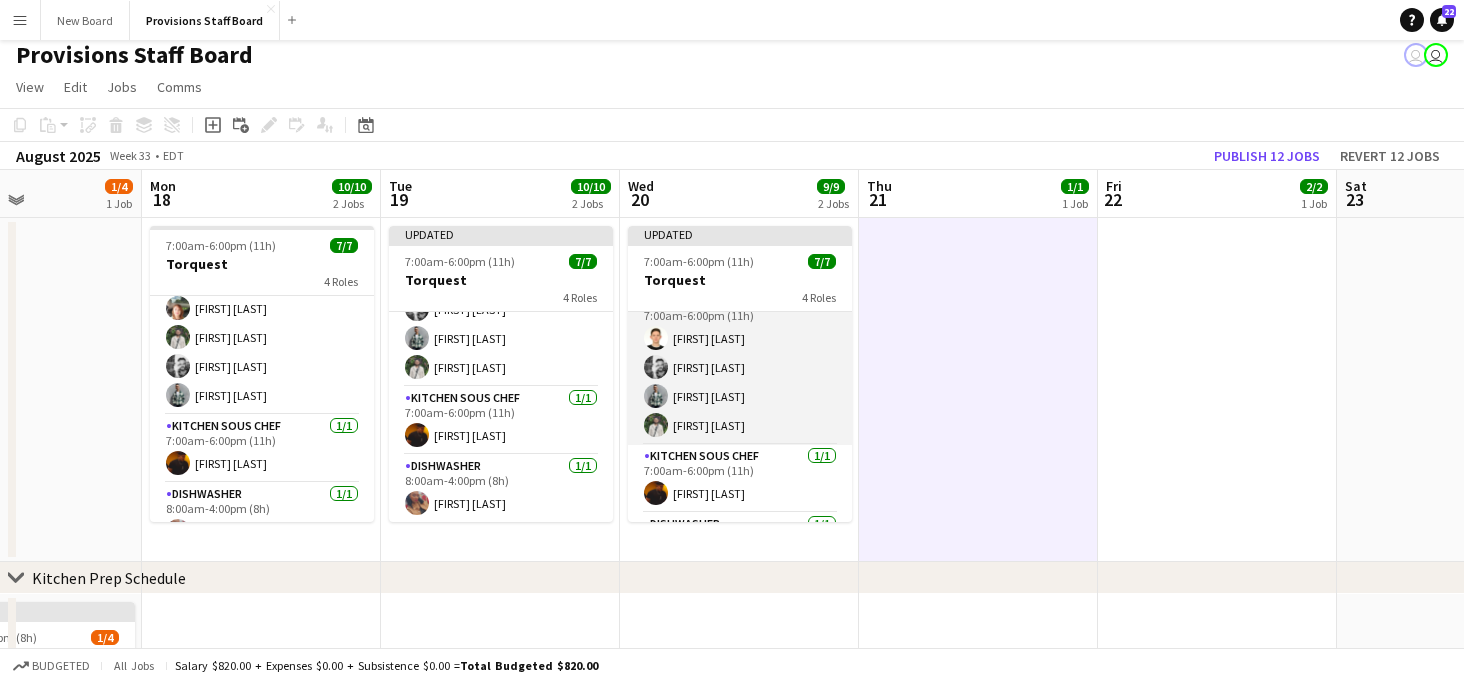 scroll, scrollTop: 0, scrollLeft: 0, axis: both 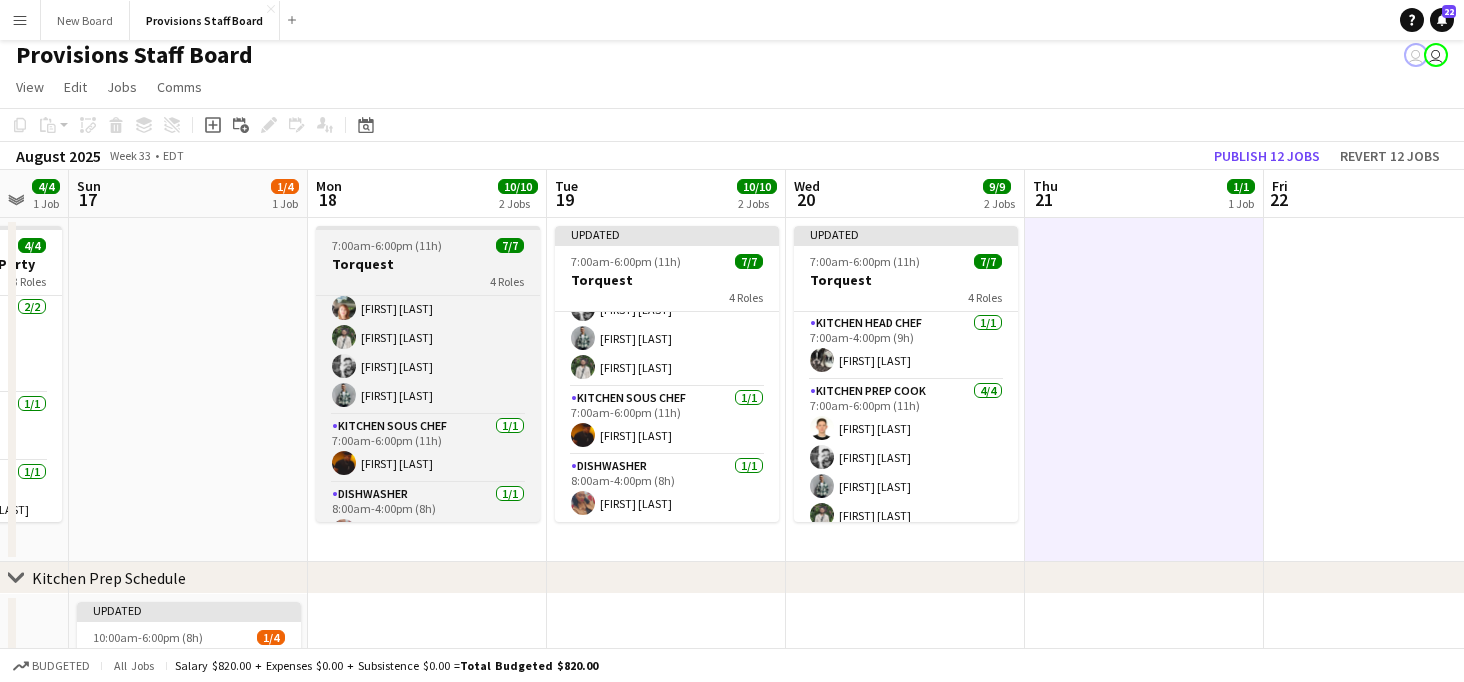 click on "7:00am-6:00pm (11h)" at bounding box center (387, 245) 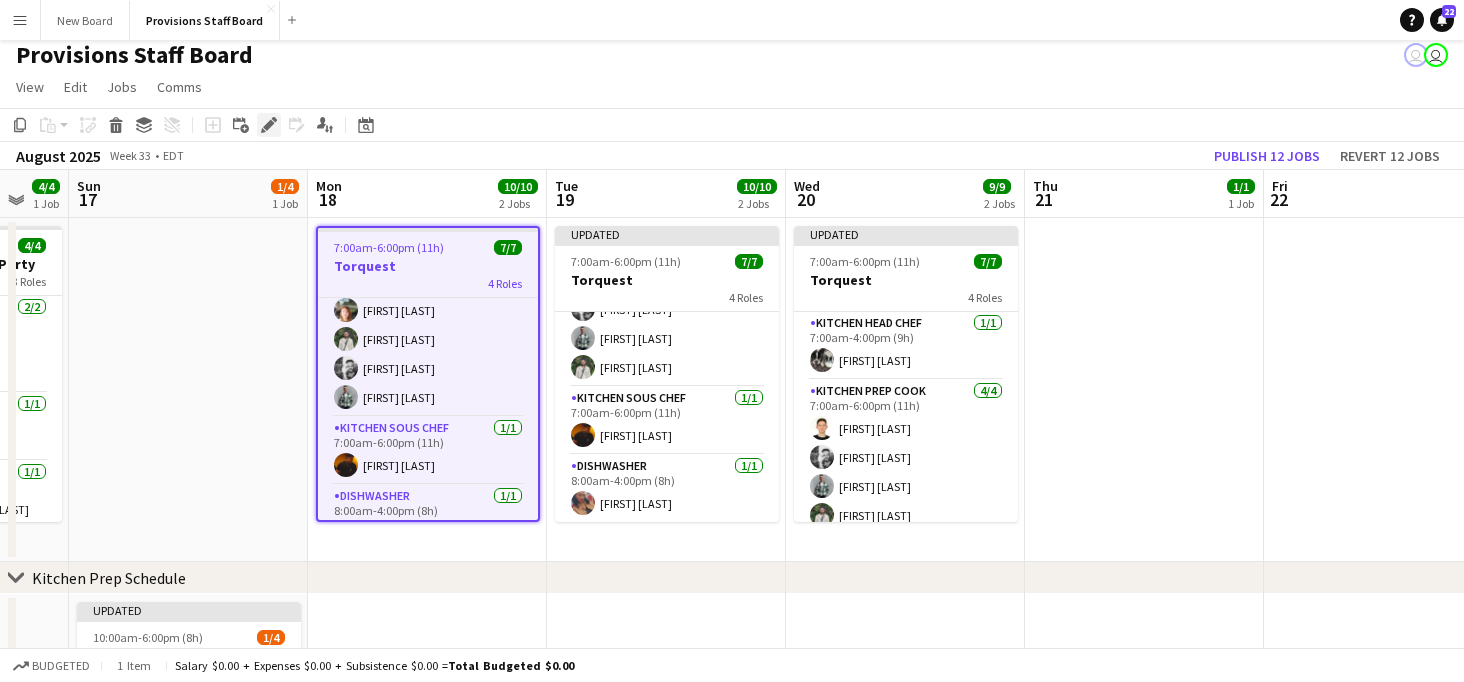 click on "Edit" 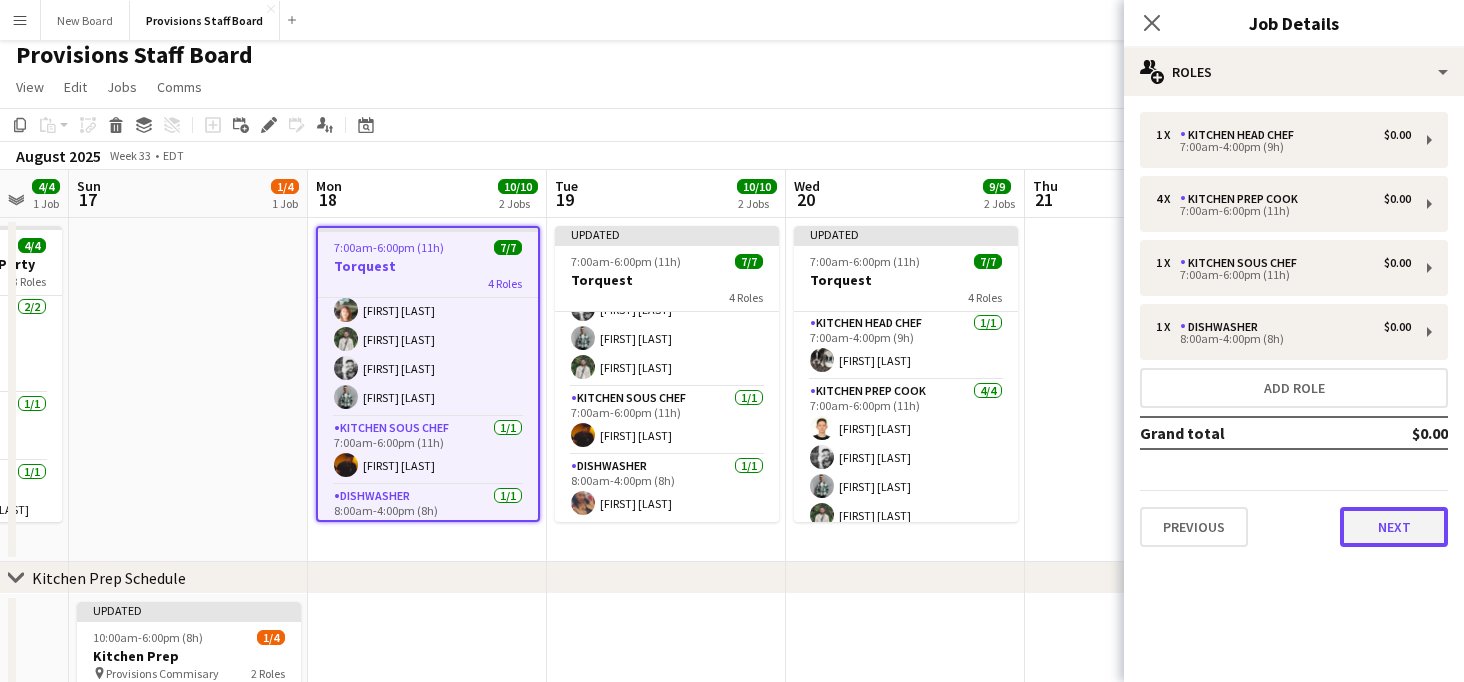 click on "Next" at bounding box center (1394, 527) 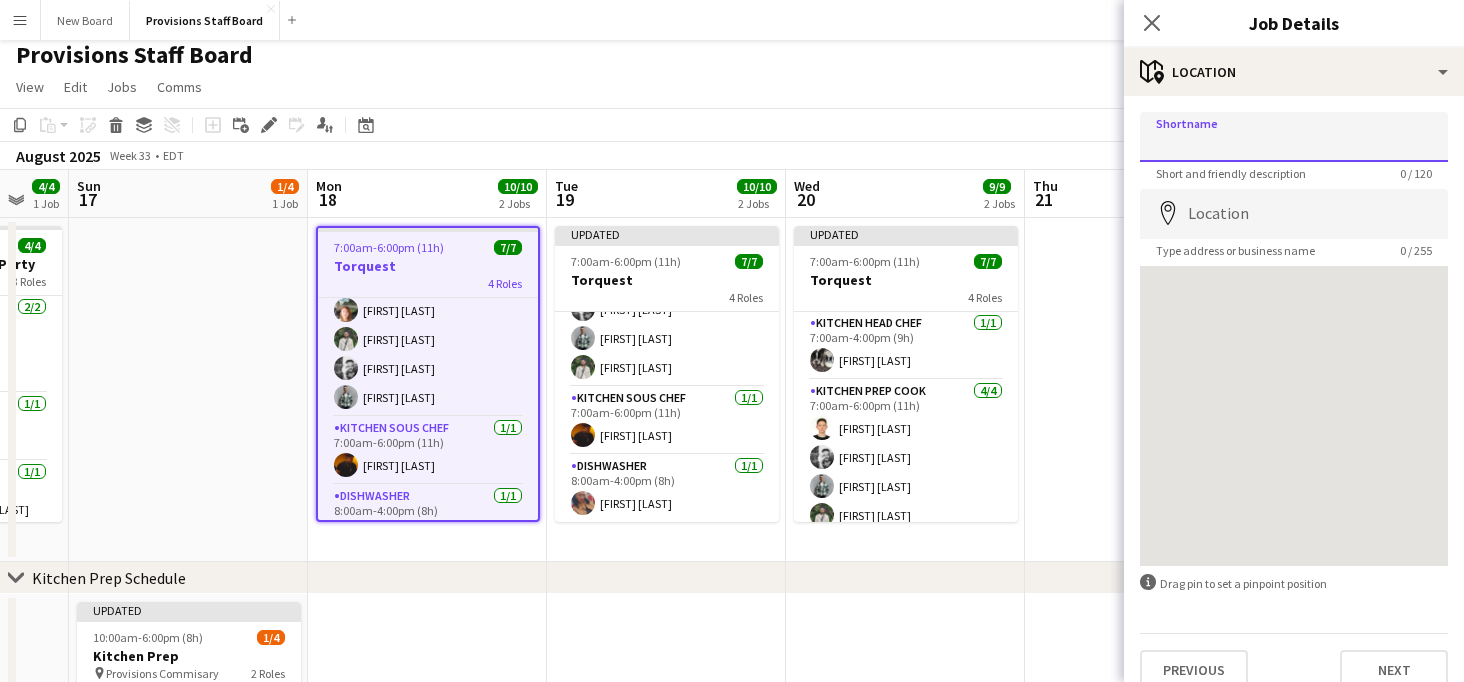 click on "Shortname" at bounding box center [1294, 137] 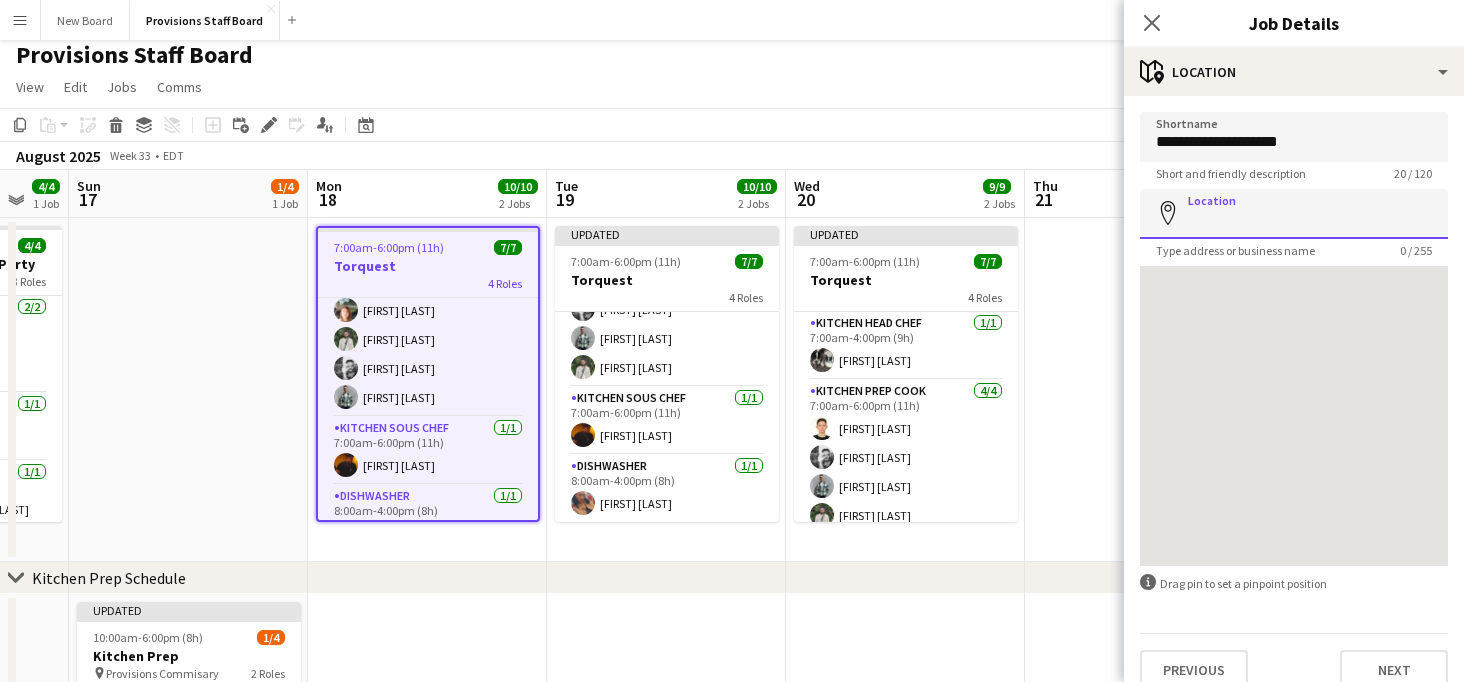 click on "Location" at bounding box center (1294, 214) 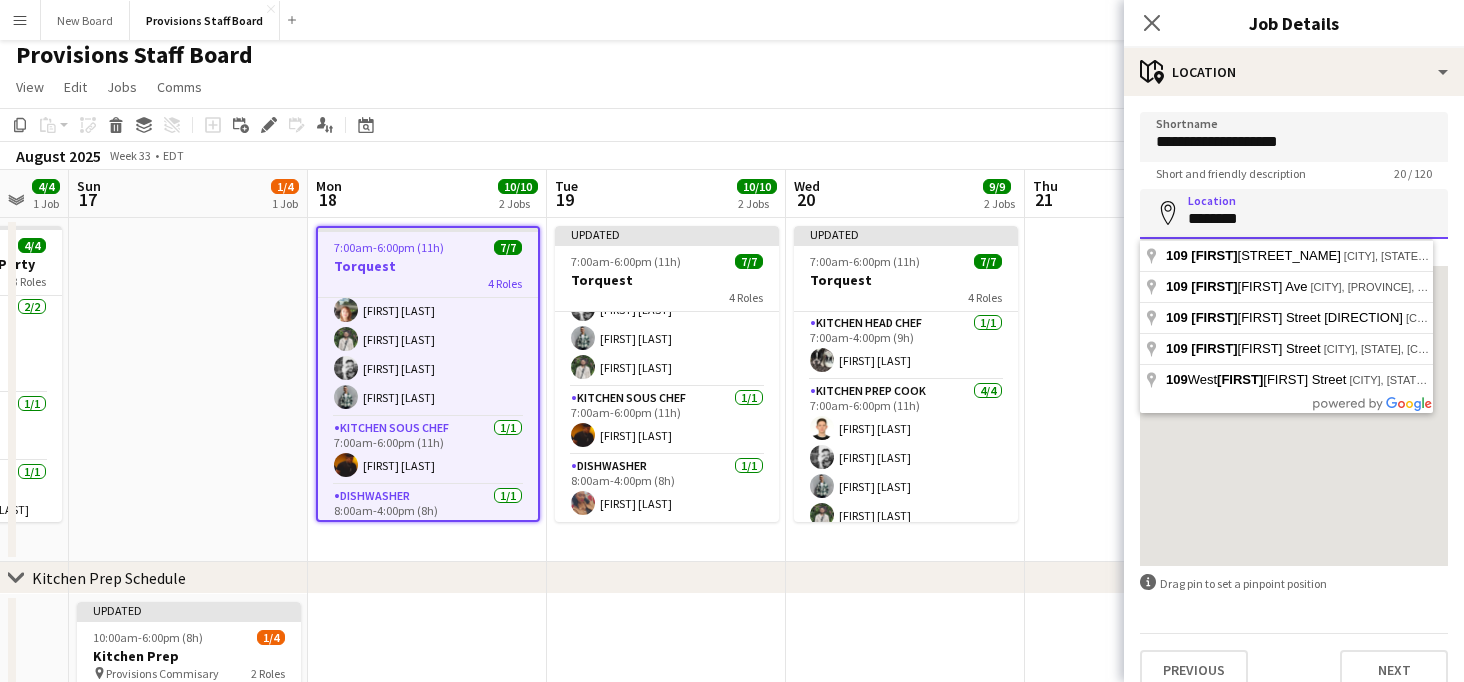 click on "********" at bounding box center [1294, 214] 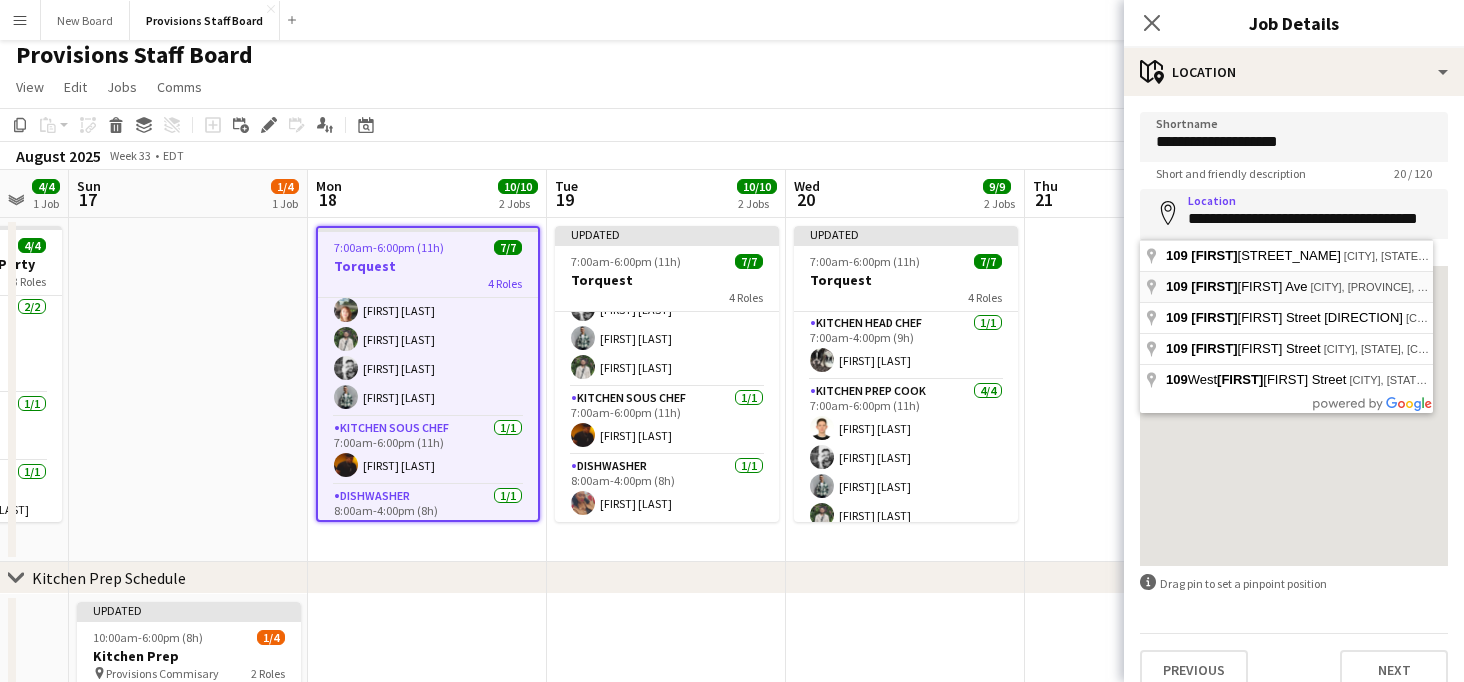 type on "**********" 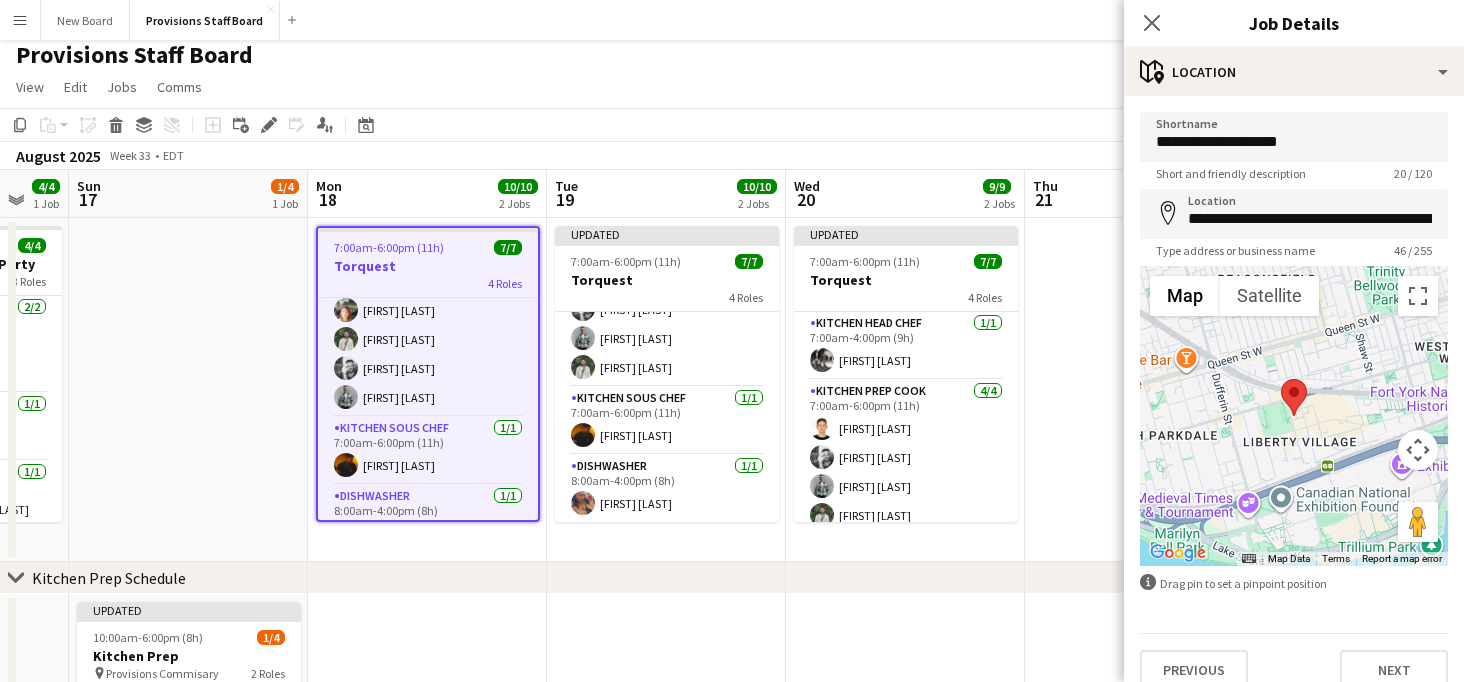 scroll, scrollTop: 23, scrollLeft: 0, axis: vertical 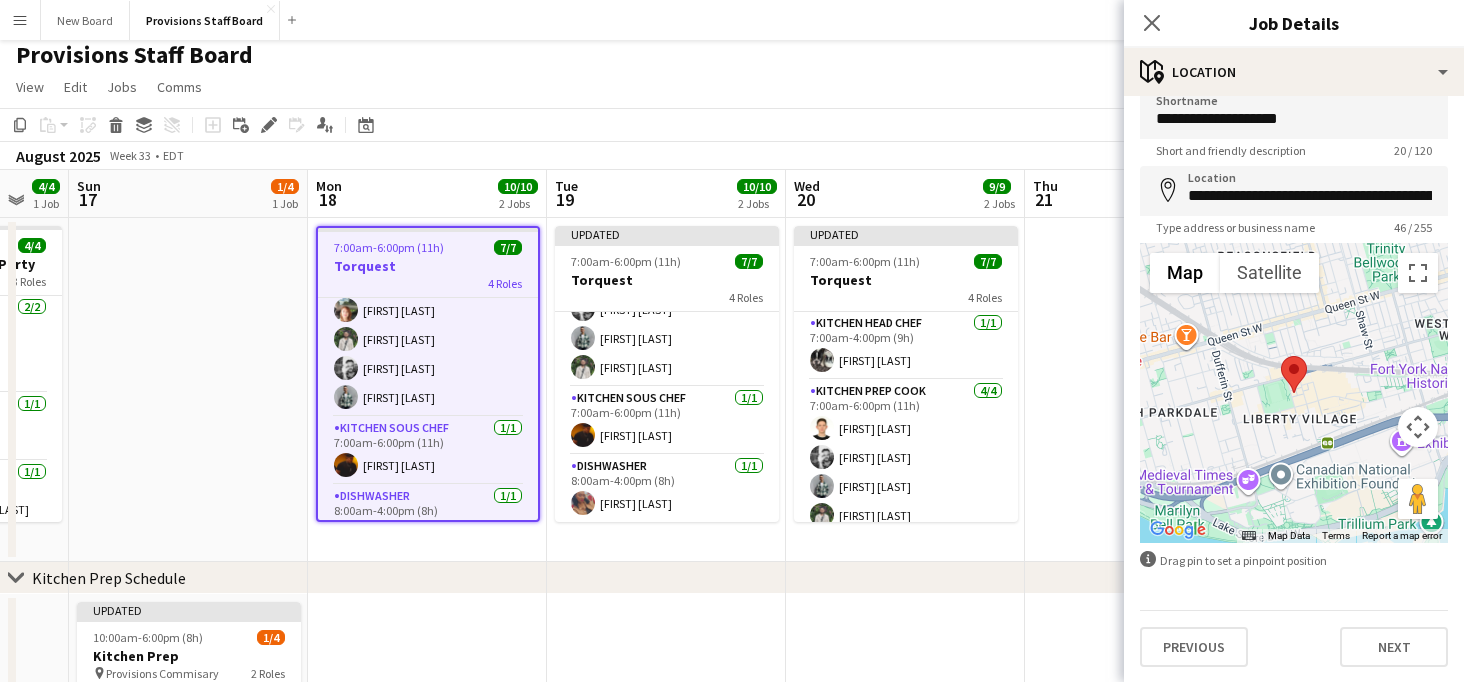 click at bounding box center [1144, 390] 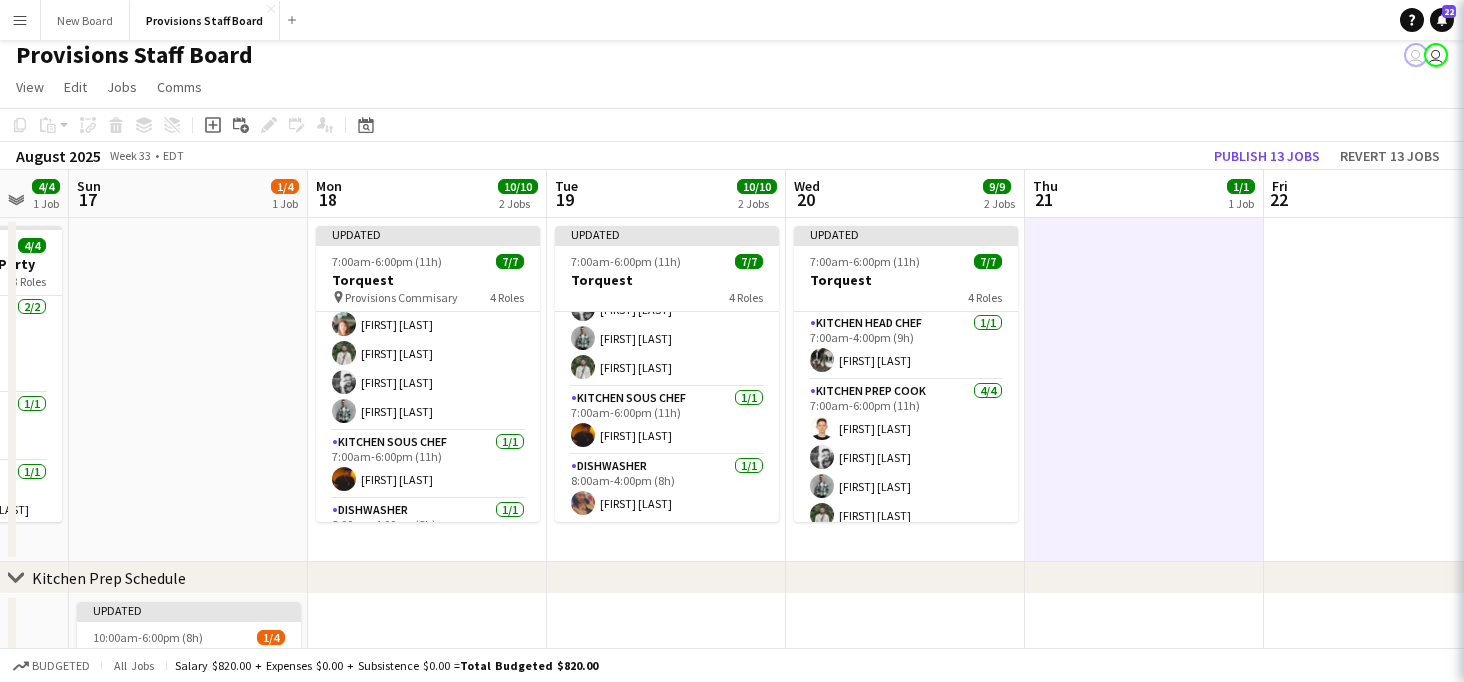 scroll, scrollTop: 0, scrollLeft: 0, axis: both 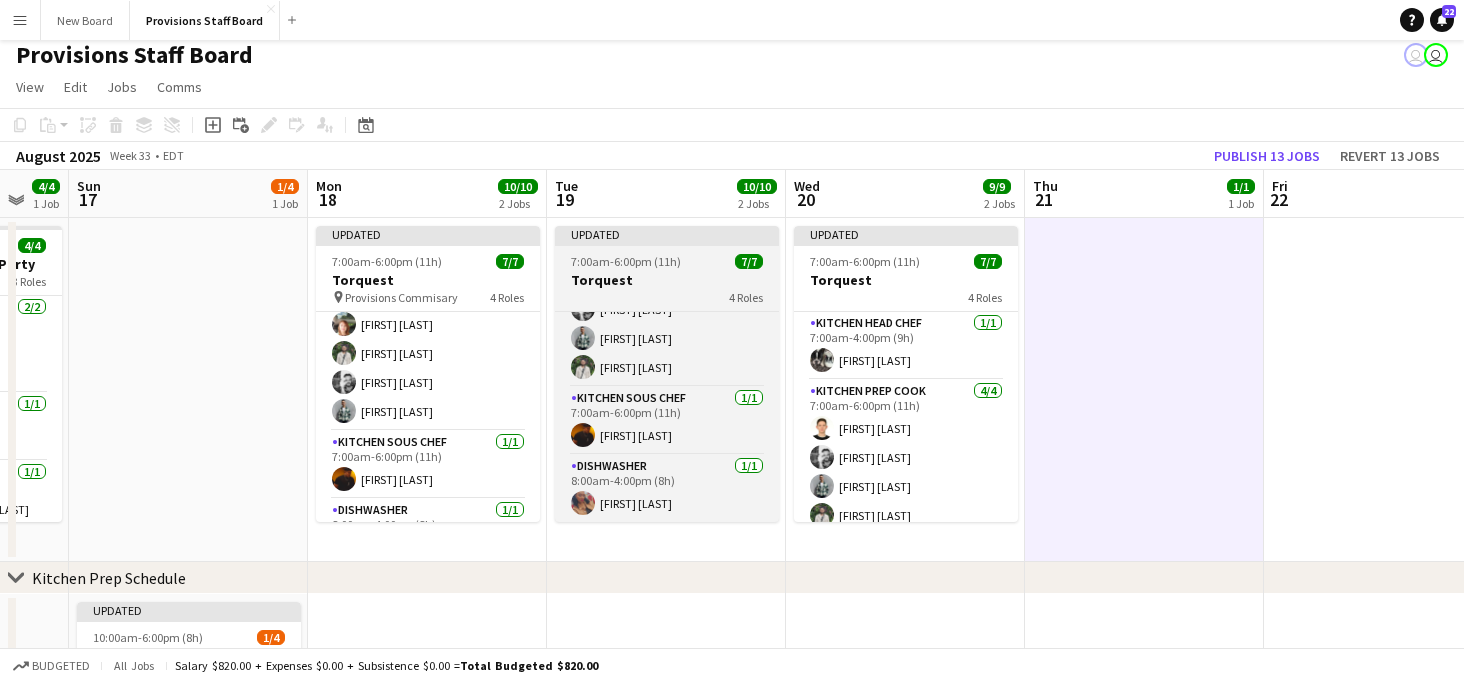 click on "Torquest" at bounding box center (667, 280) 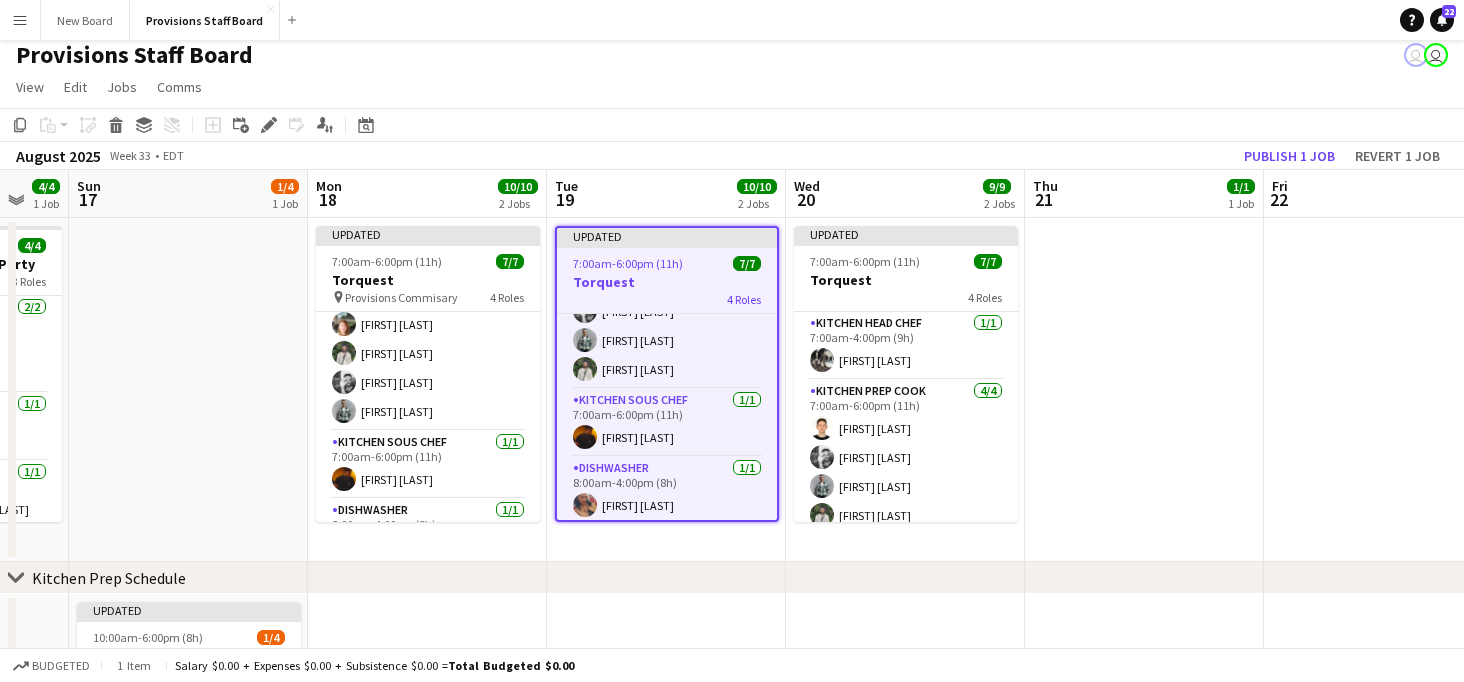 scroll, scrollTop: 150, scrollLeft: 0, axis: vertical 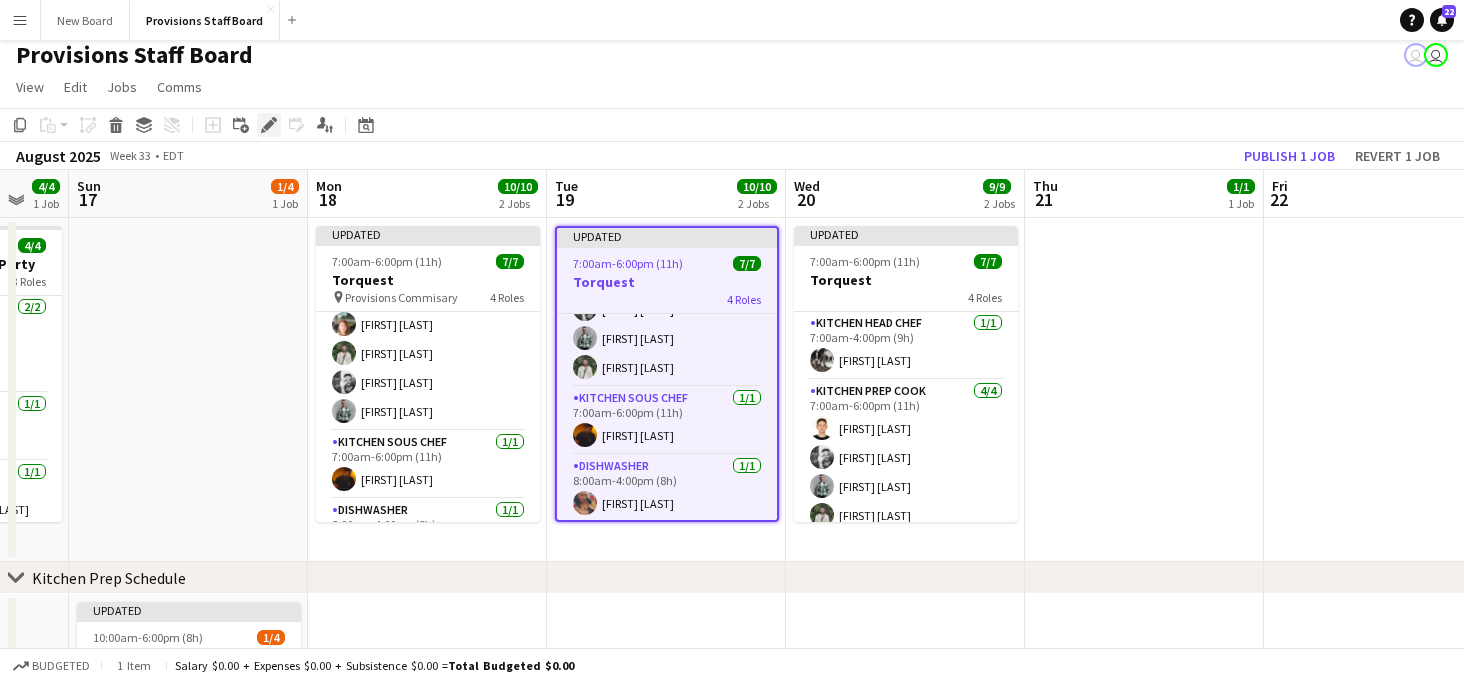 click on "Edit" 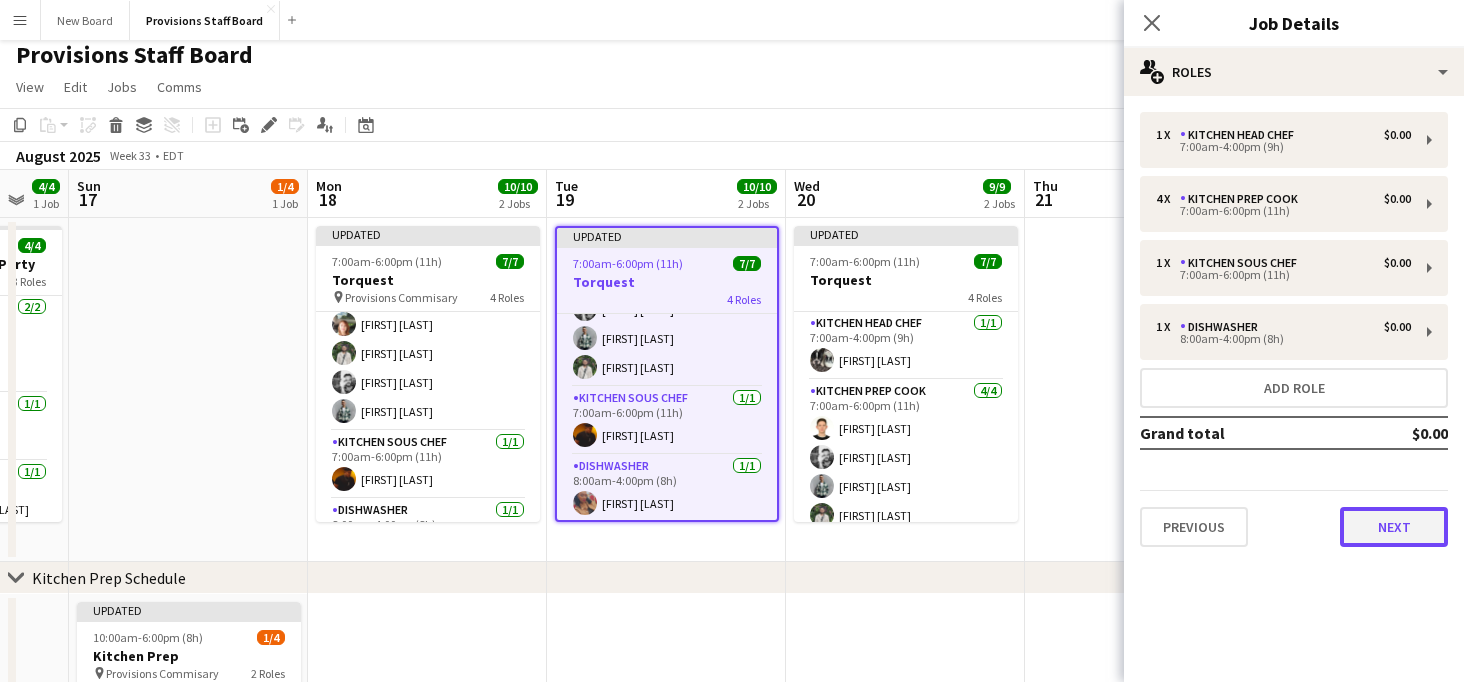 click on "Next" at bounding box center (1394, 527) 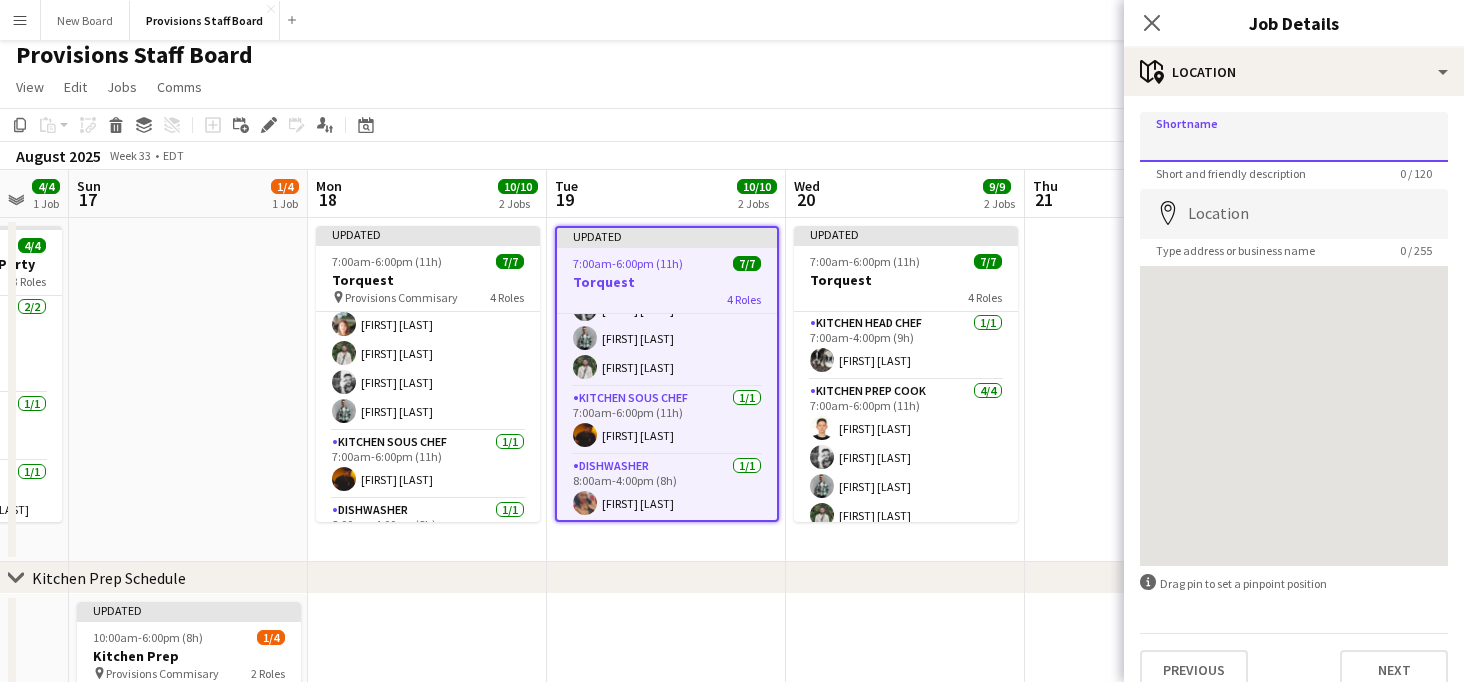 click on "Shortname" at bounding box center [1294, 137] 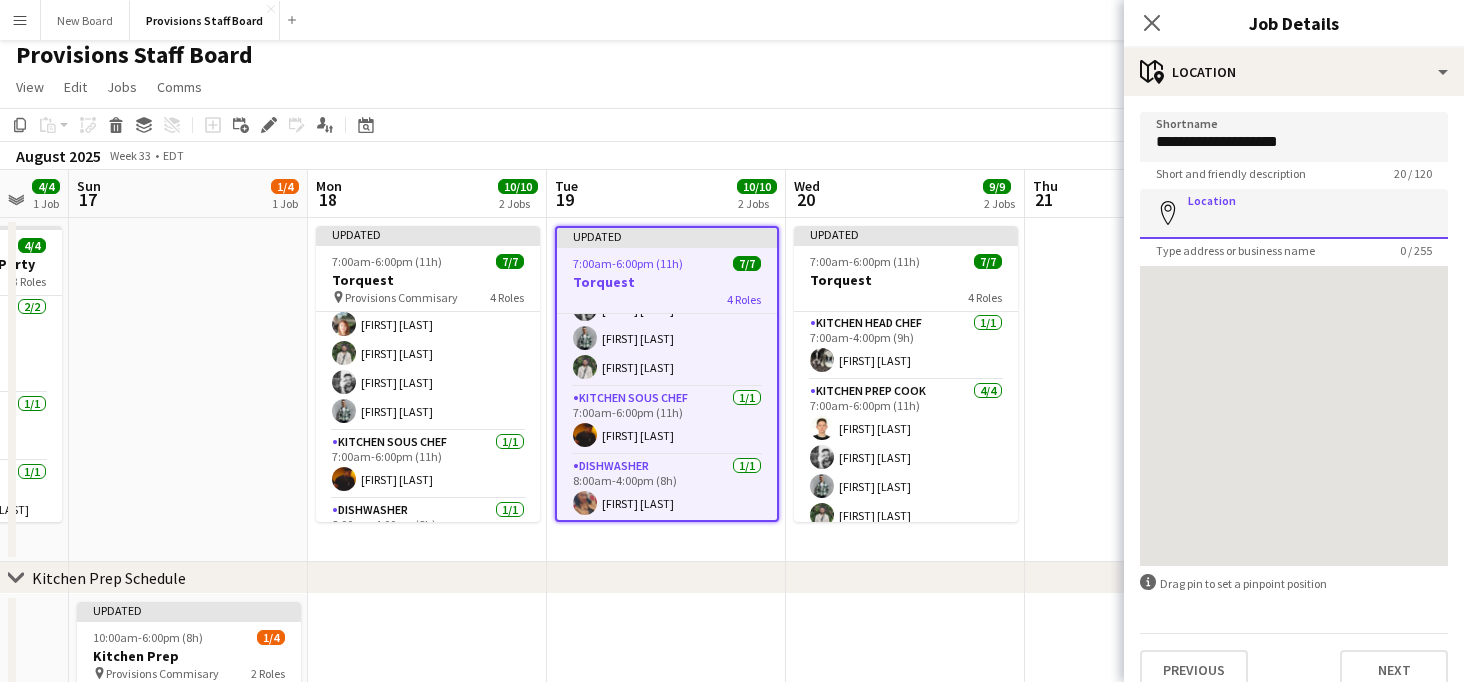 click on "Location" at bounding box center [1294, 214] 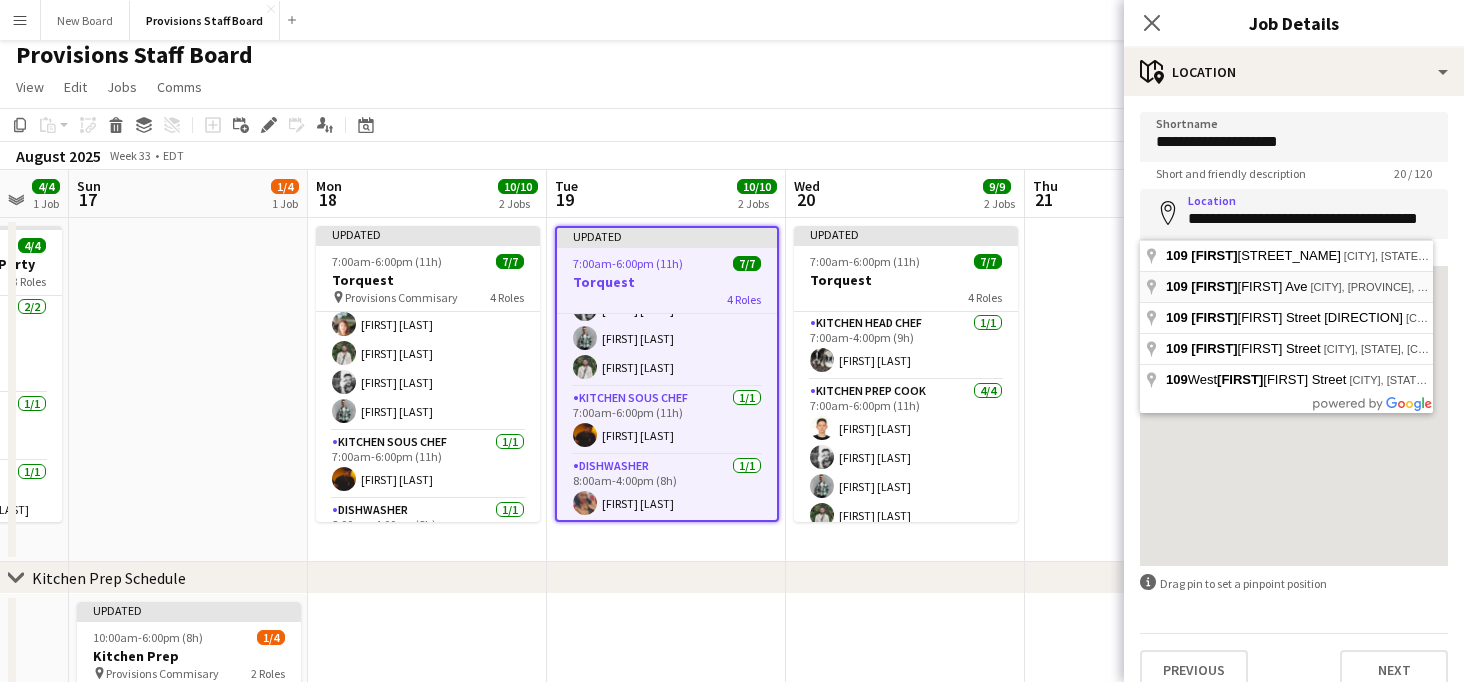 type on "**********" 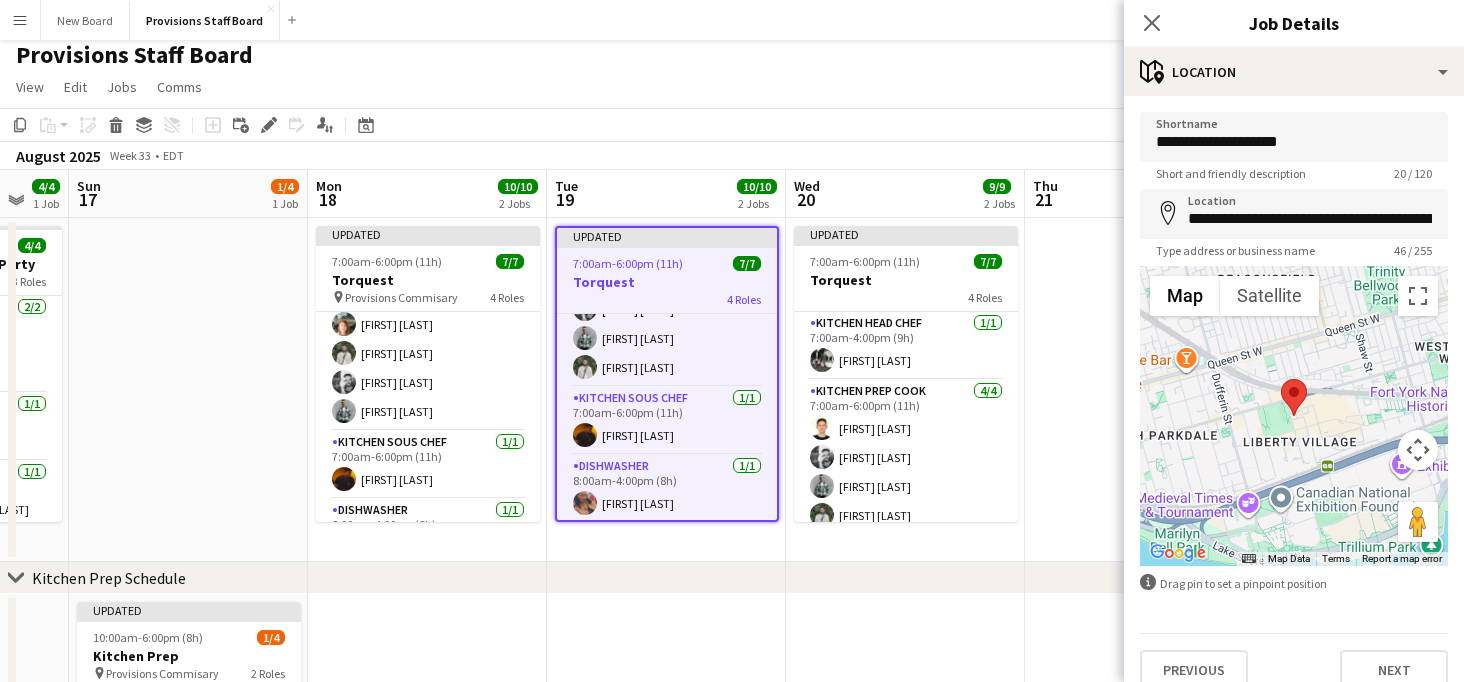 click on "chevron-right
Kitchen Prep Schedule" 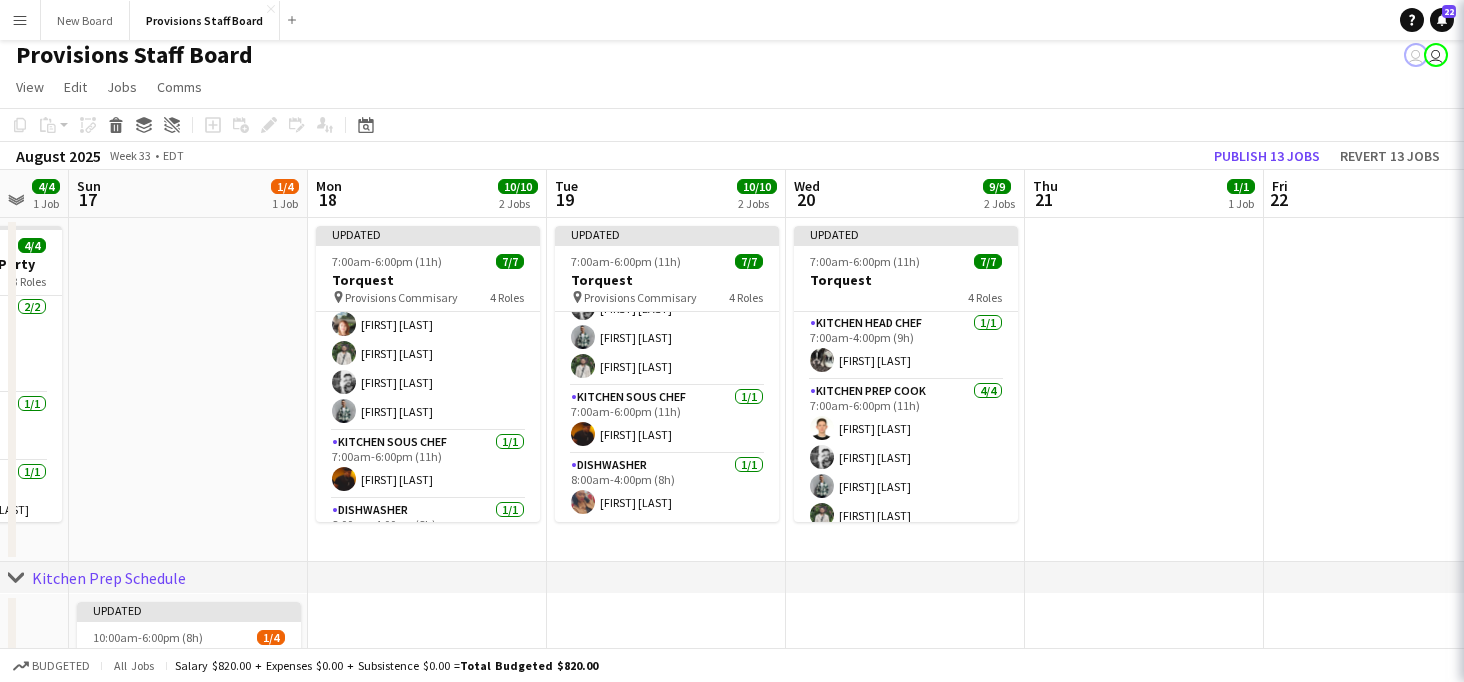 scroll, scrollTop: 148, scrollLeft: 0, axis: vertical 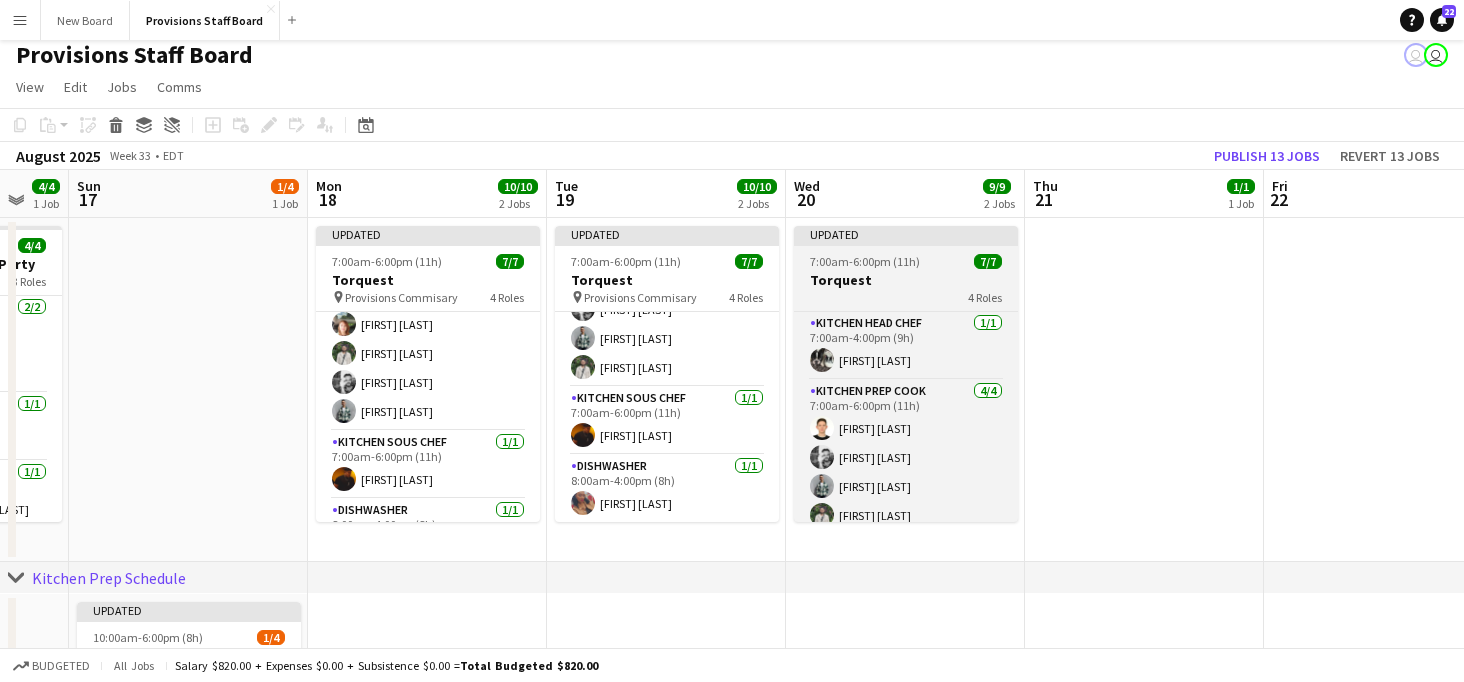 click on "7:00am-6:00pm (11h)" at bounding box center (865, 261) 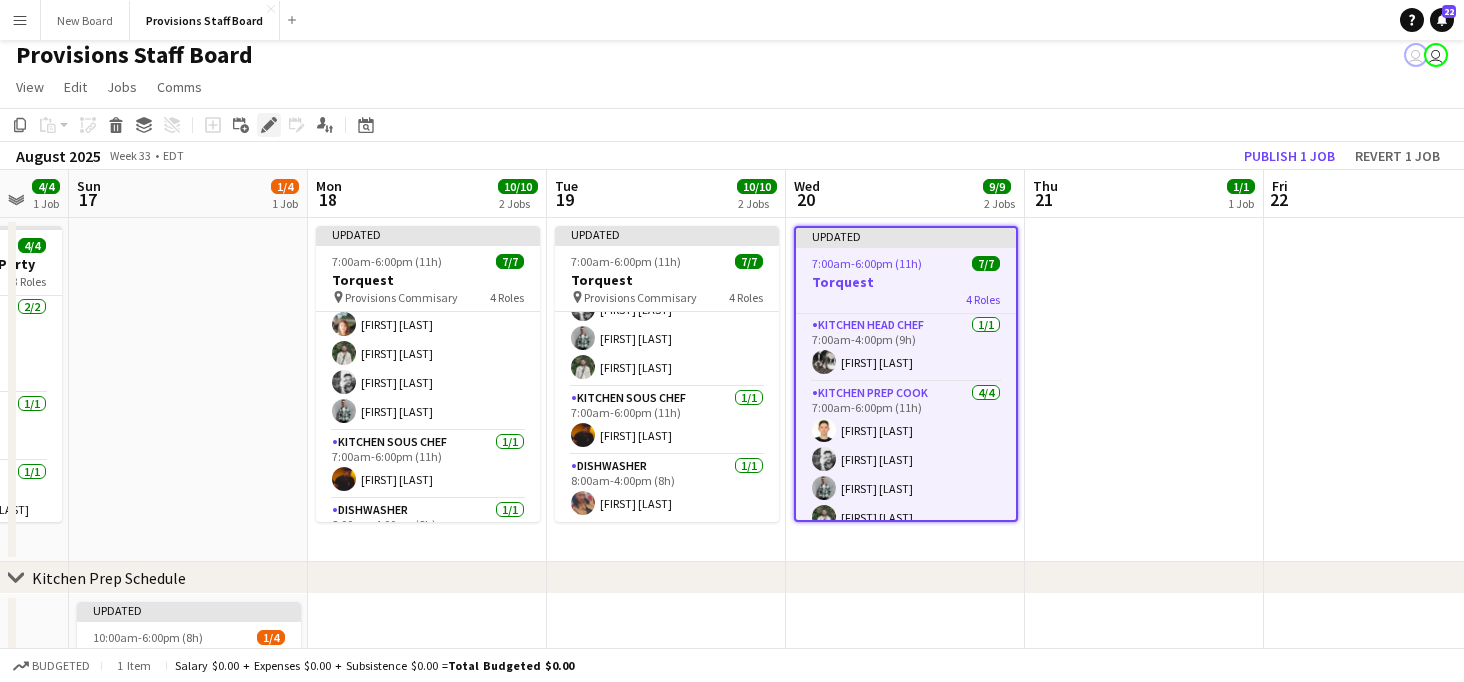 click 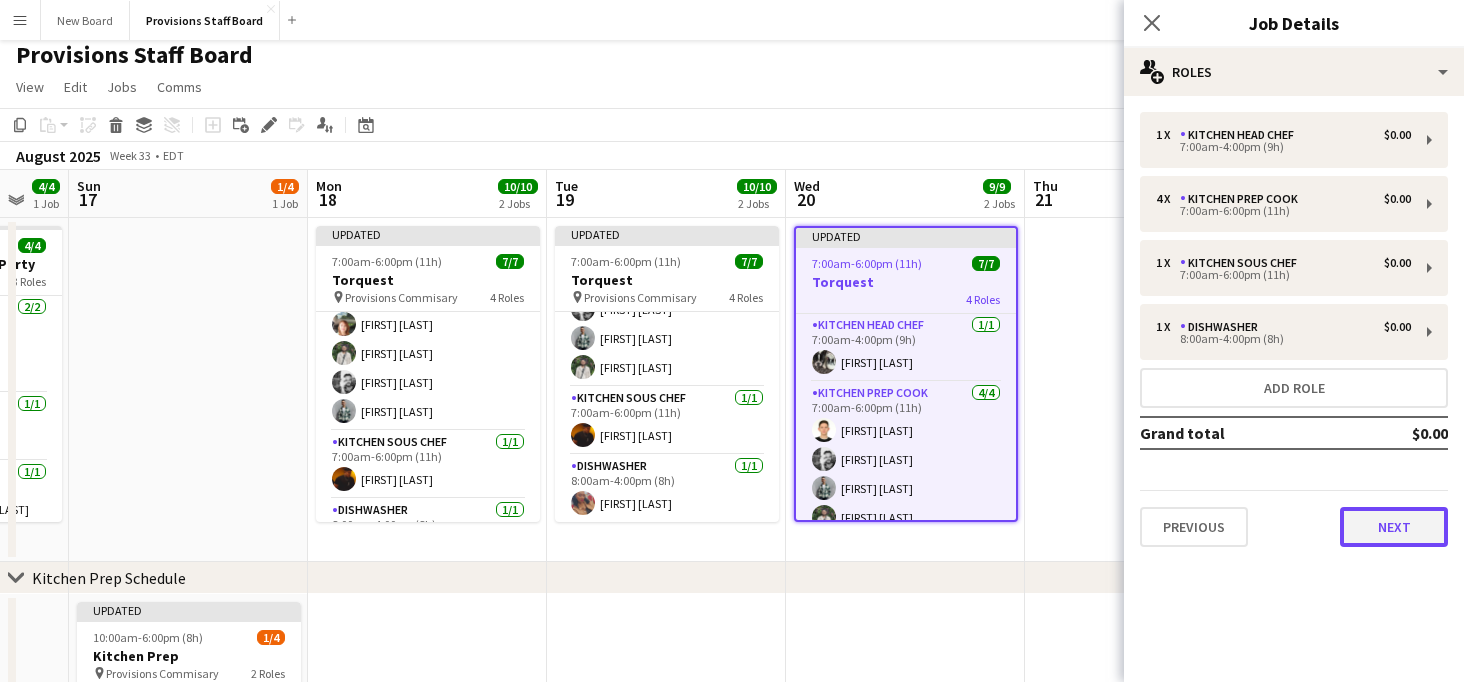 click on "Next" at bounding box center [1394, 527] 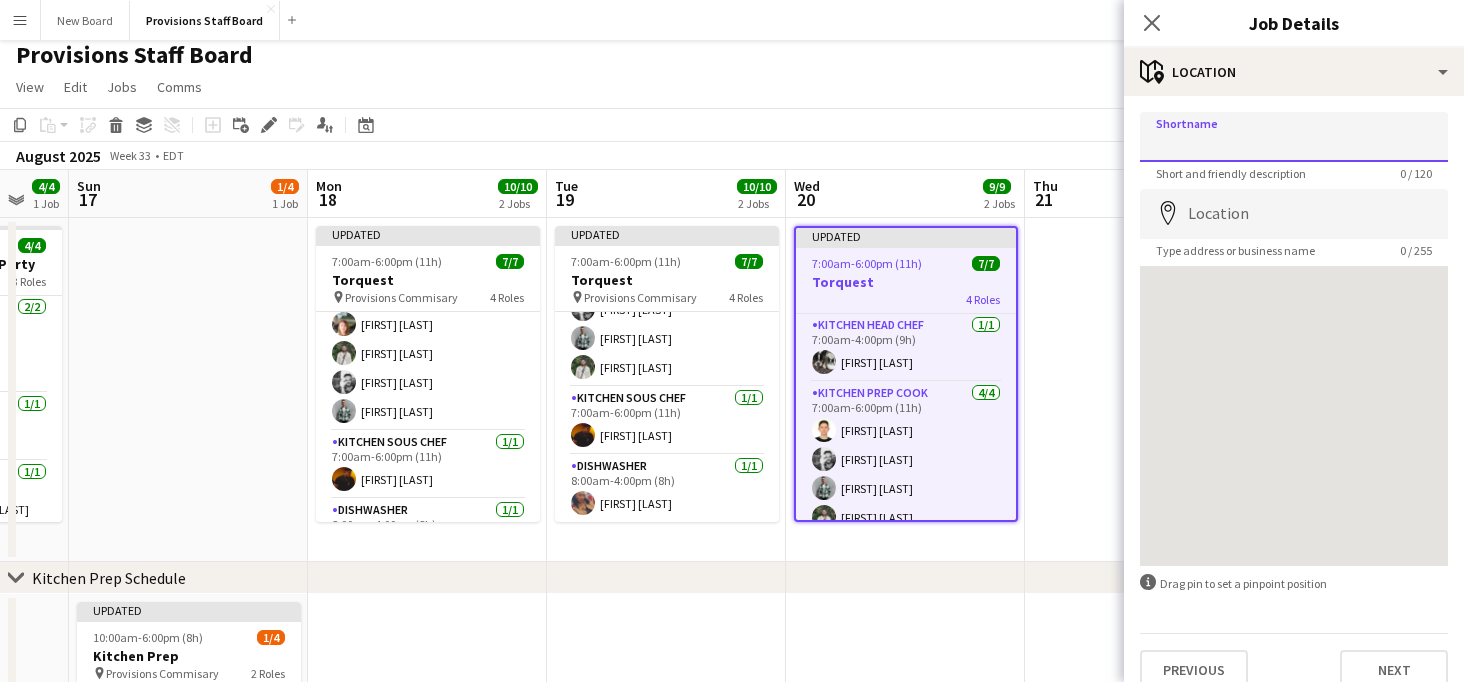 click on "Shortname" at bounding box center [1294, 137] 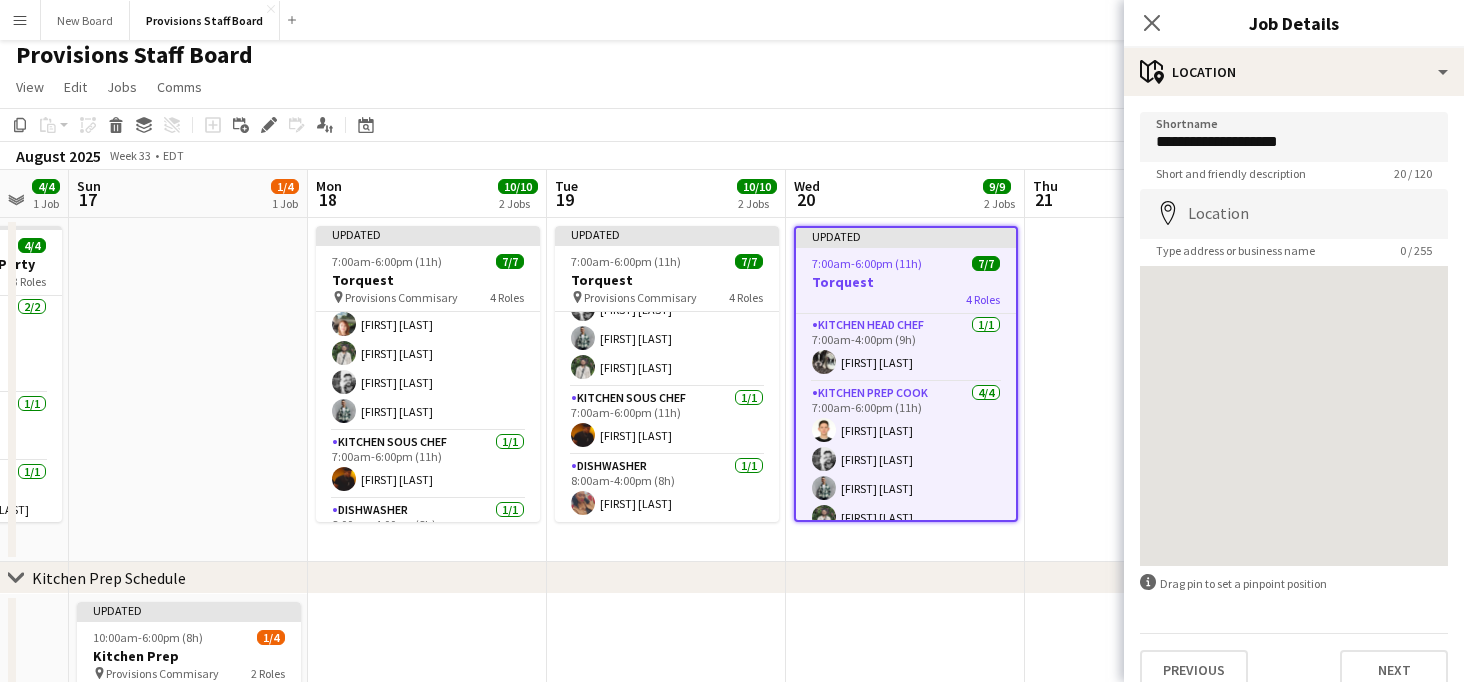 drag, startPoint x: 1286, startPoint y: 185, endPoint x: 1254, endPoint y: 231, distance: 56.0357 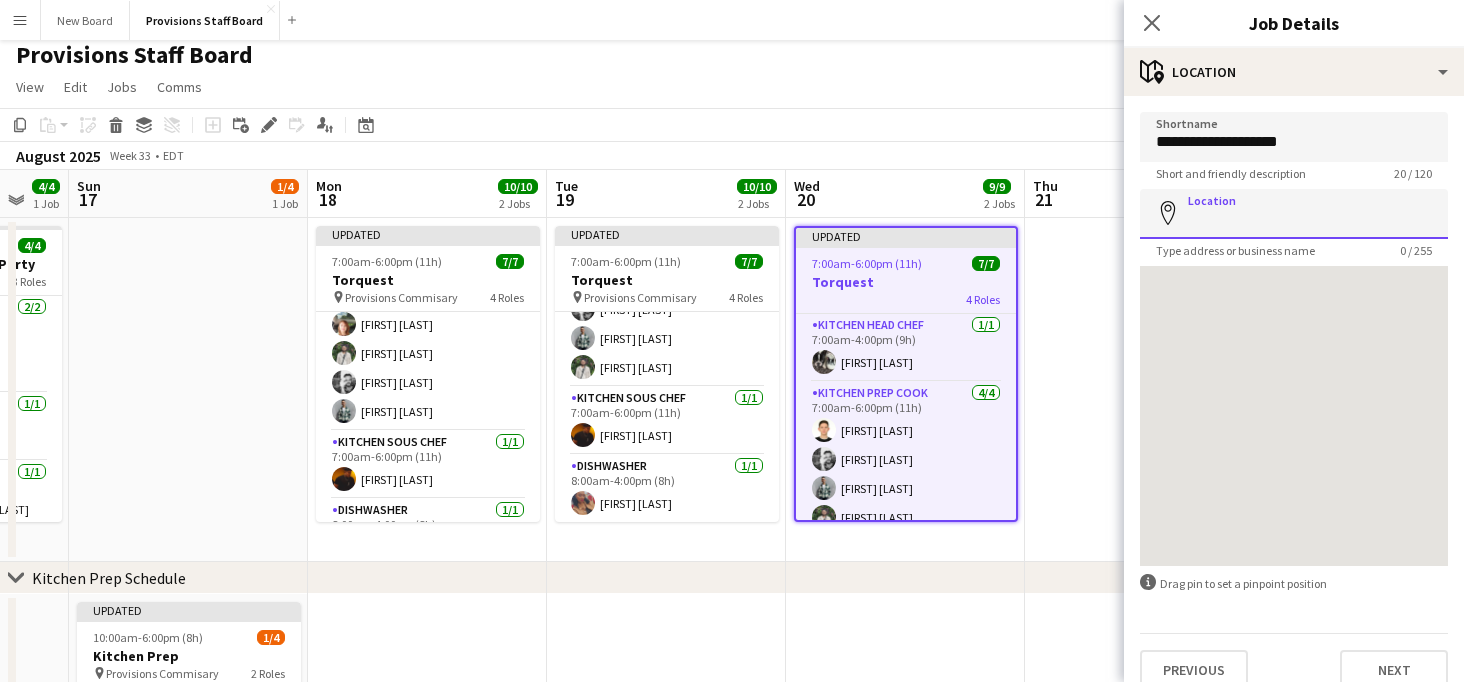 click on "Location" at bounding box center [1294, 214] 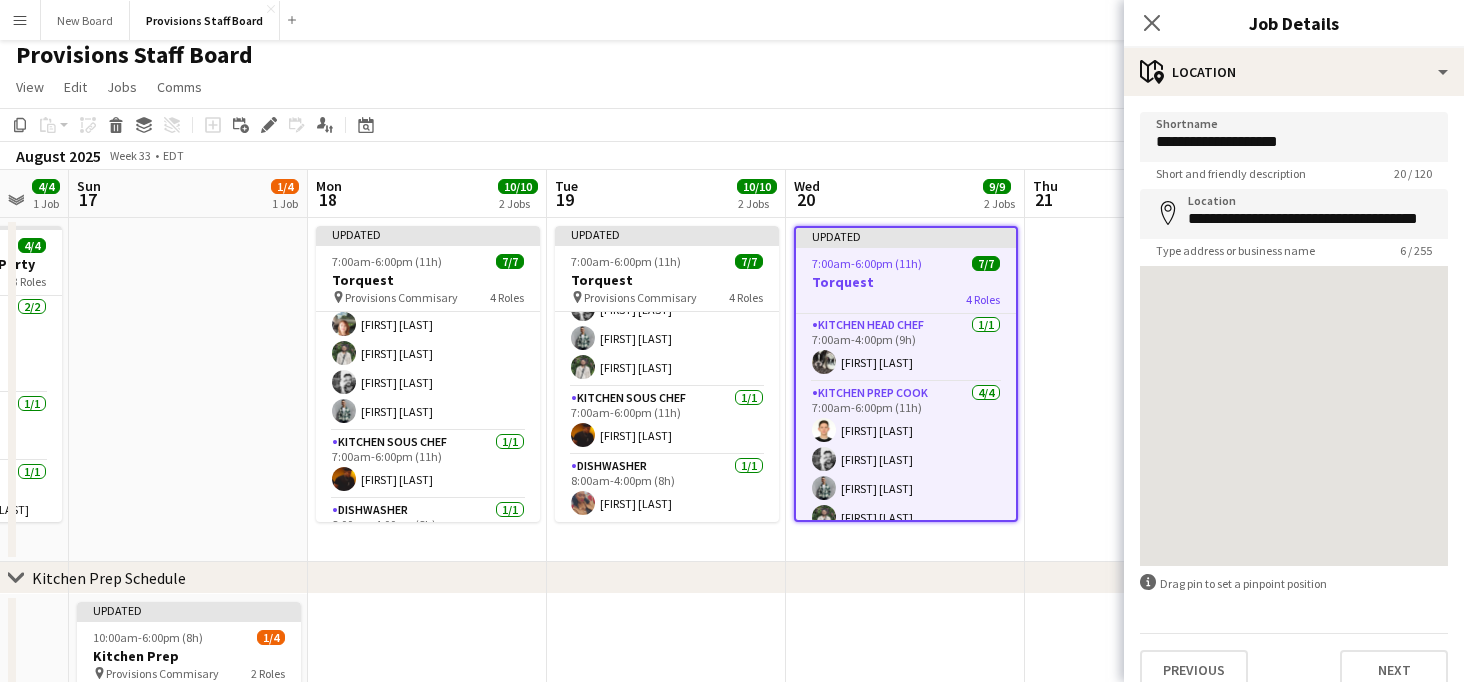 type on "**********" 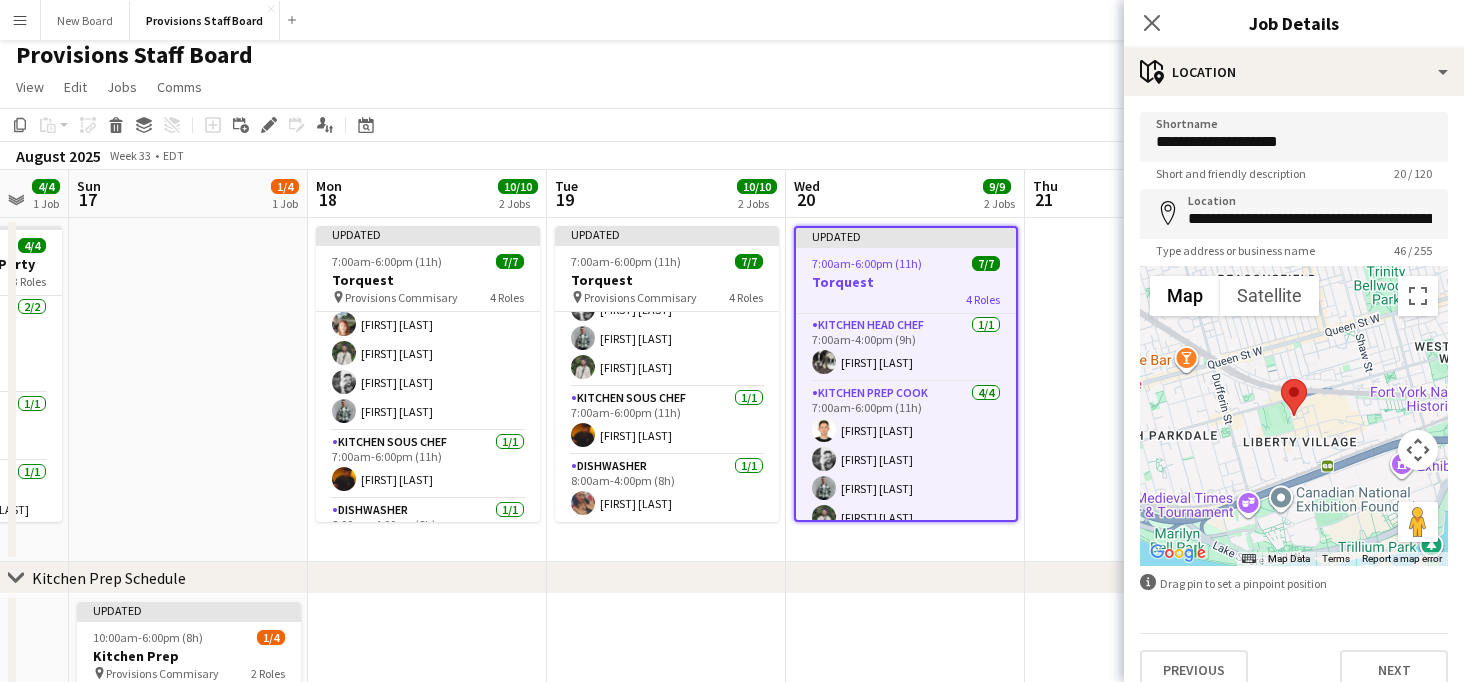 click at bounding box center (1144, 390) 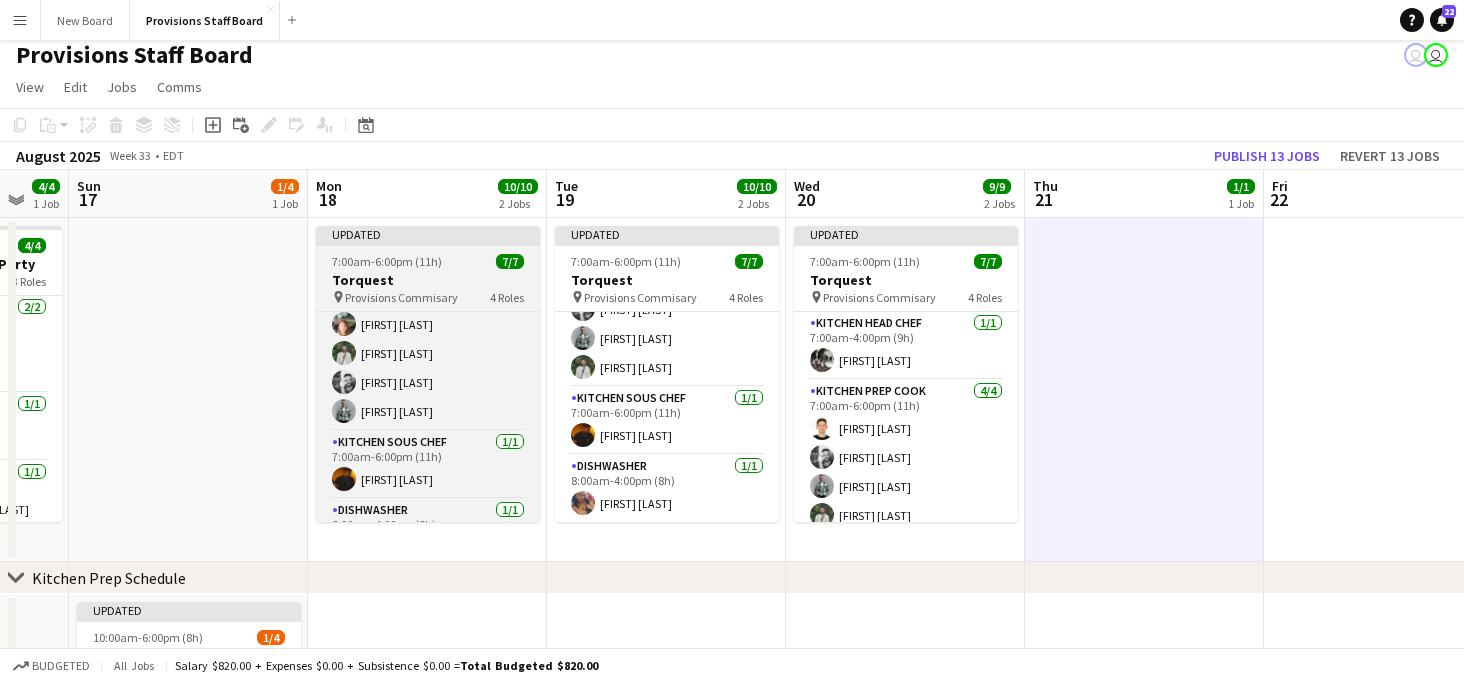click on "7:00am-6:00pm (11h)" at bounding box center [387, 261] 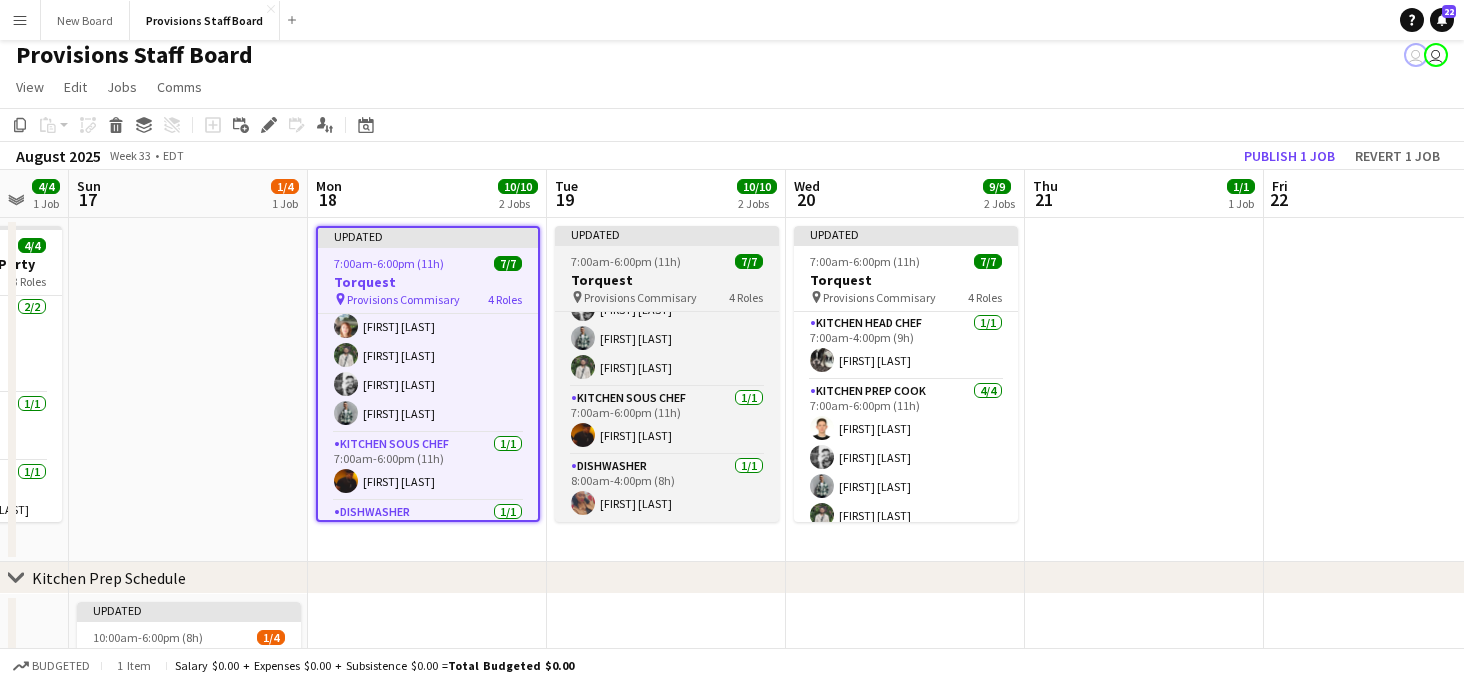 click on "7:00am-6:00pm (11h)" at bounding box center (626, 261) 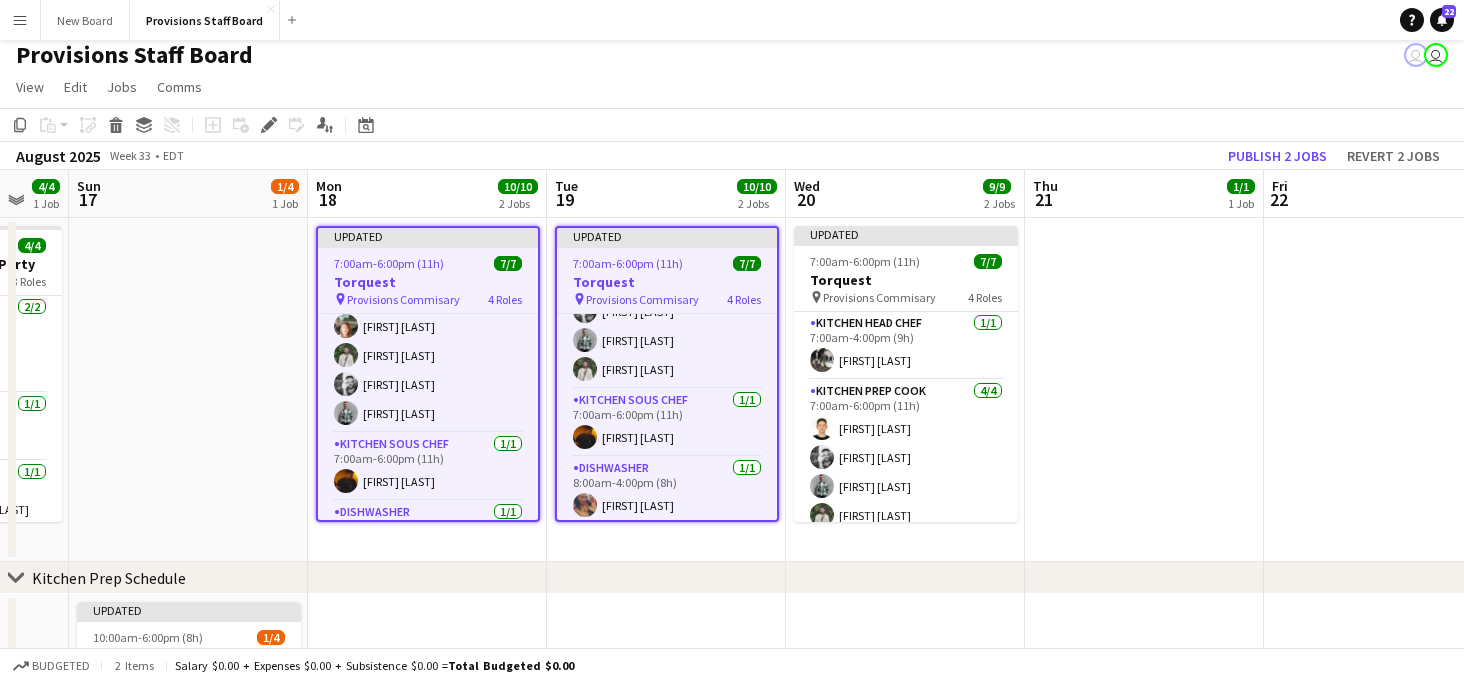 scroll, scrollTop: 150, scrollLeft: 0, axis: vertical 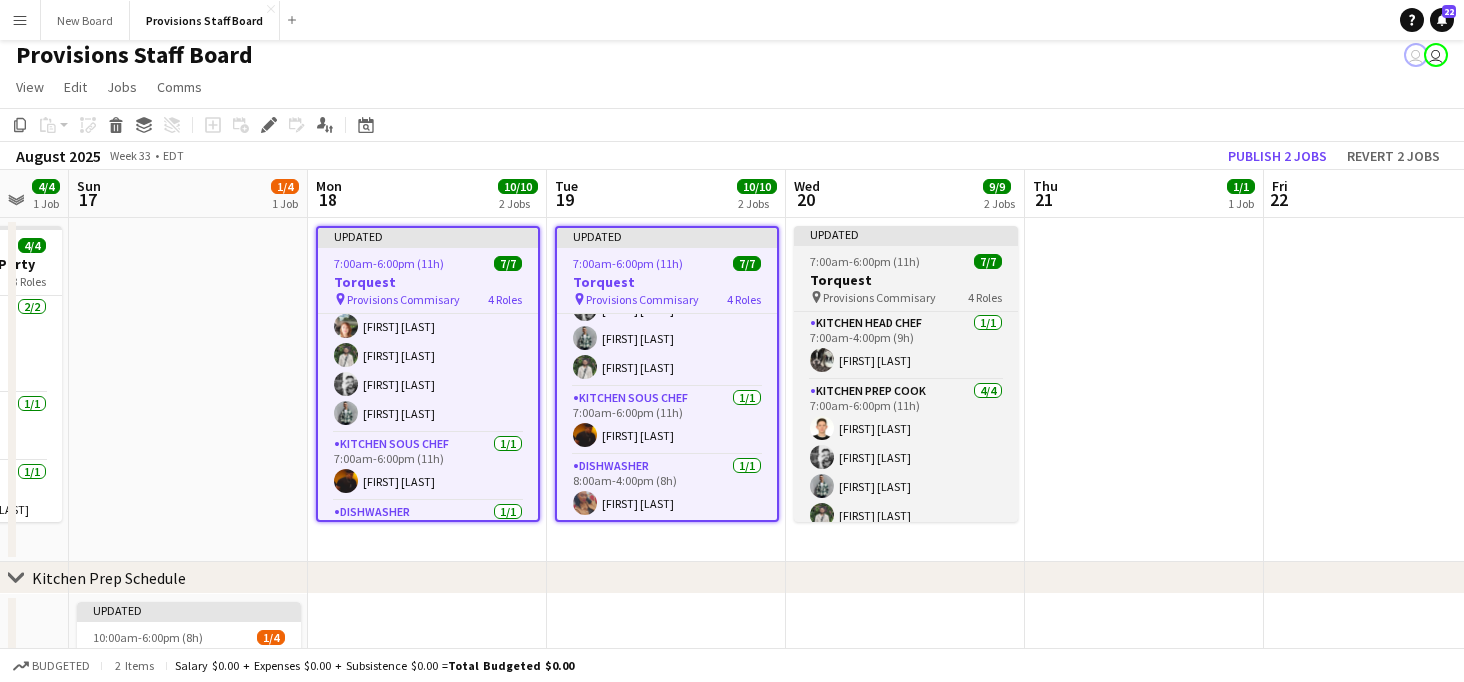 click on "Torquest" at bounding box center [906, 280] 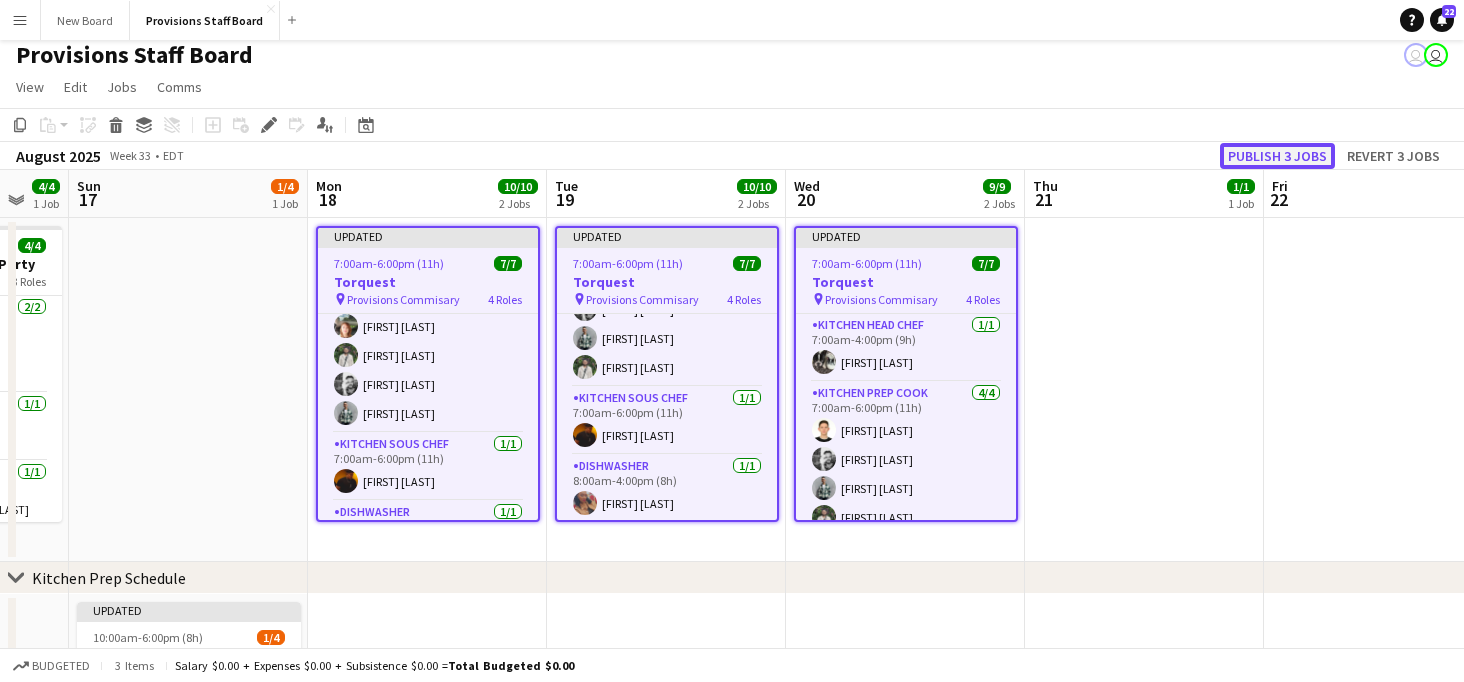 click on "Publish 3 jobs" 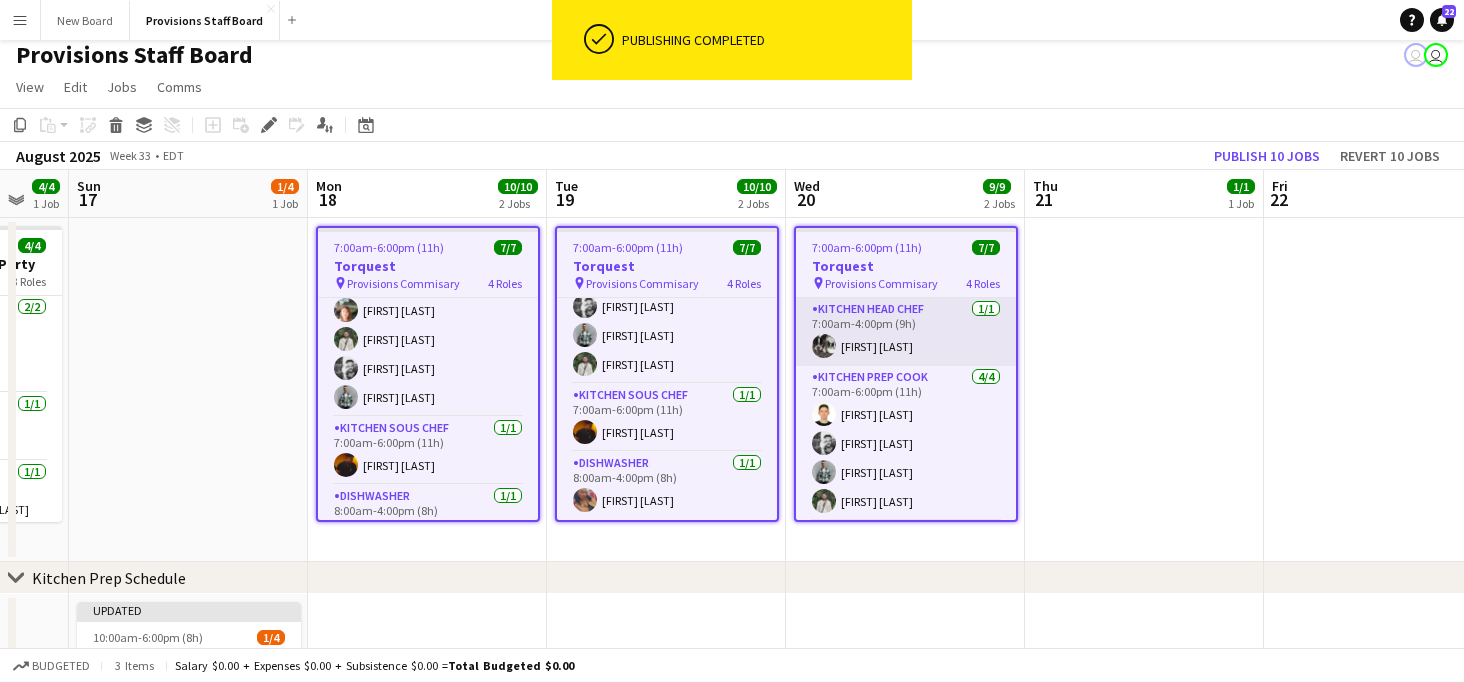 scroll, scrollTop: 136, scrollLeft: 0, axis: vertical 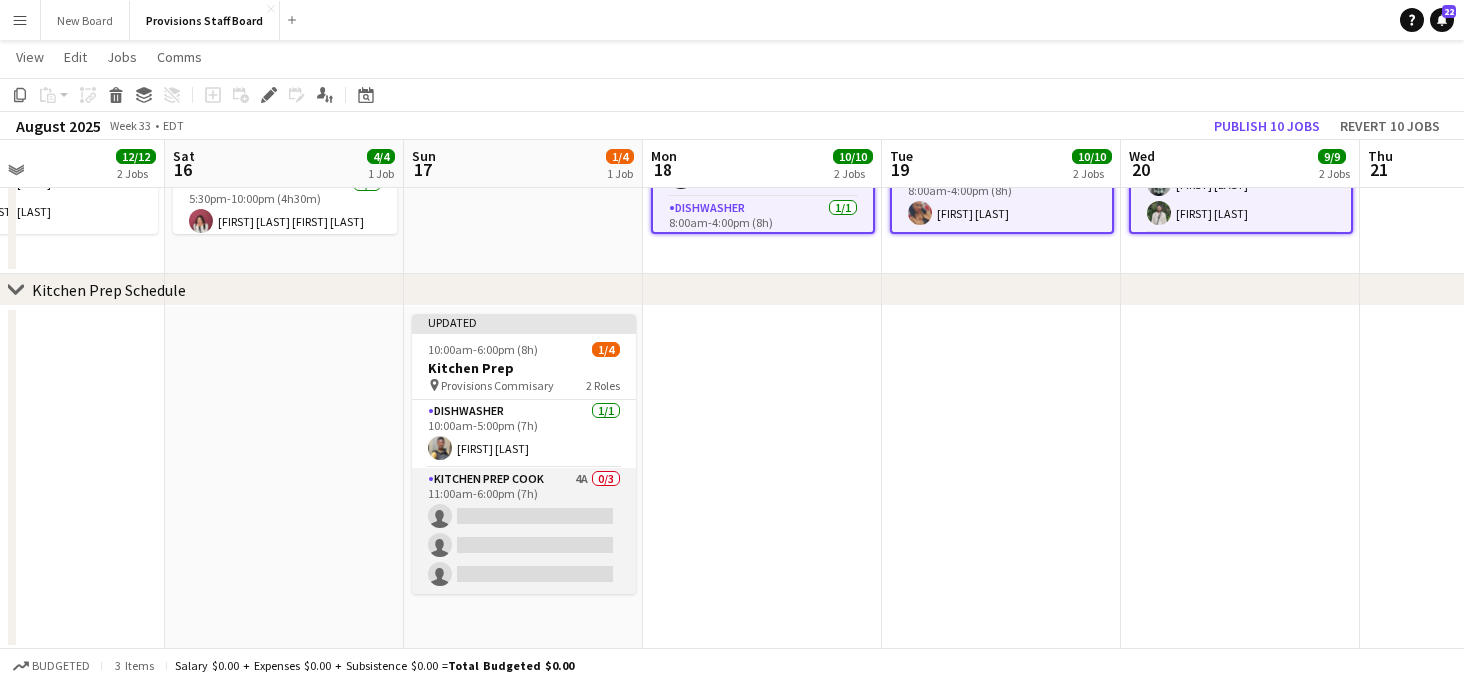 click on "Kitchen Prep Cook   4A   0/3   11:00am-6:00pm (7h)
single-neutral-actions
single-neutral-actions
single-neutral-actions" at bounding box center [524, 531] 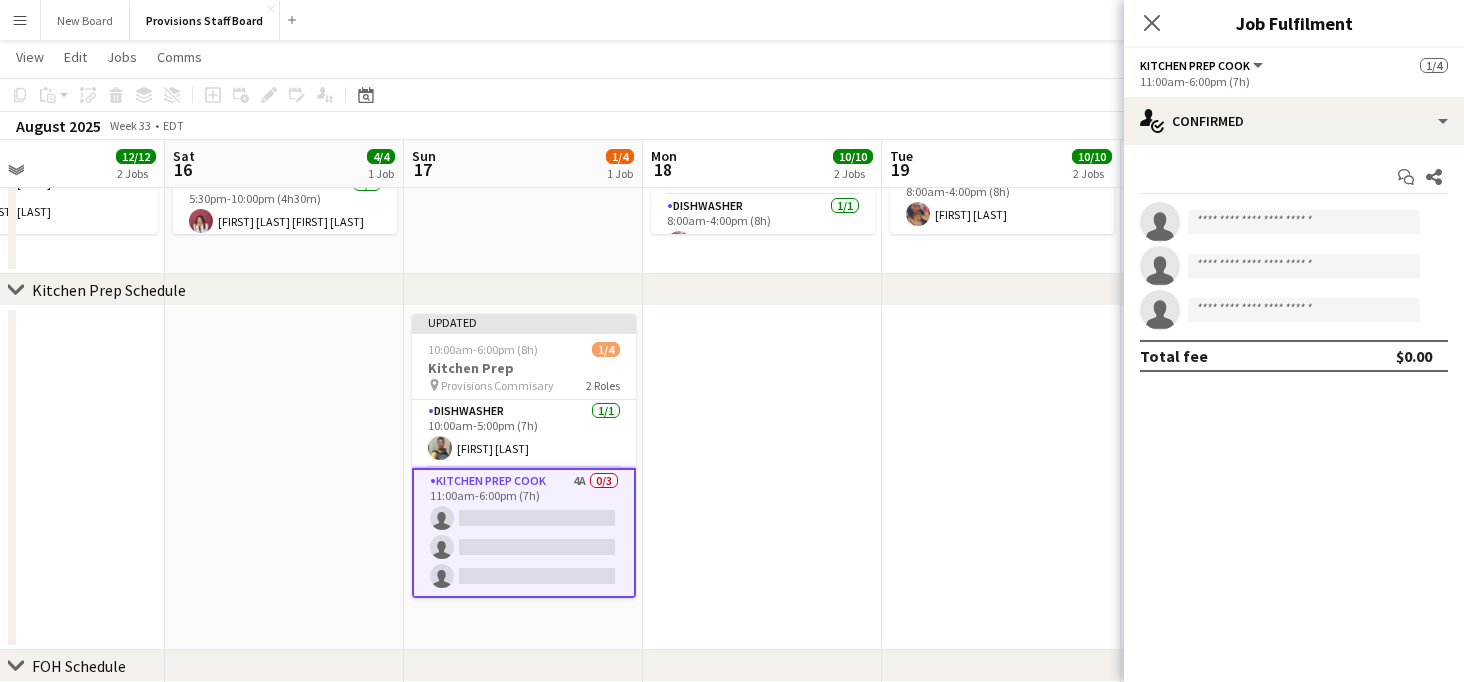 scroll, scrollTop: 132, scrollLeft: 0, axis: vertical 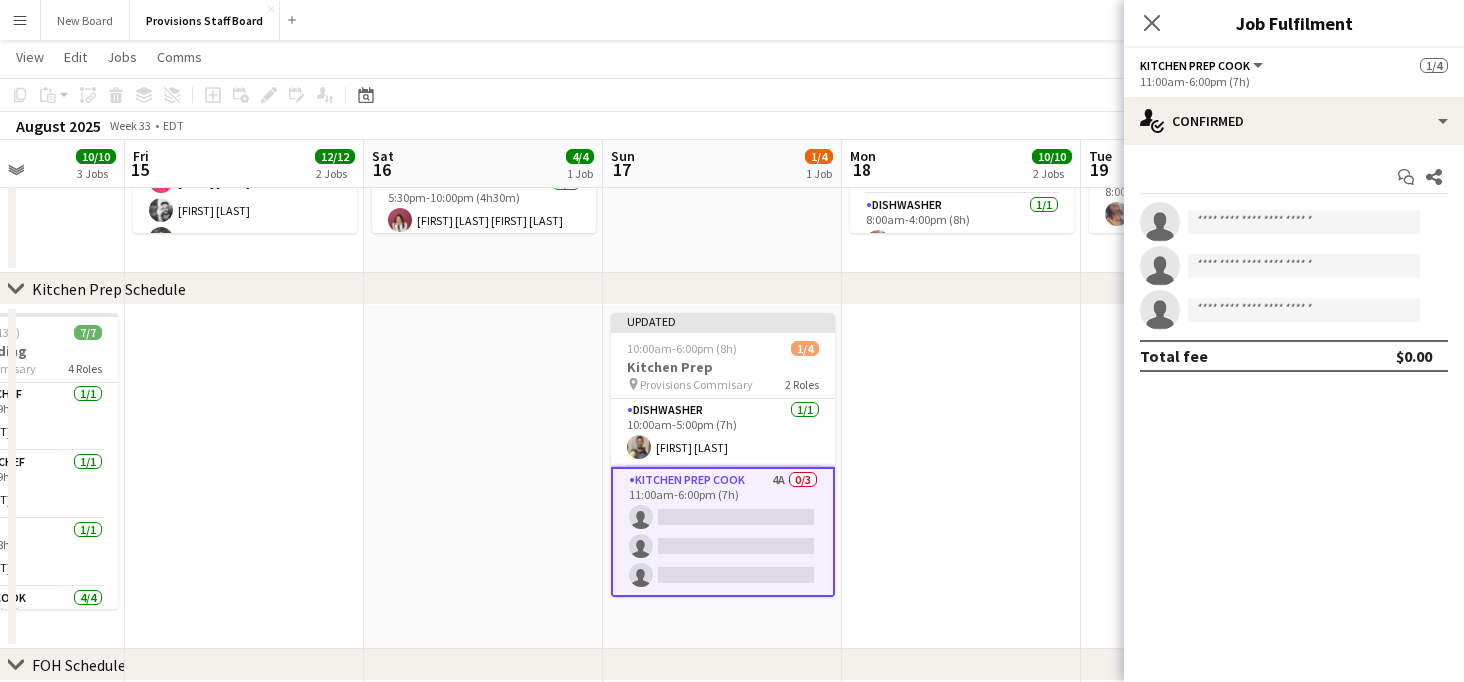 click on "Kitchen Prep Cook   4A   0/3   11:00am-6:00pm (7h)
single-neutral-actions
single-neutral-actions
single-neutral-actions" at bounding box center [723, 532] 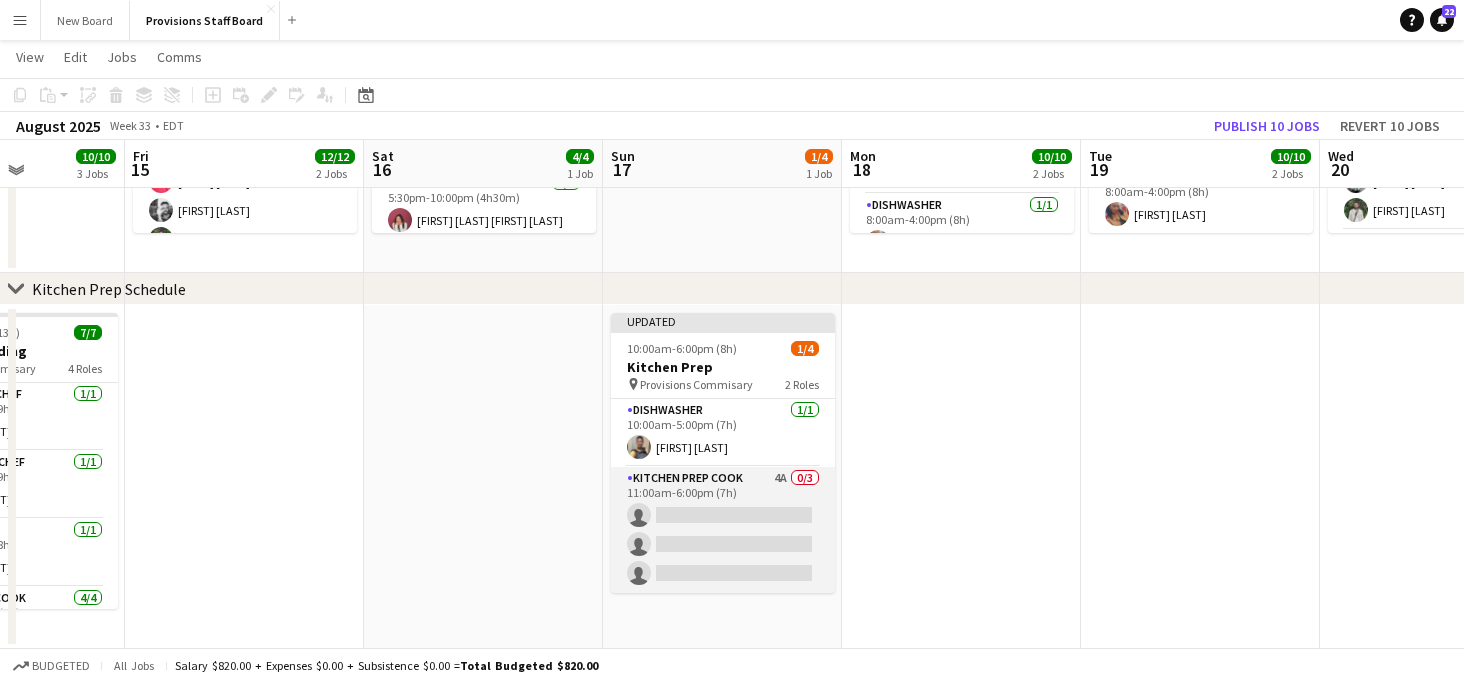 click on "Kitchen Prep Cook   4A   0/3   11:00am-6:00pm (7h)
single-neutral-actions
single-neutral-actions
single-neutral-actions" at bounding box center [723, 530] 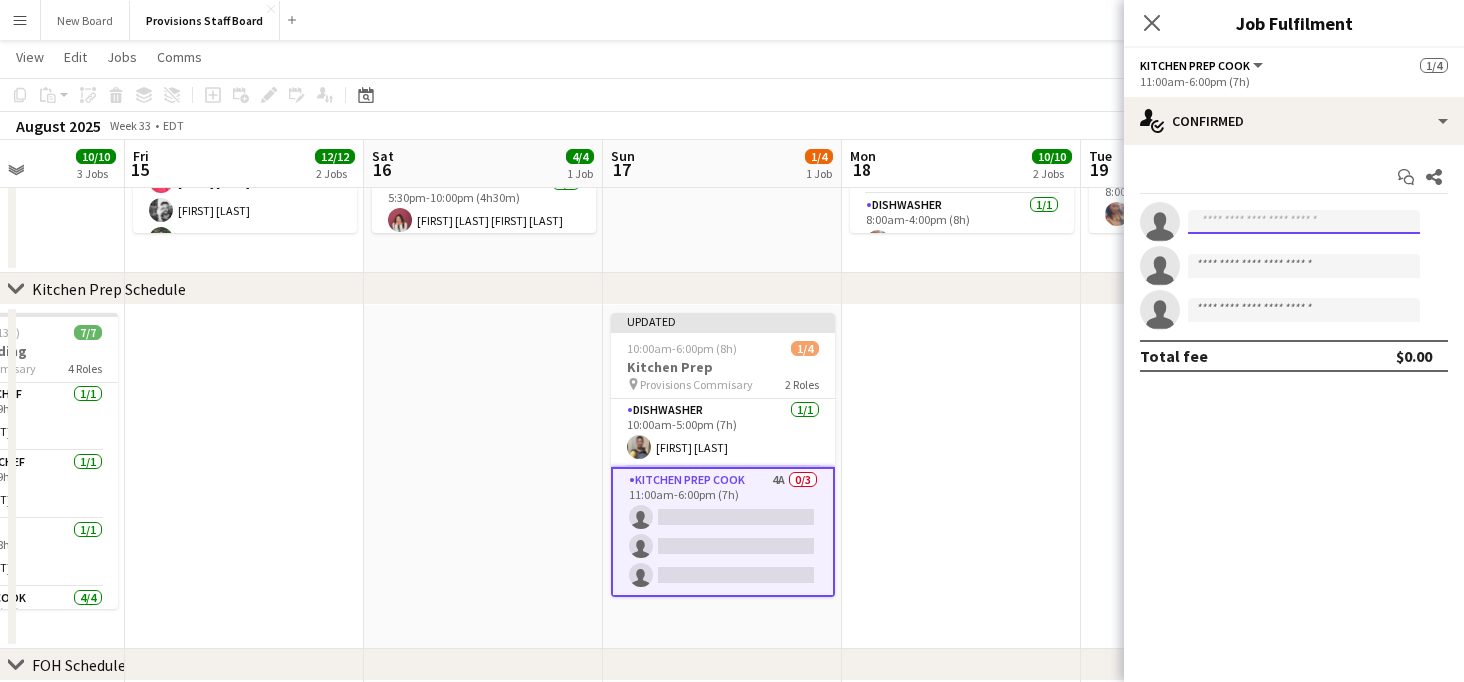 click at bounding box center [1304, 222] 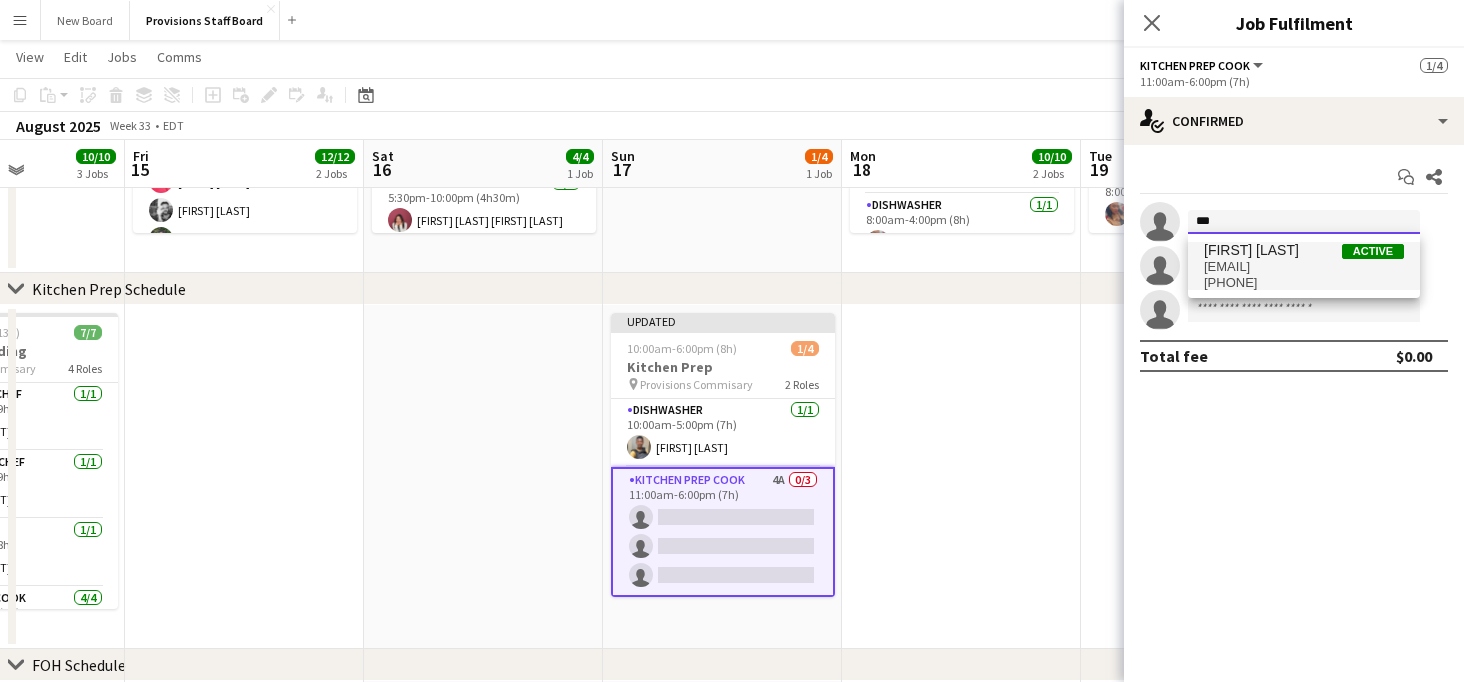 type on "***" 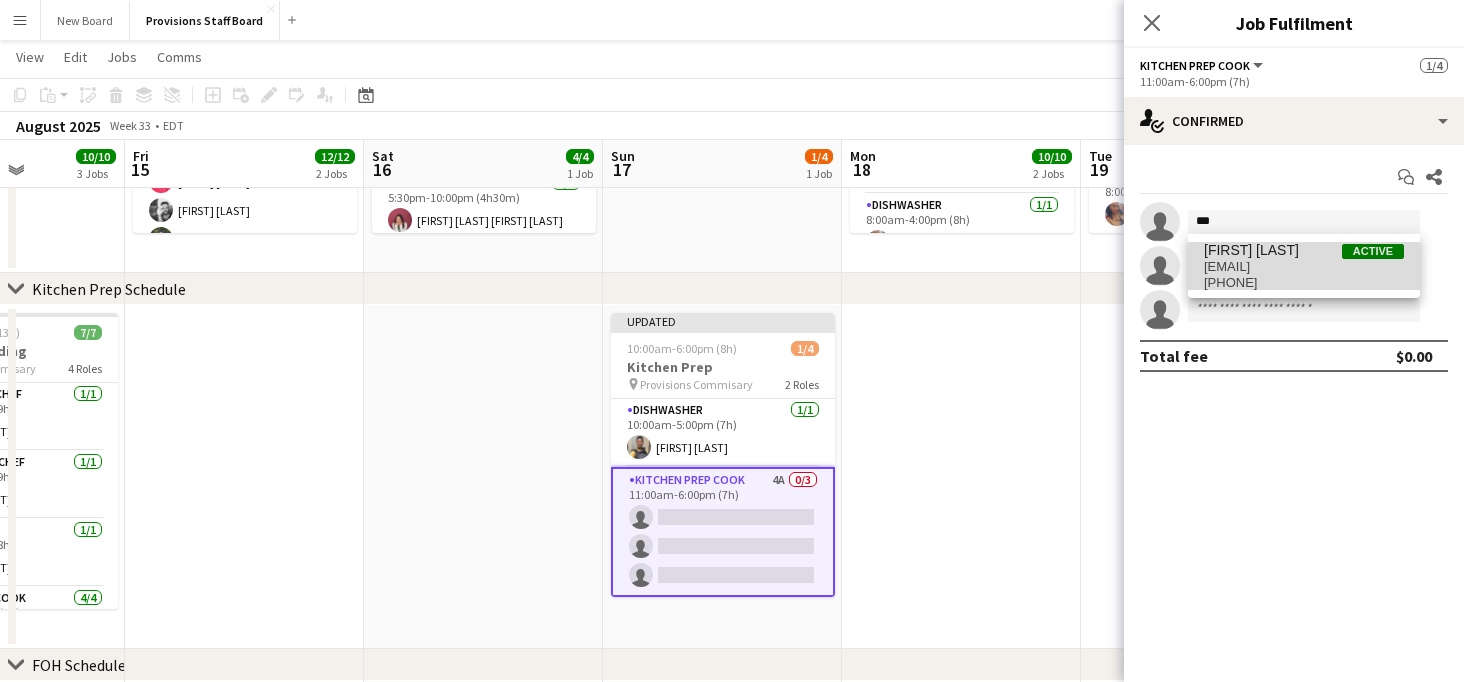 click on "[FIRST] [LAST]" at bounding box center (1251, 250) 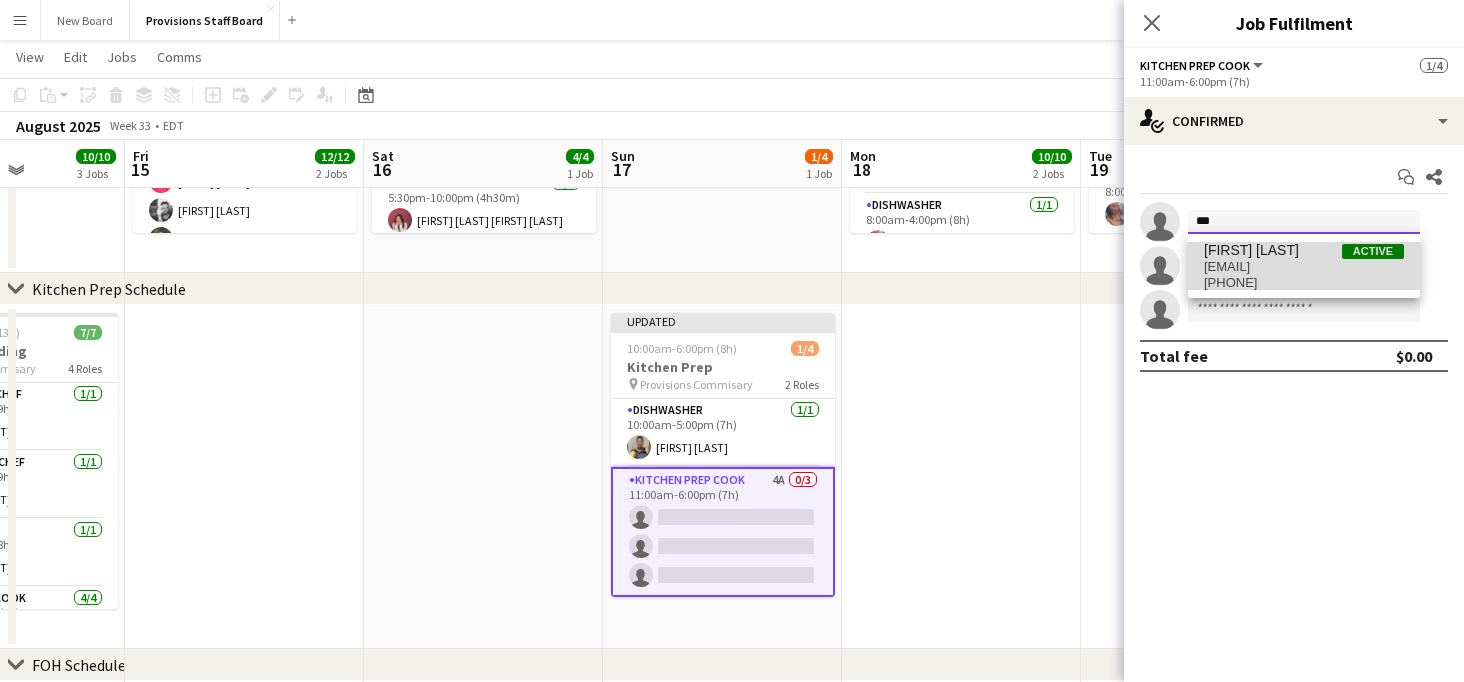 type 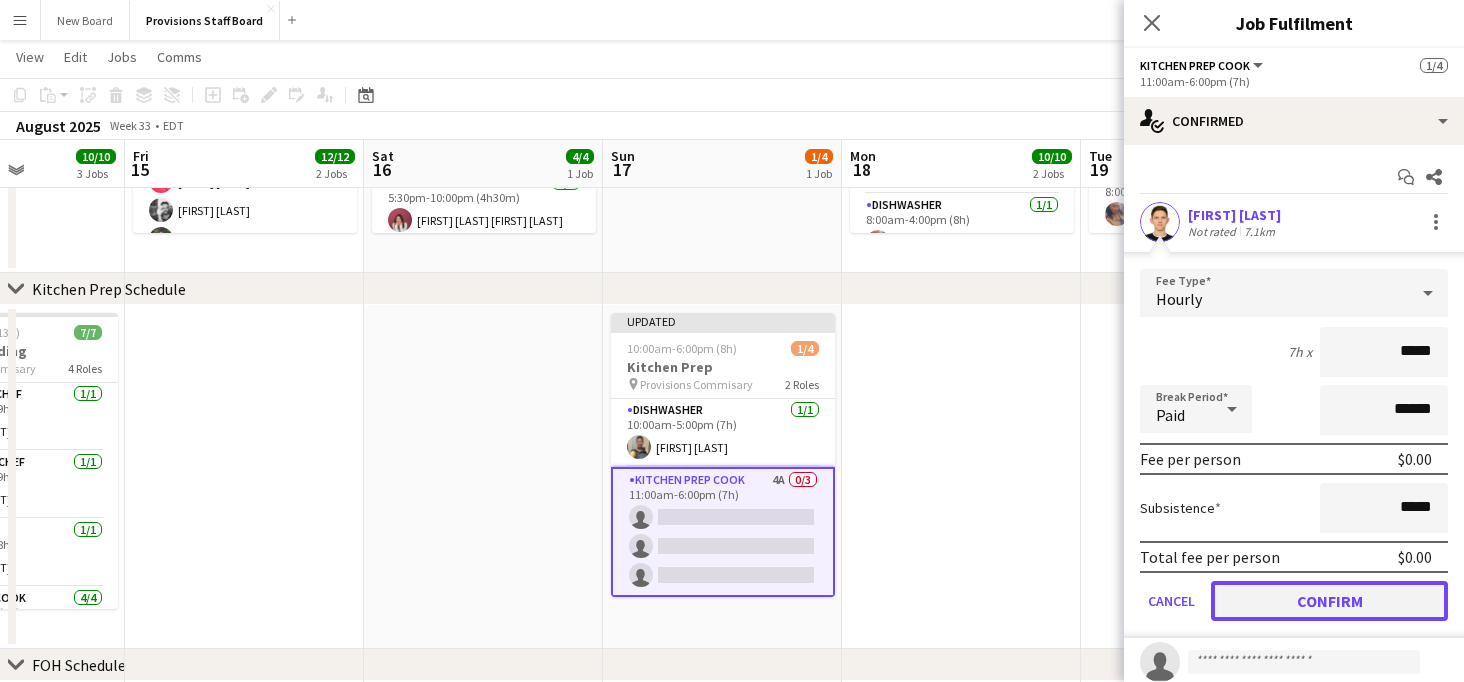 click on "Confirm" at bounding box center [1329, 601] 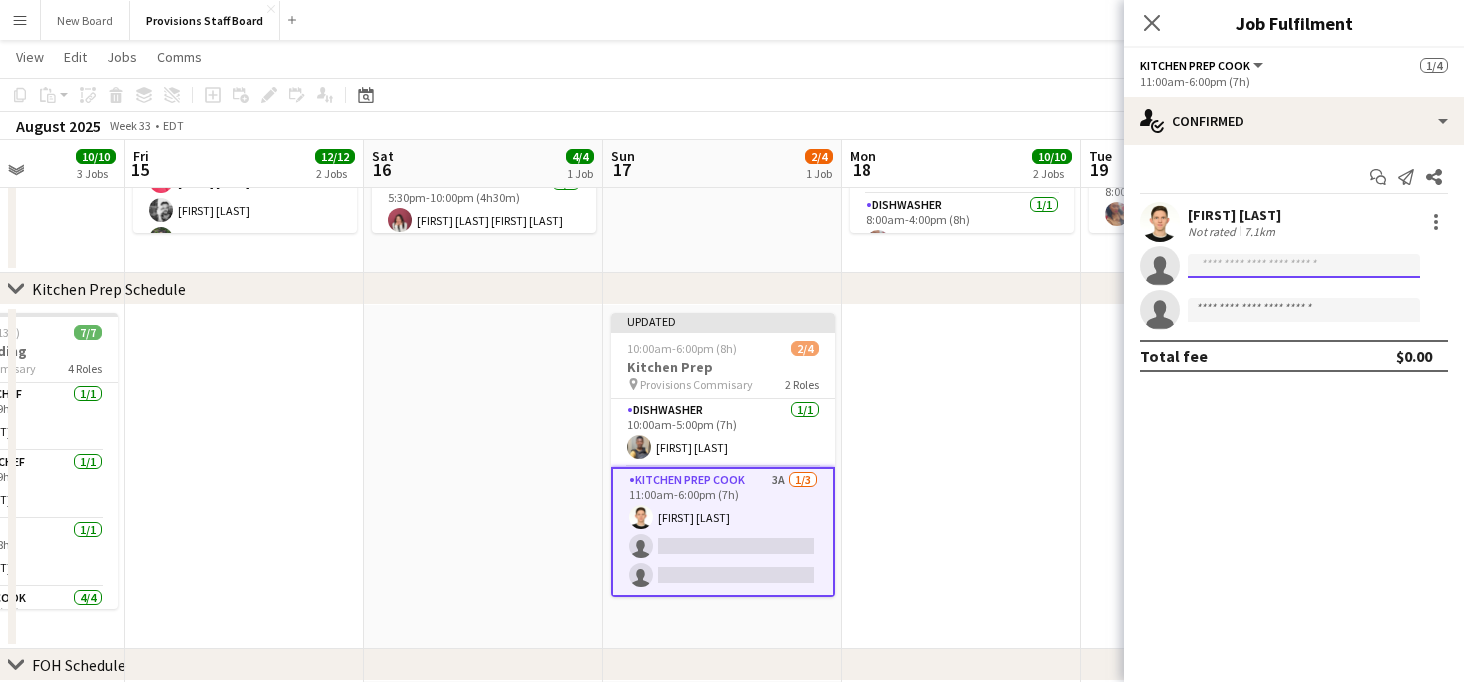 click at bounding box center (1304, 310) 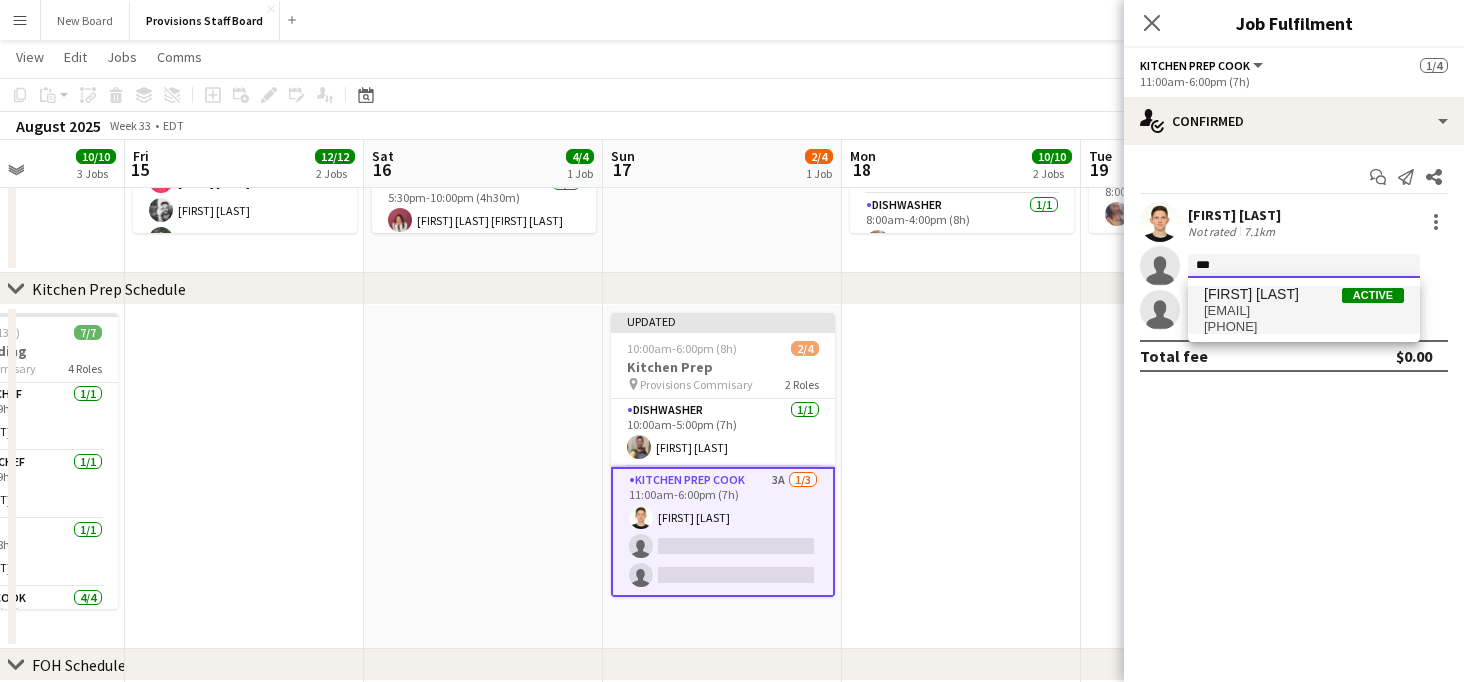 type on "***" 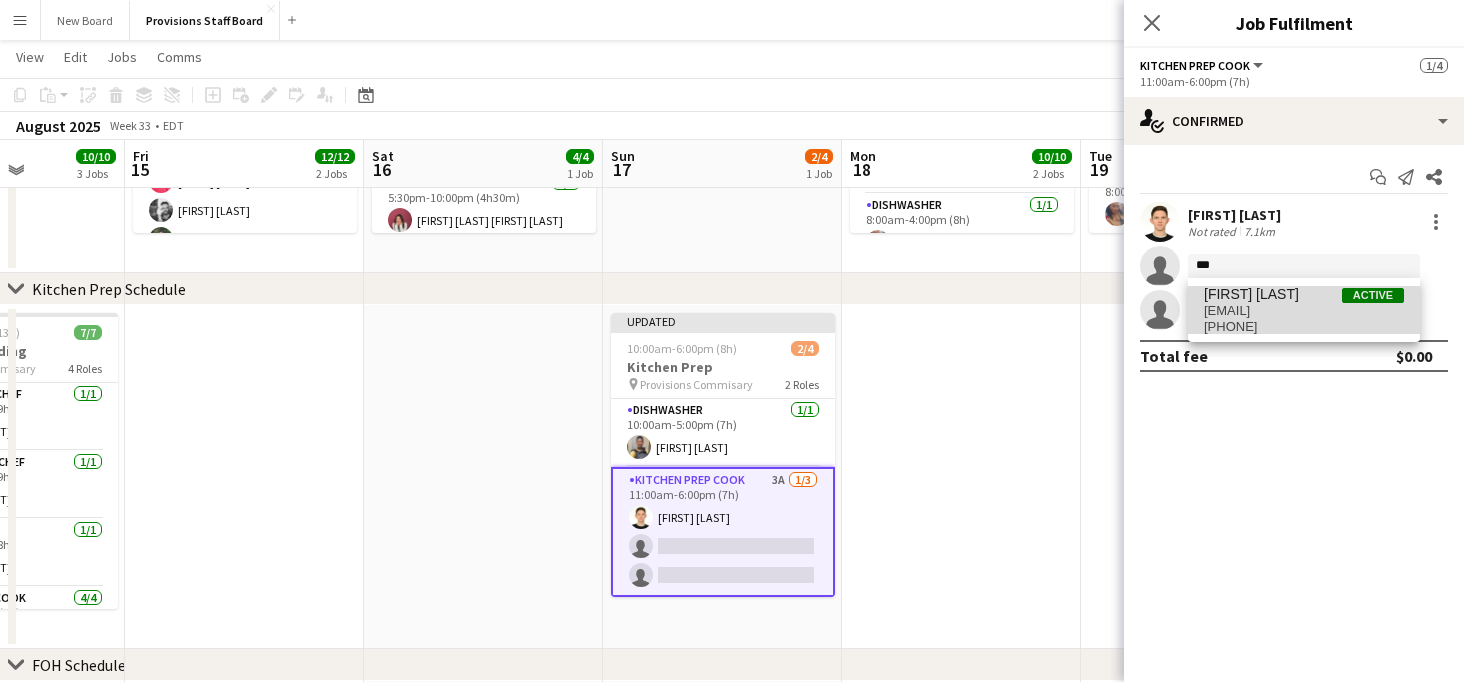 click on "[FIRST] [LAST]" at bounding box center (1251, 294) 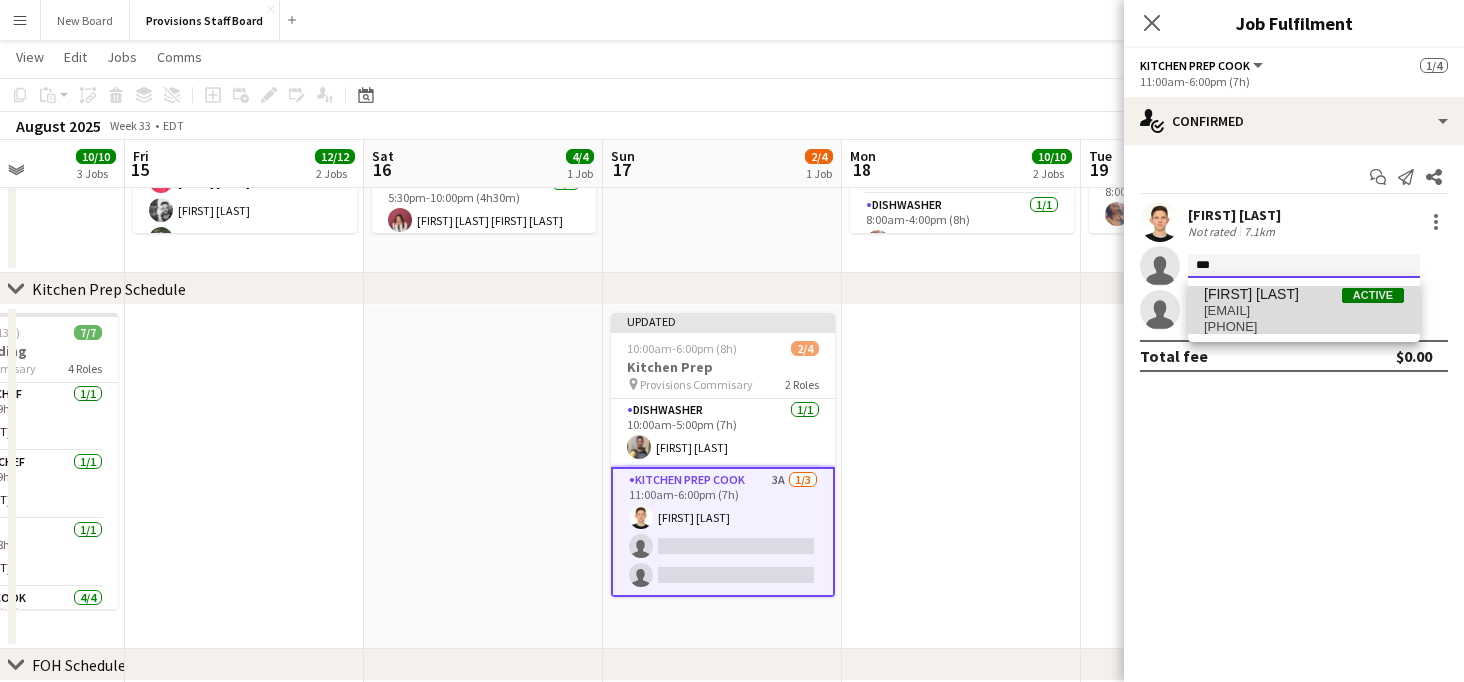 type 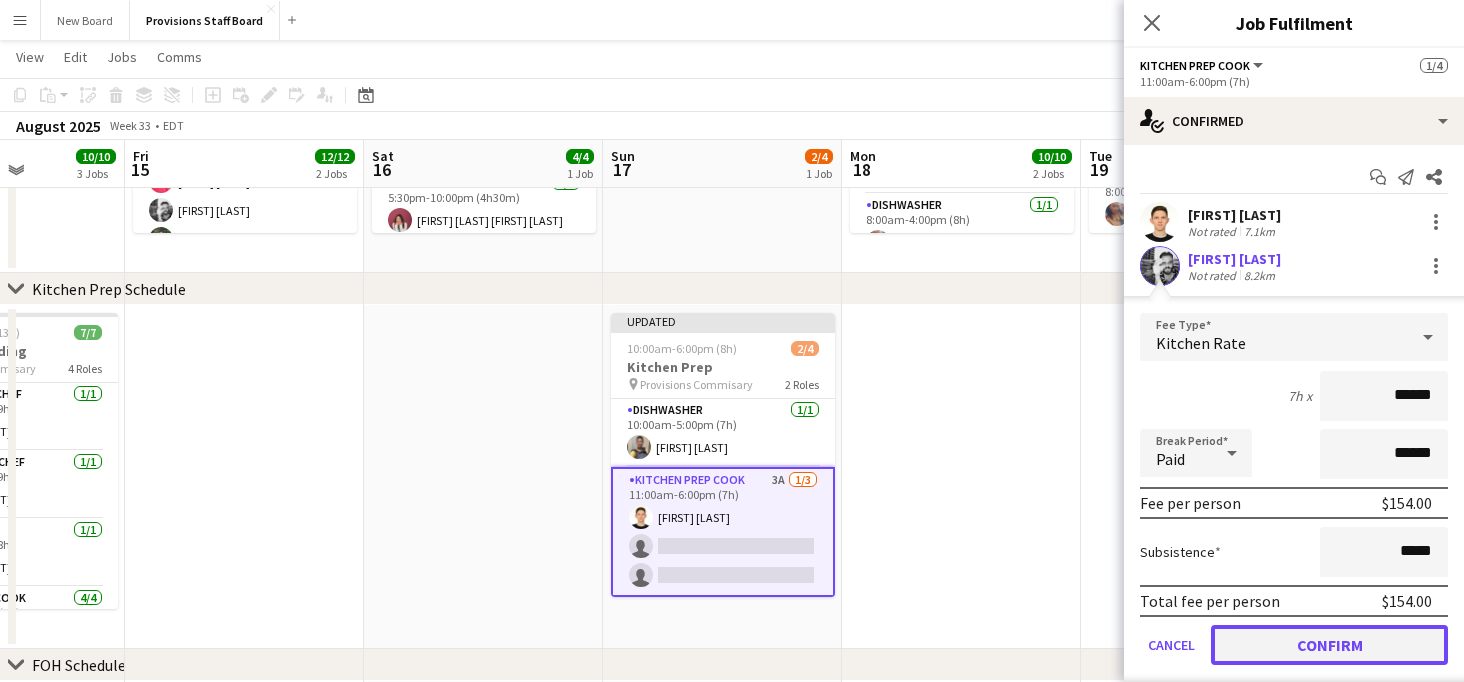 click on "Confirm" at bounding box center [1329, 645] 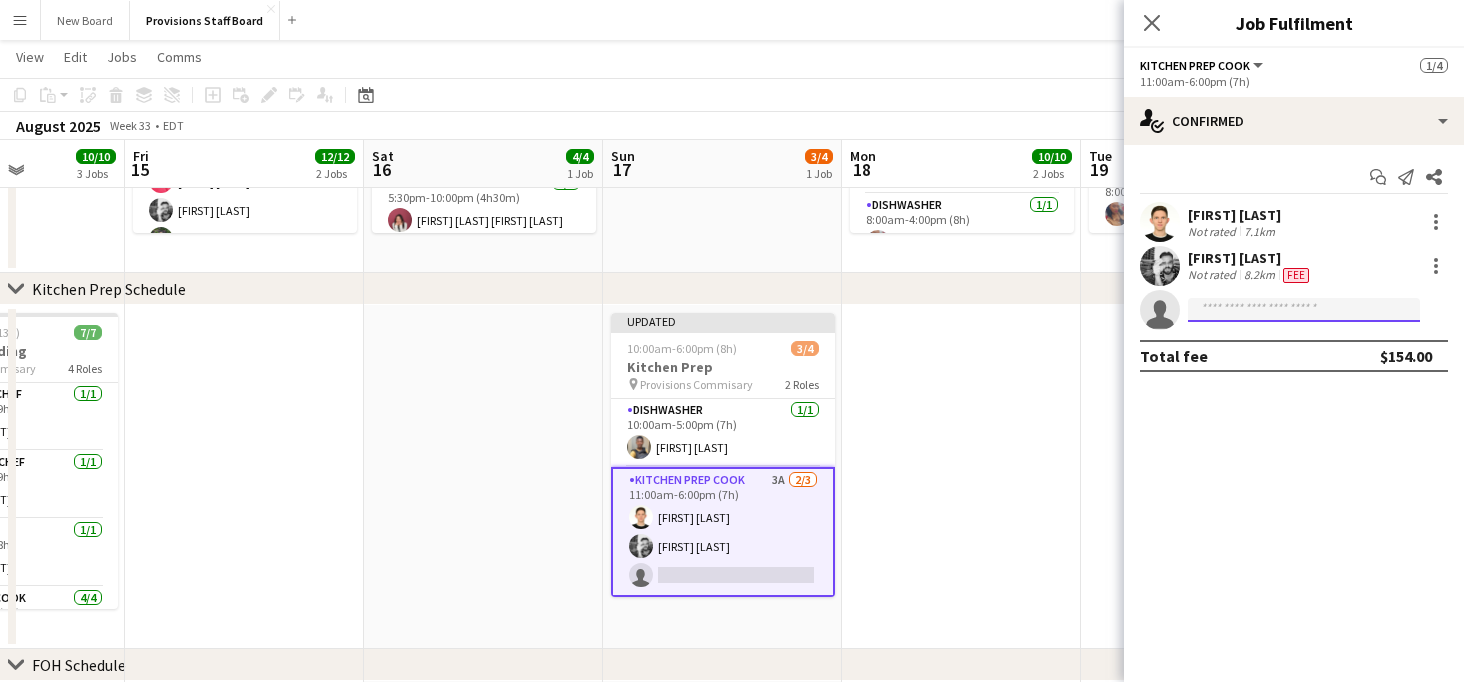 click 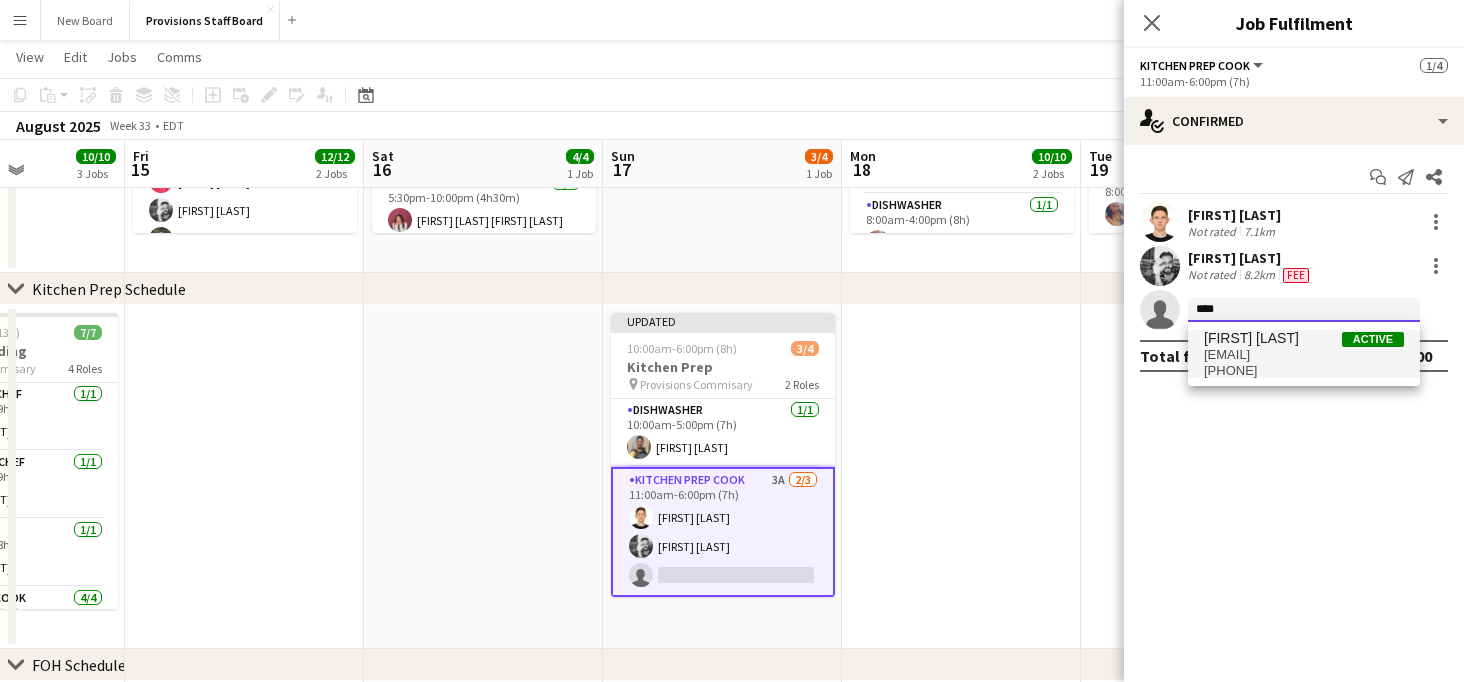 type on "****" 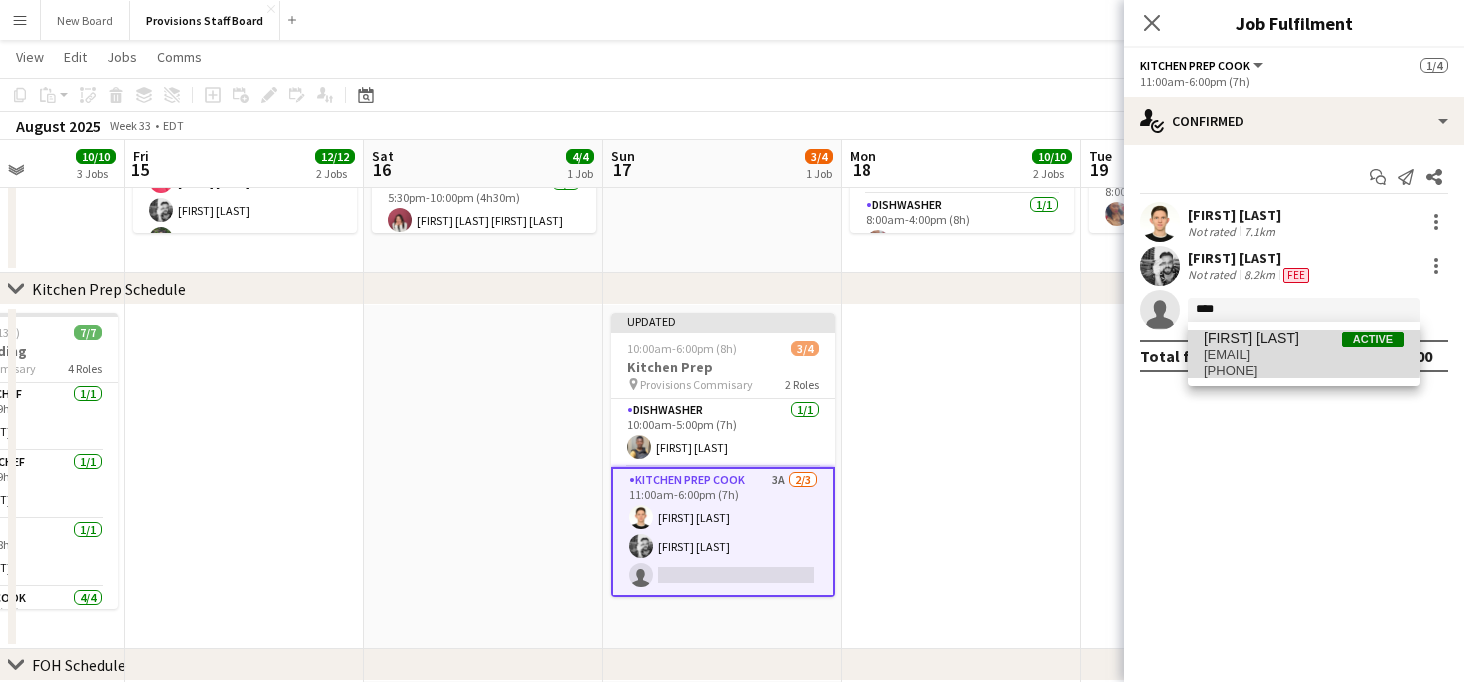 click on "[EMAIL]" at bounding box center (1304, 355) 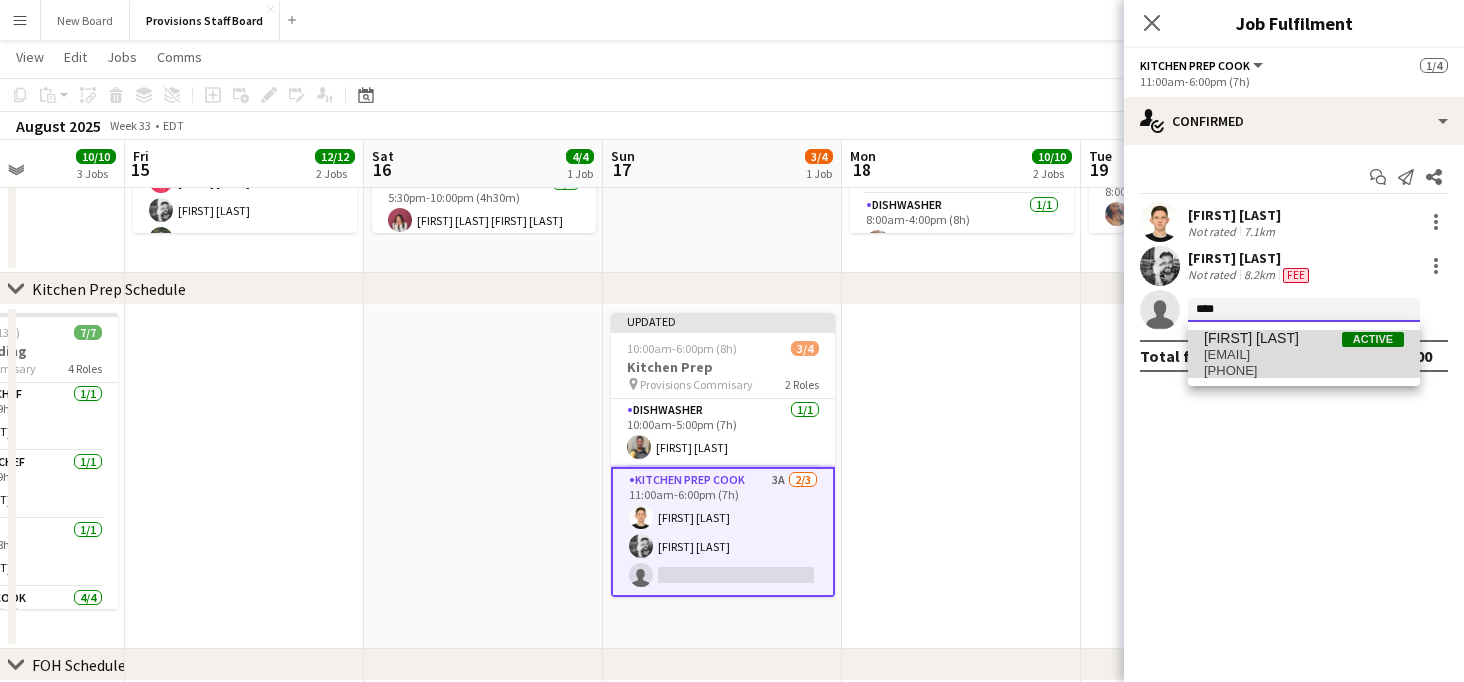 type 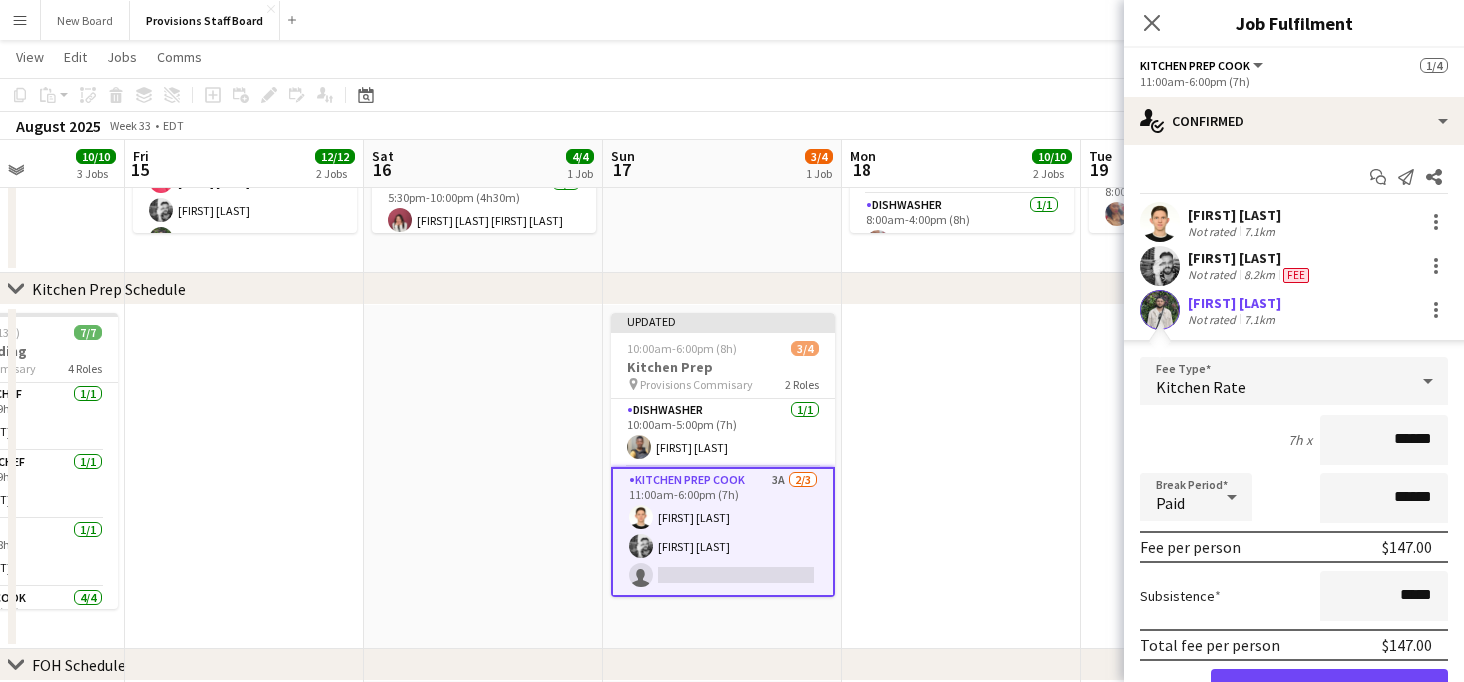 scroll, scrollTop: 100, scrollLeft: 0, axis: vertical 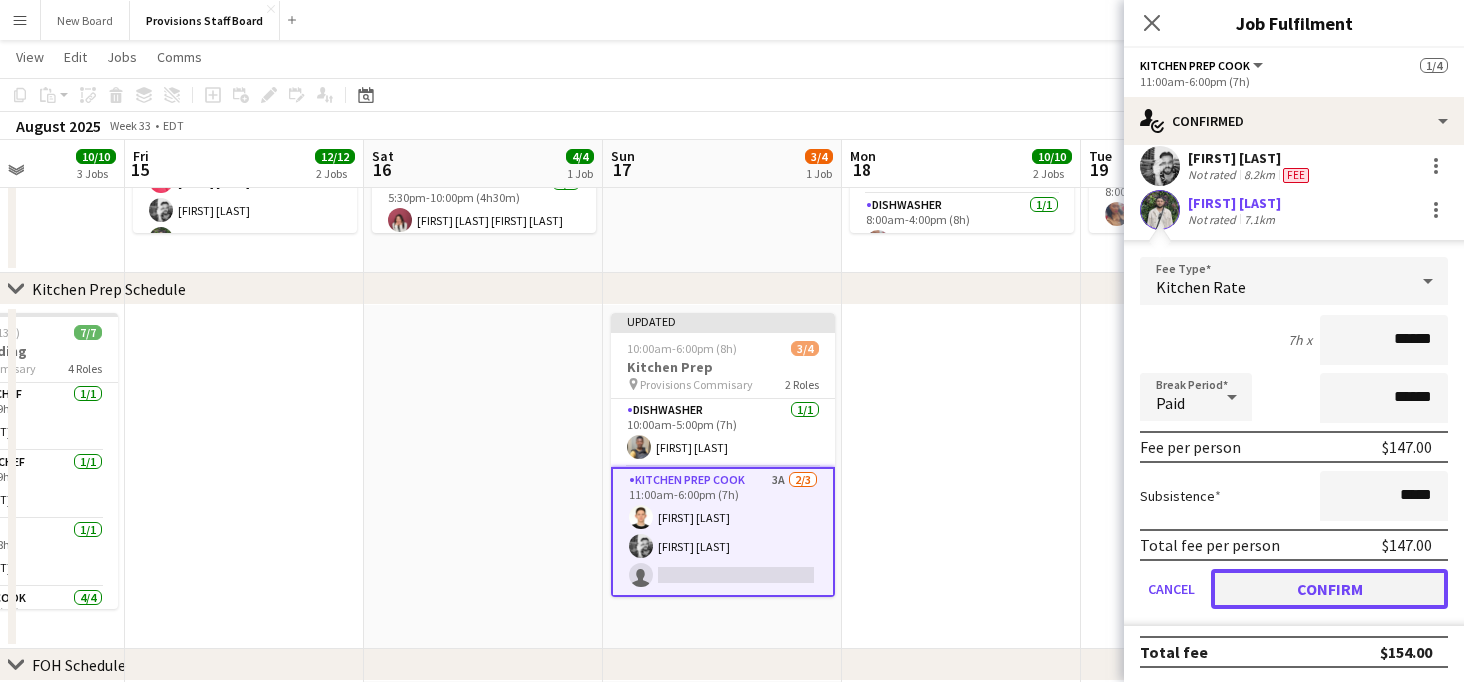 click on "Confirm" at bounding box center [1329, 589] 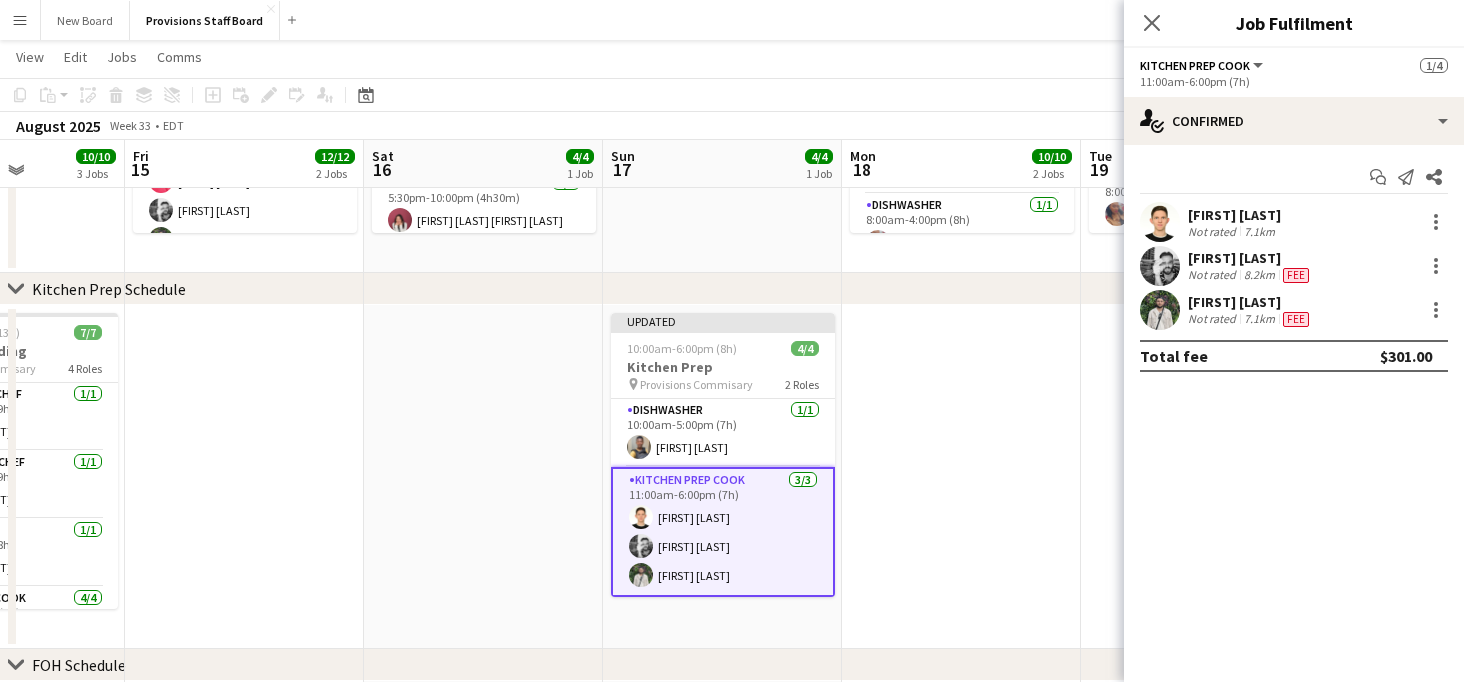 scroll, scrollTop: 0, scrollLeft: 0, axis: both 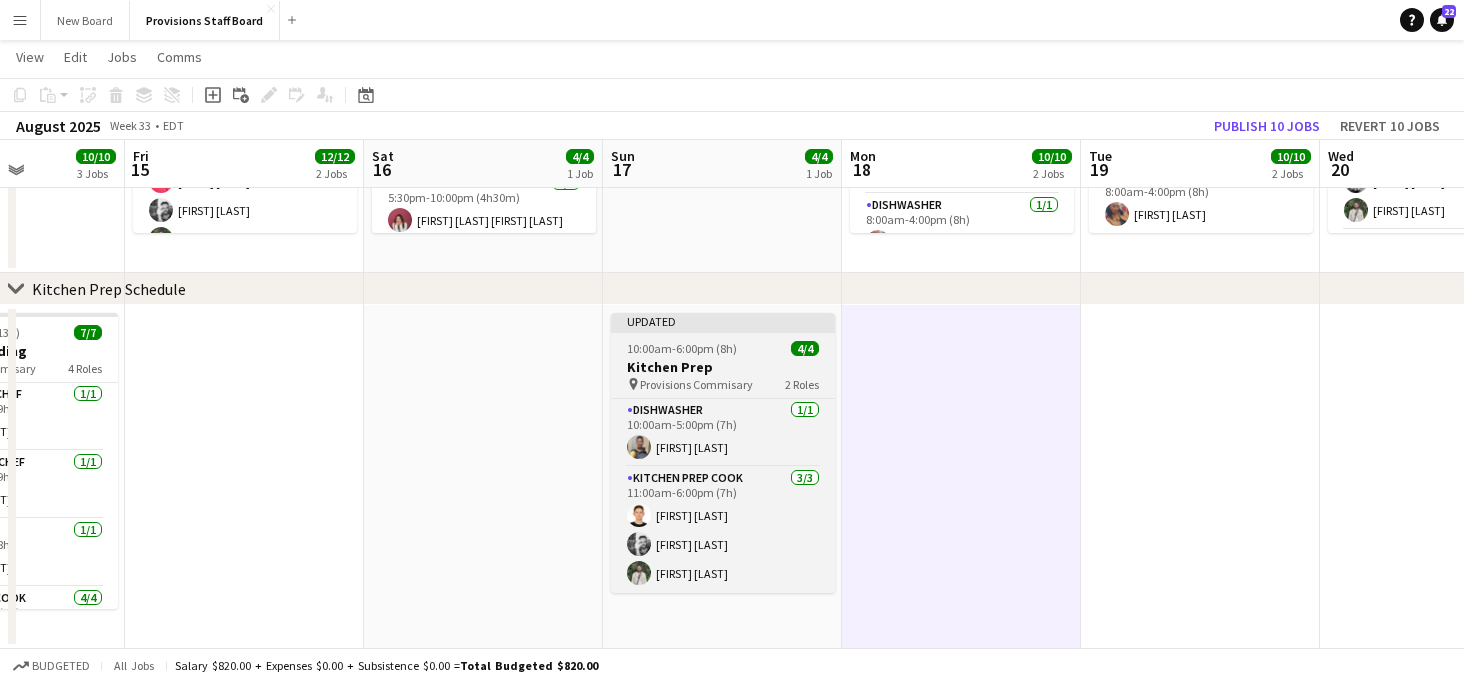 click on "10:00am-6:00pm (8h)" at bounding box center [682, 348] 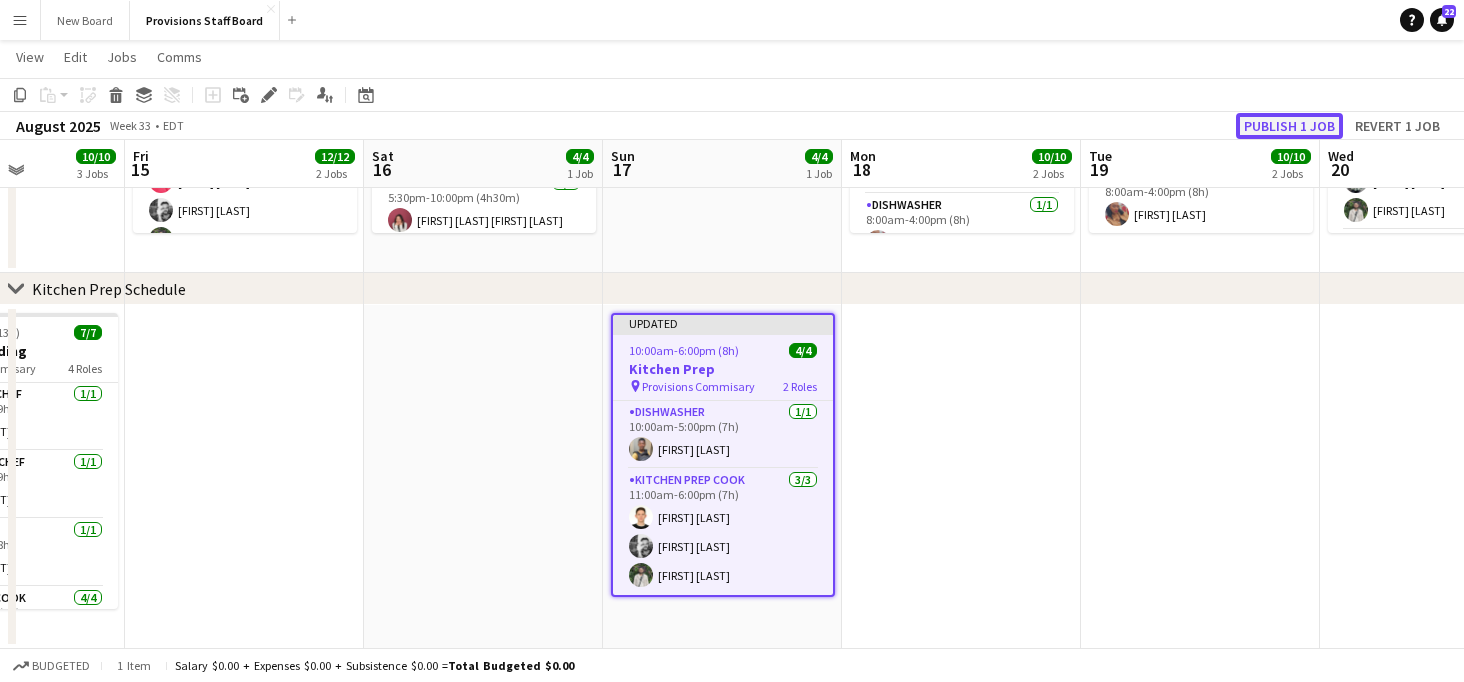 click on "Publish 1 job" 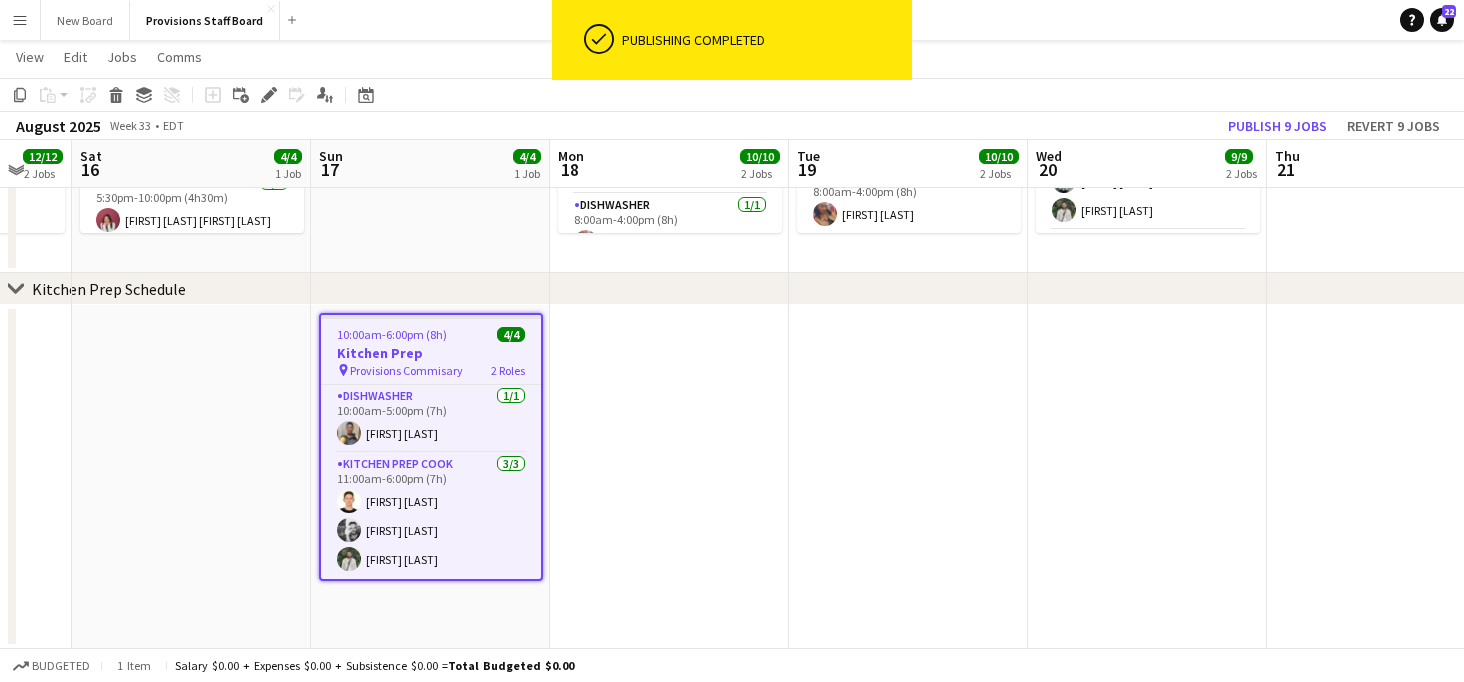 scroll, scrollTop: 0, scrollLeft: 895, axis: horizontal 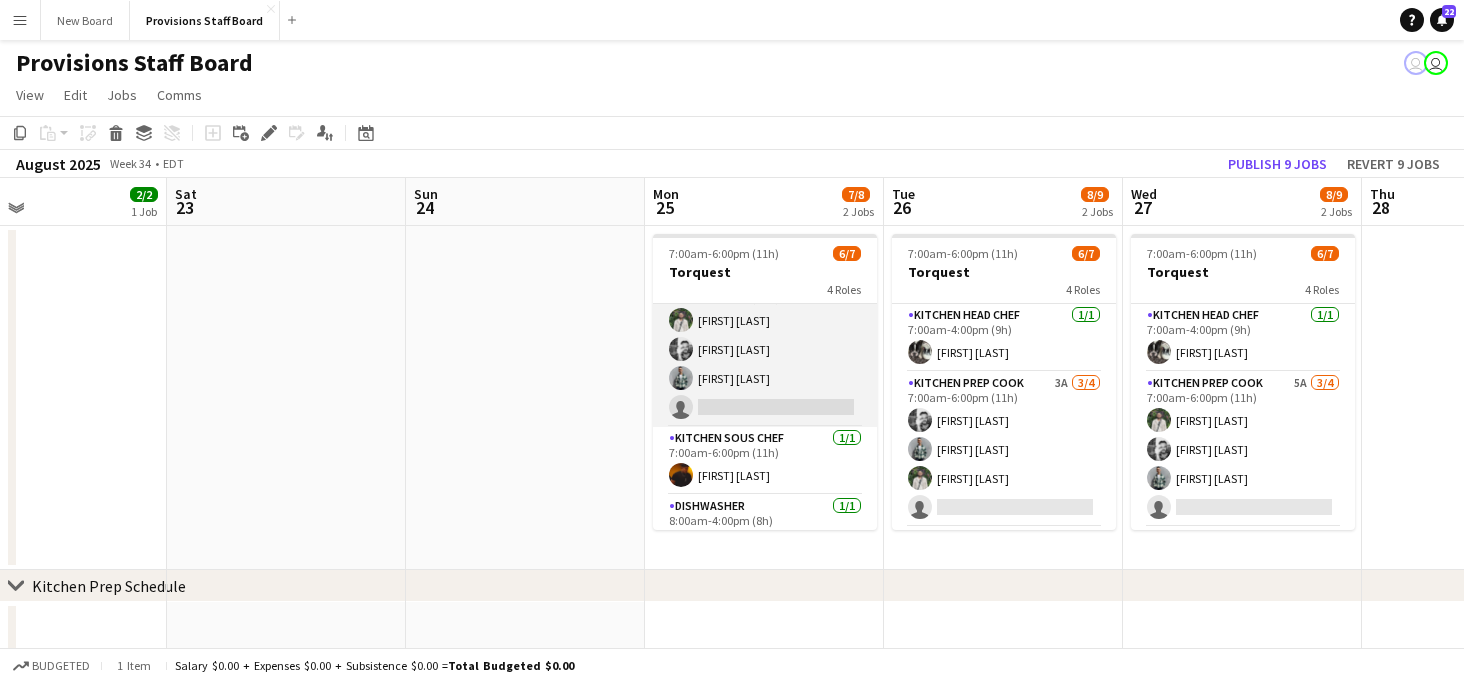 click on "Kitchen Prep Cook   4A   3/4   7:00am-6:00pm (11h)
[FIRST] [LAST] [FIRST] [LAST] [FIRST] [LAST]
single-neutral-actions" at bounding box center (765, 349) 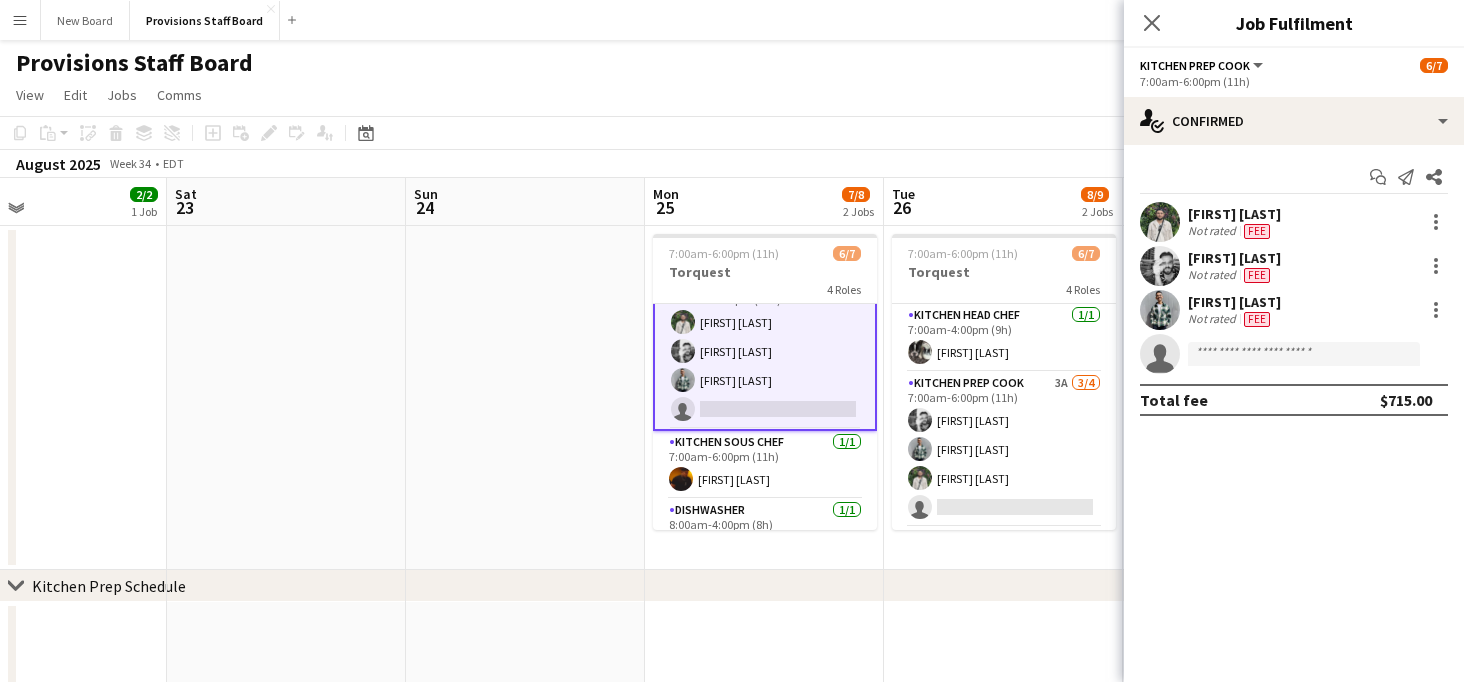 scroll, scrollTop: 101, scrollLeft: 0, axis: vertical 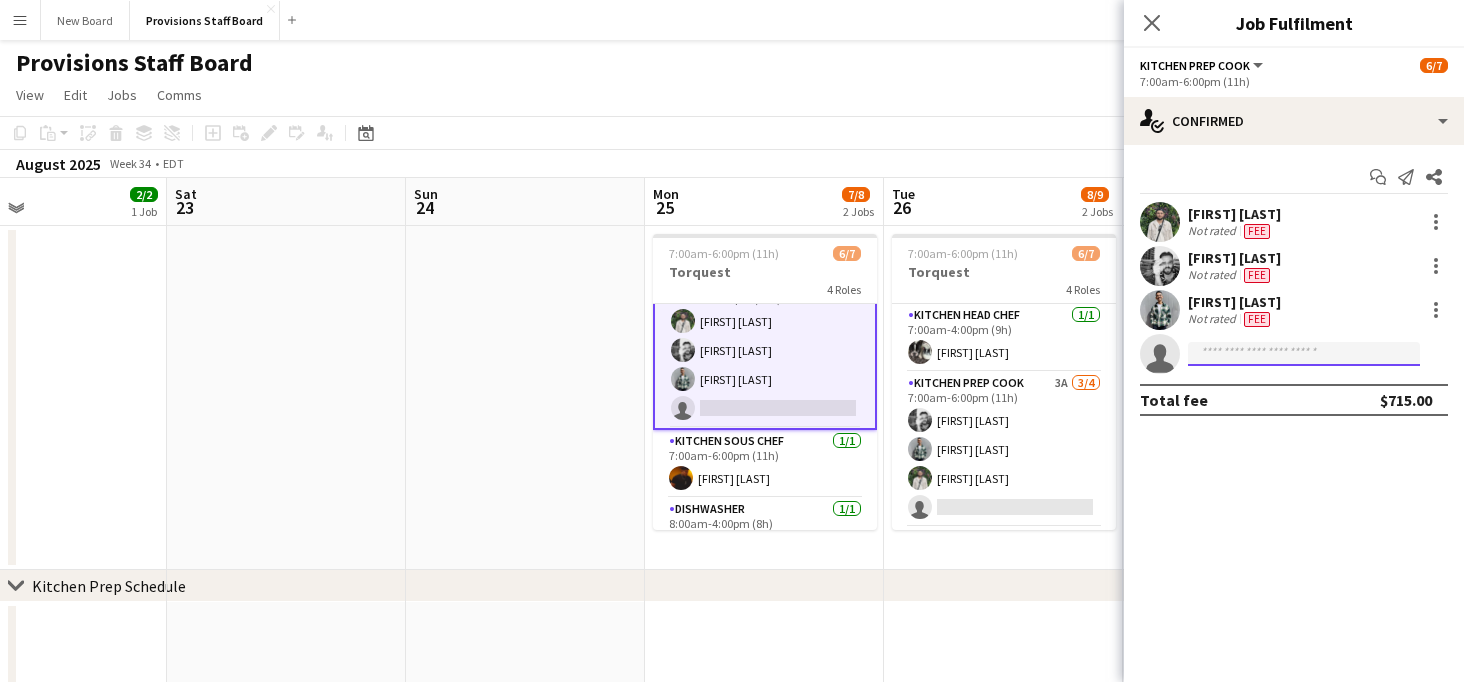click 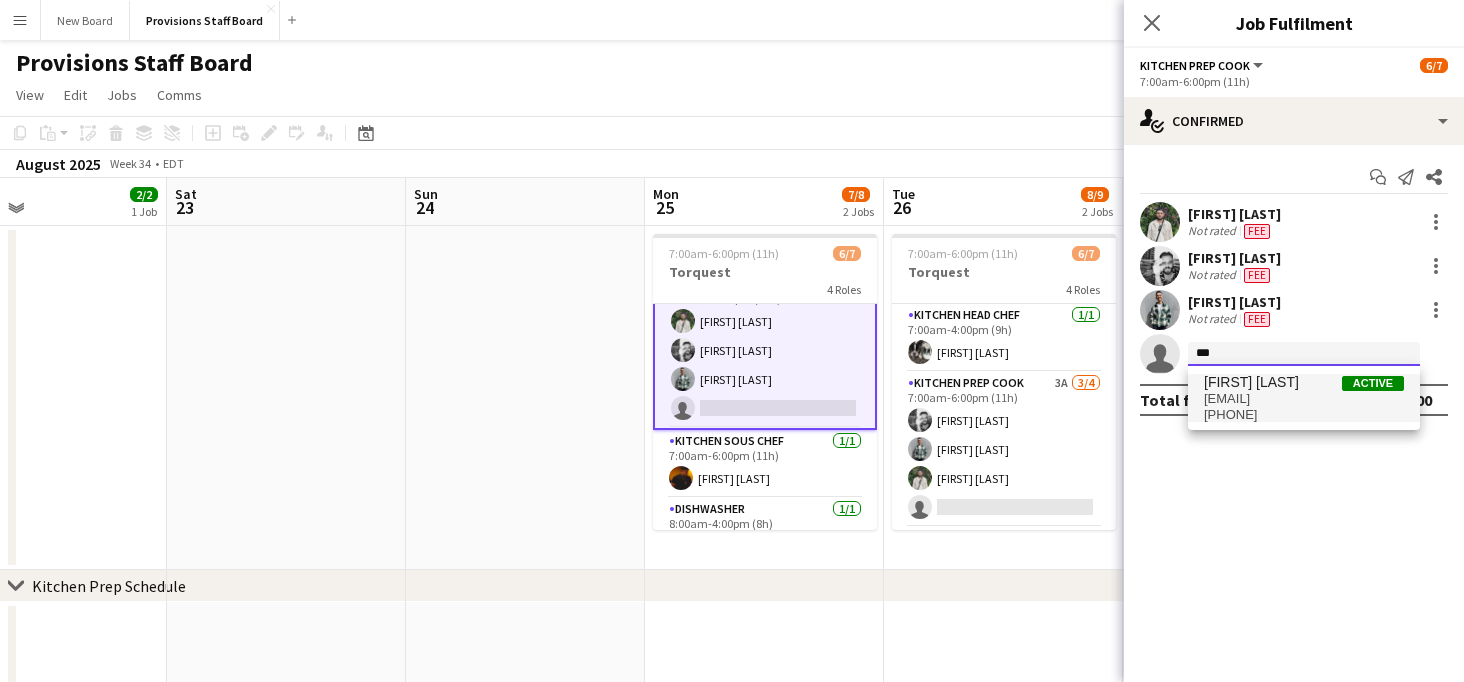 type on "***" 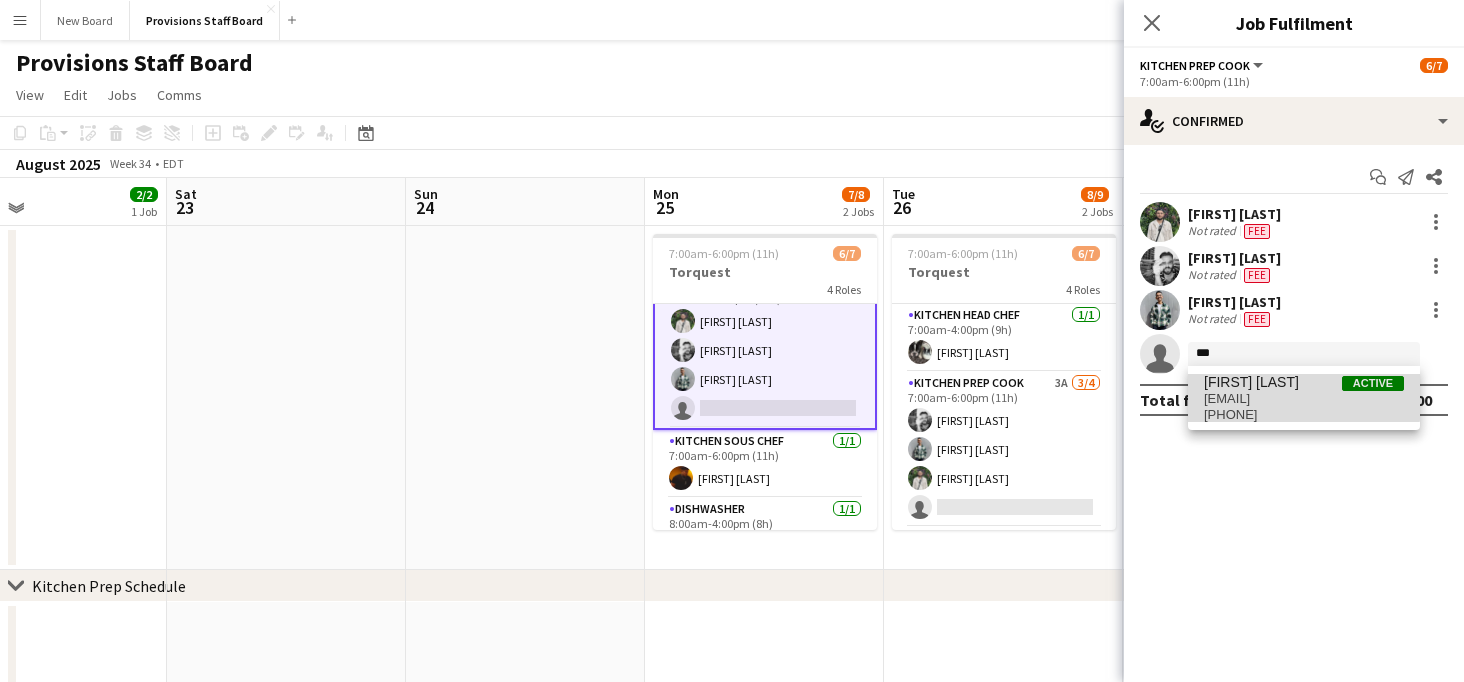 click on "[FIRST] [LAST]" at bounding box center [1251, 382] 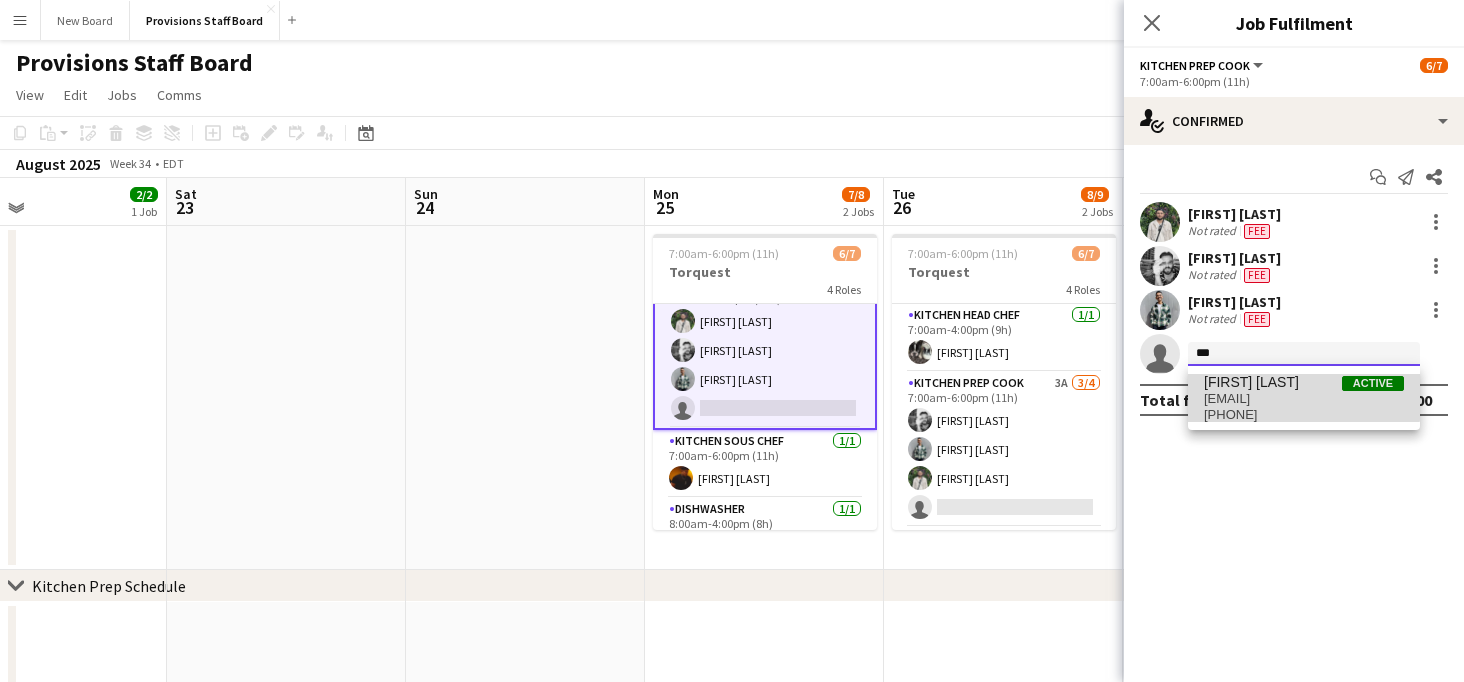 type 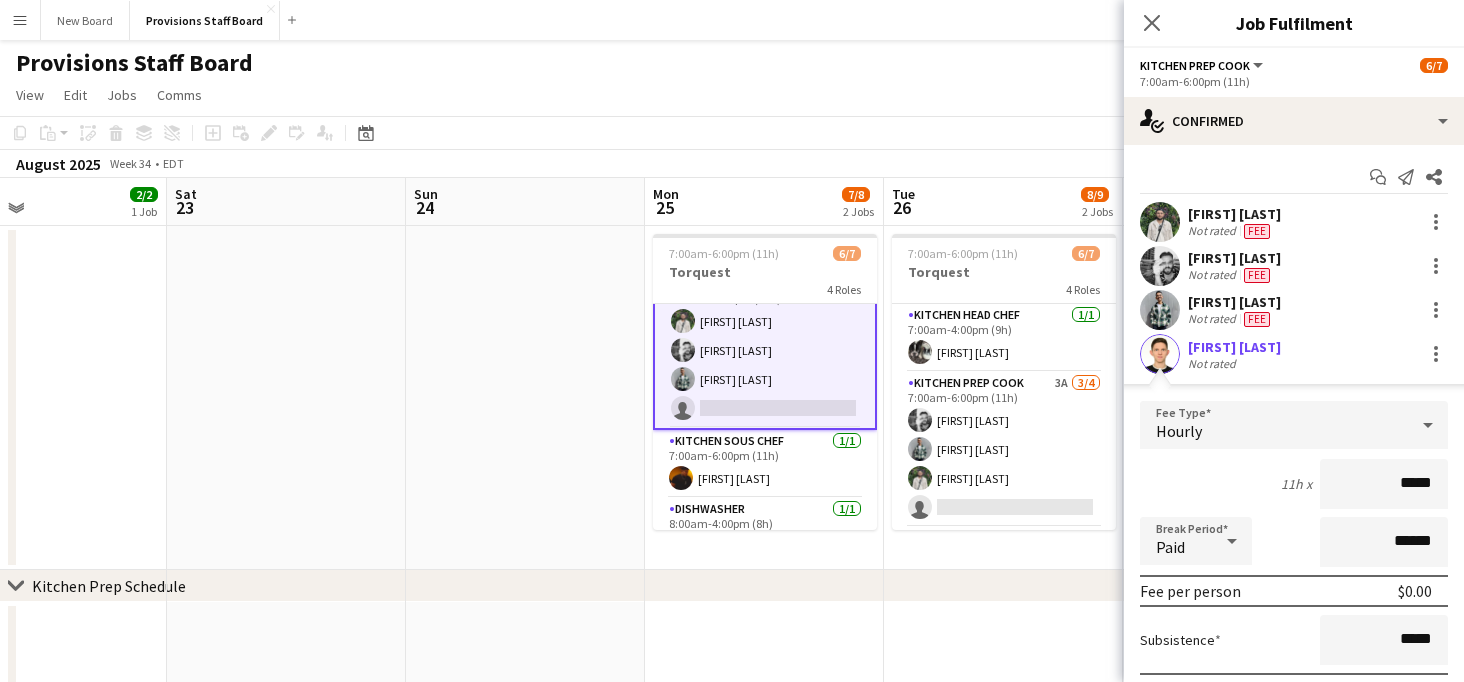 scroll, scrollTop: 144, scrollLeft: 0, axis: vertical 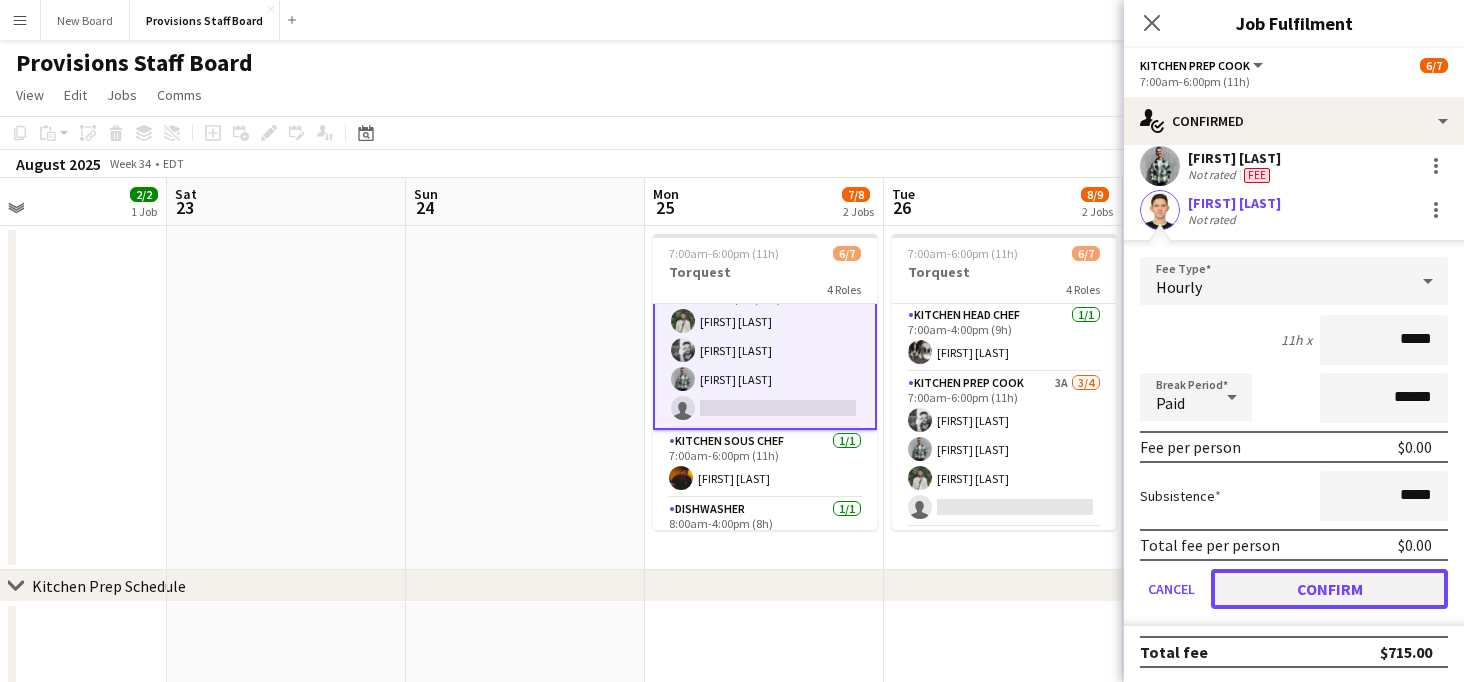 click on "Confirm" at bounding box center [1329, 589] 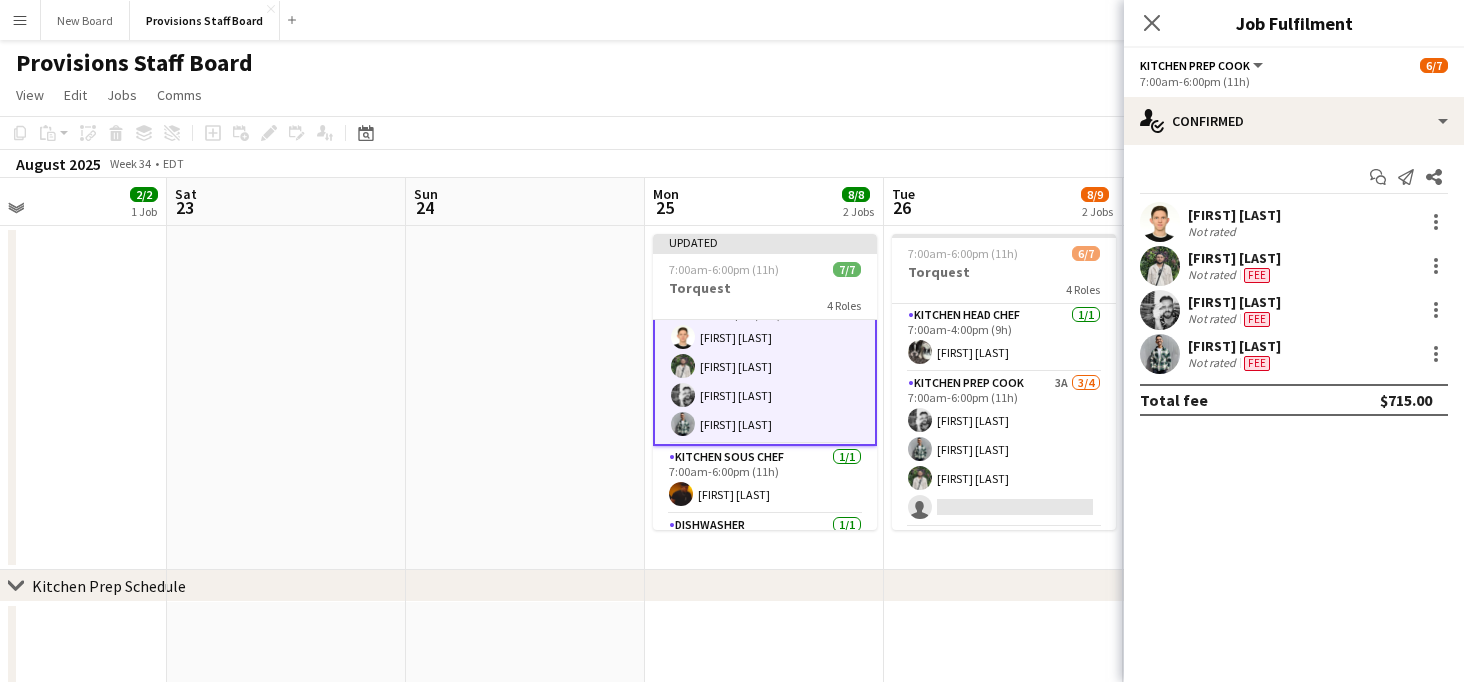 scroll, scrollTop: 0, scrollLeft: 0, axis: both 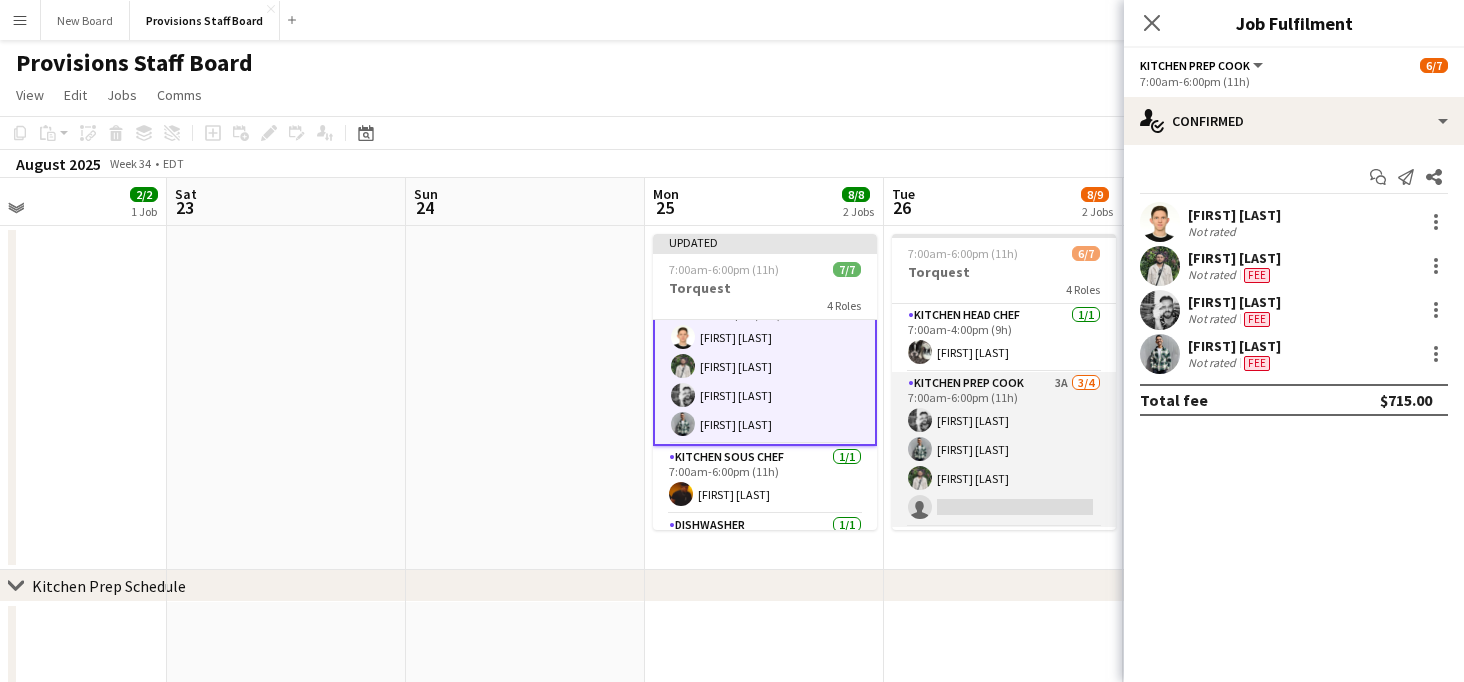 click on "Kitchen Prep Cook   3A   3/4   7:00am-6:00pm (11h)
[FIRST] [LAST] [FIRST] [LAST] [FIRST] [LAST]
single-neutral-actions" at bounding box center (1004, 449) 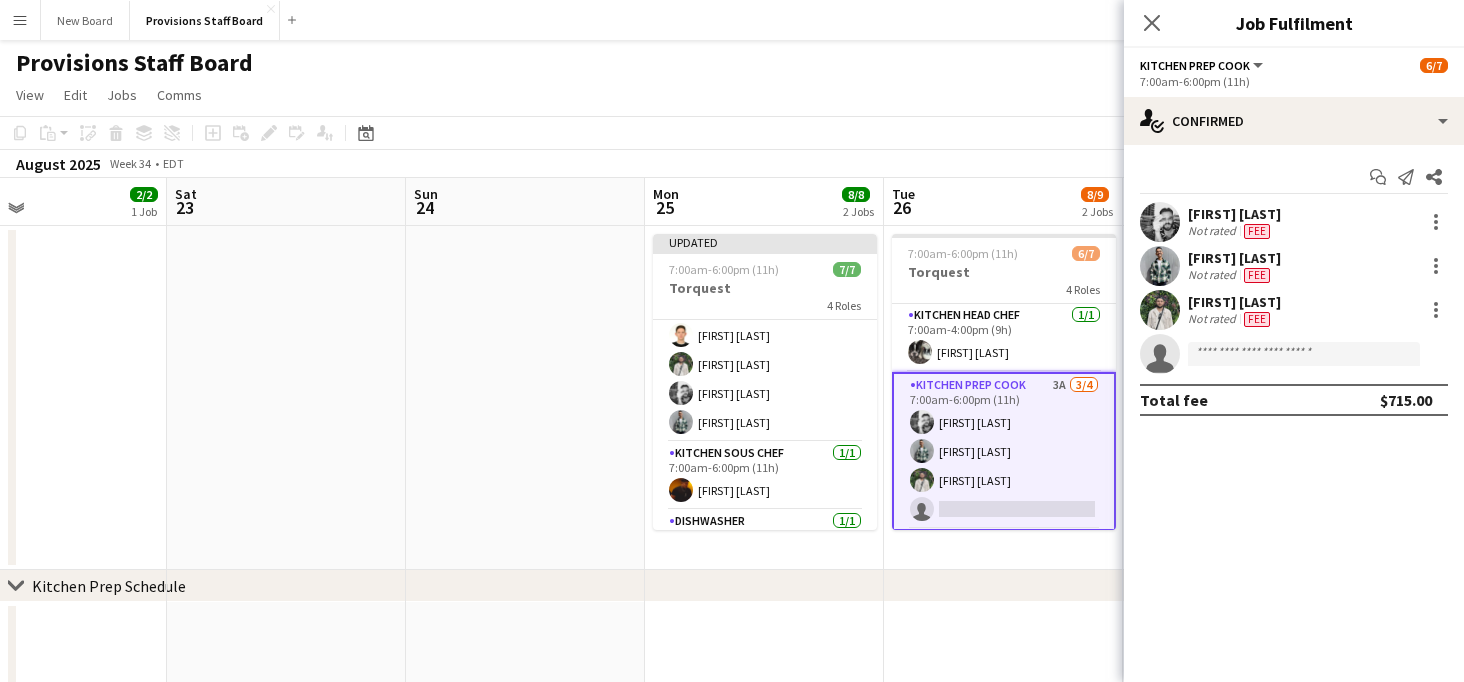 scroll, scrollTop: 100, scrollLeft: 0, axis: vertical 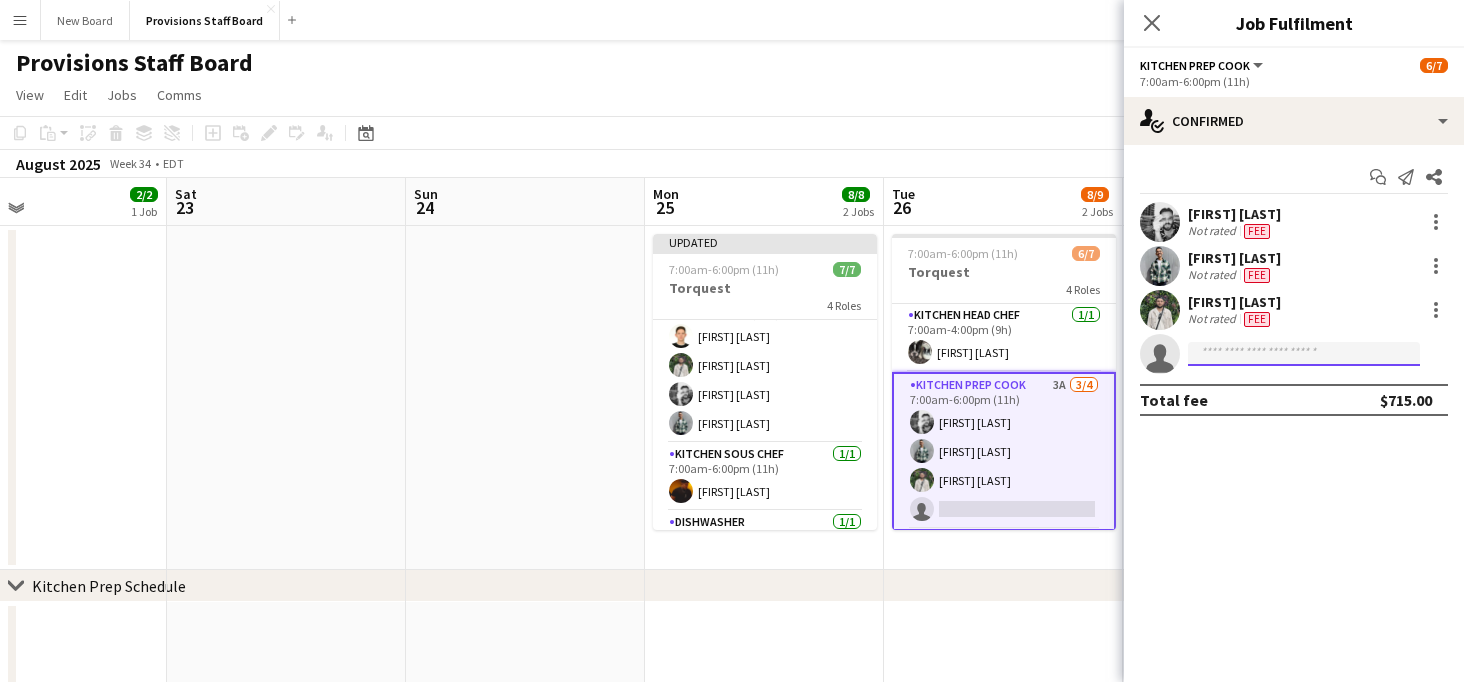 click 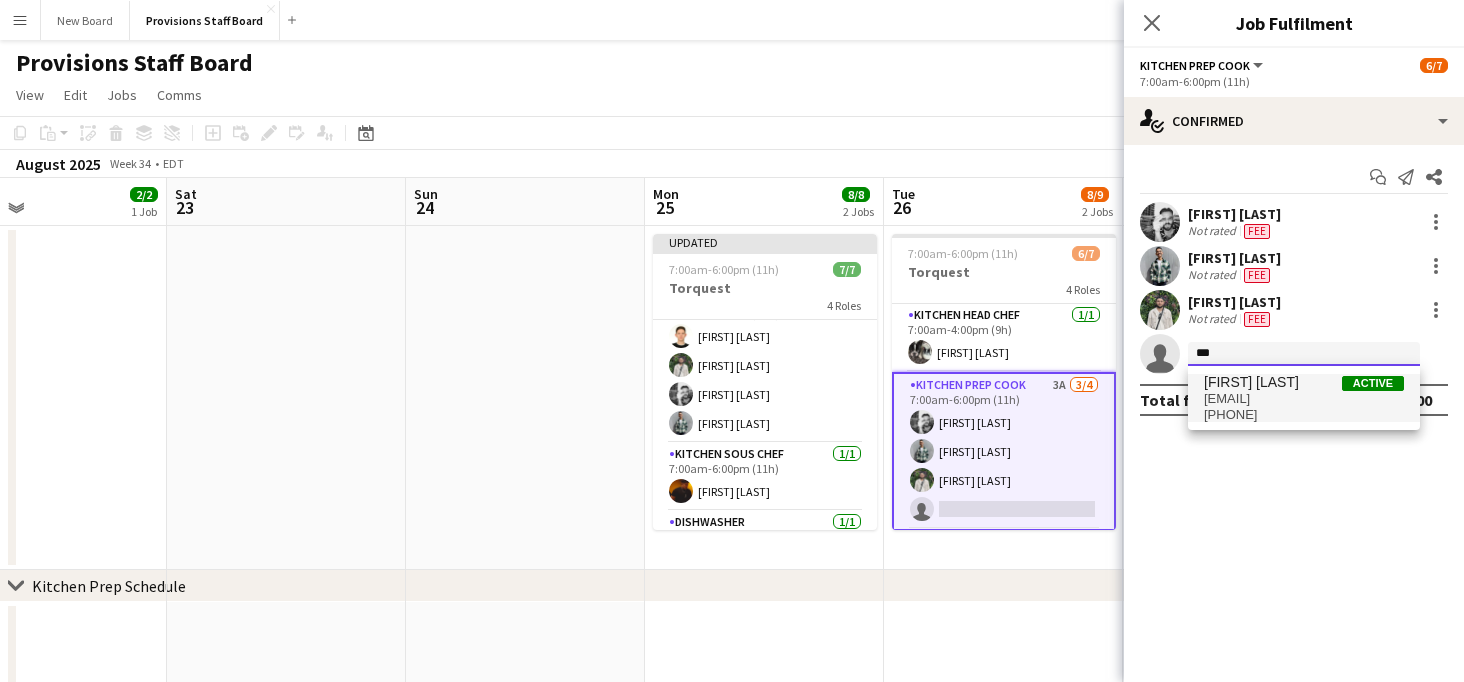 type on "***" 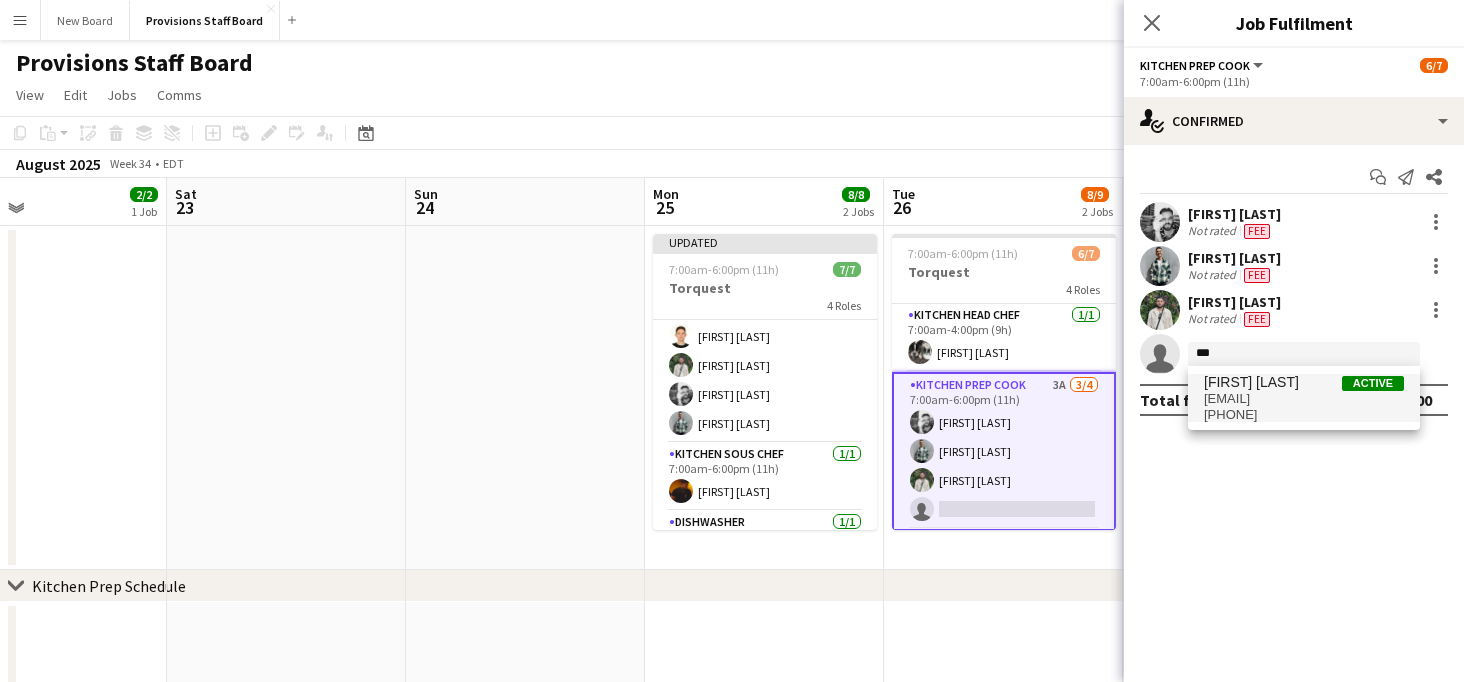 click on "[FIRST] [LAST]" at bounding box center (1251, 382) 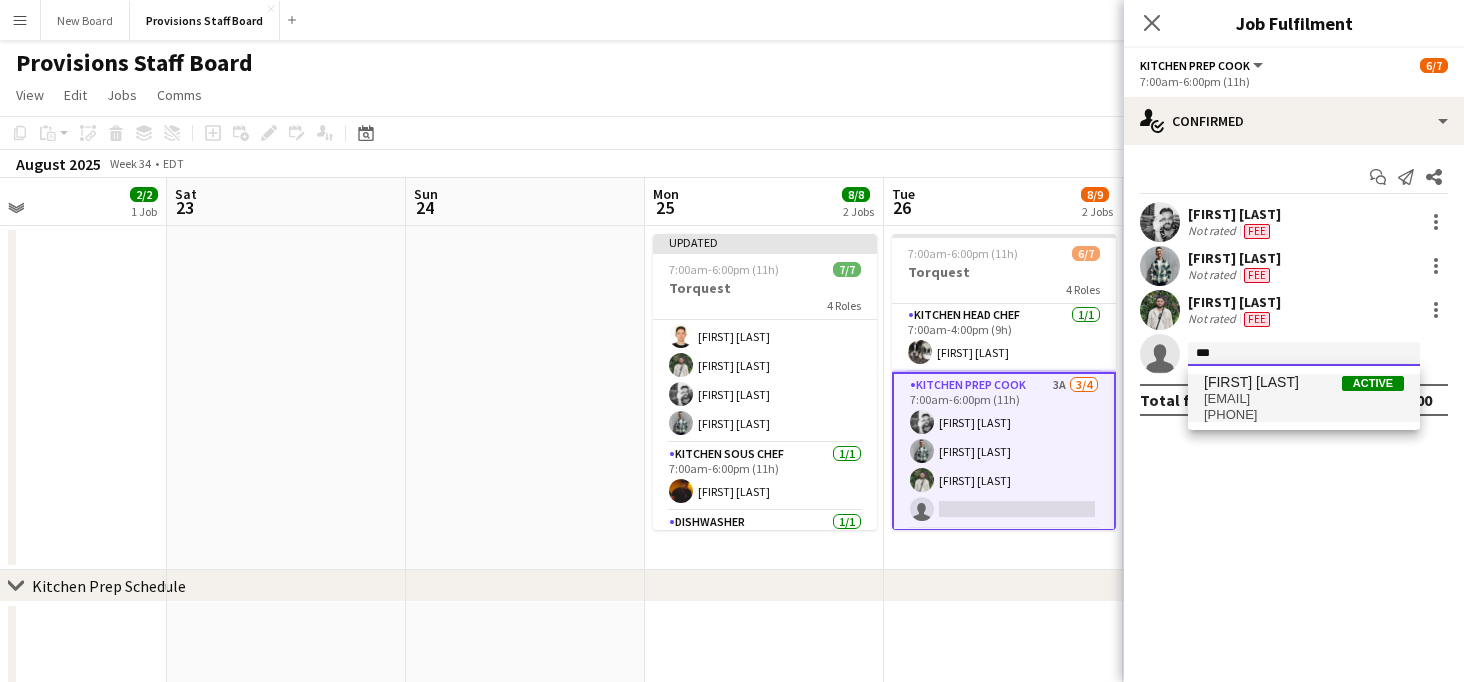 type 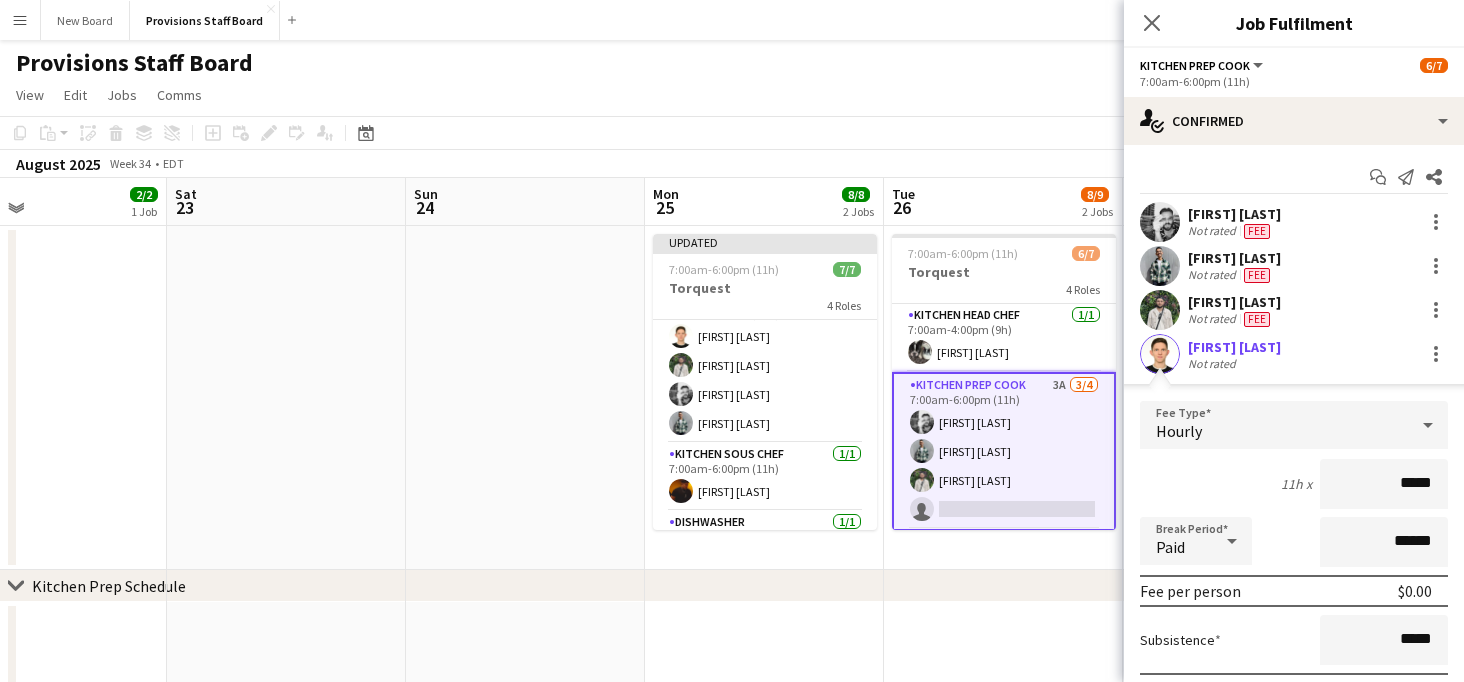 scroll, scrollTop: 144, scrollLeft: 0, axis: vertical 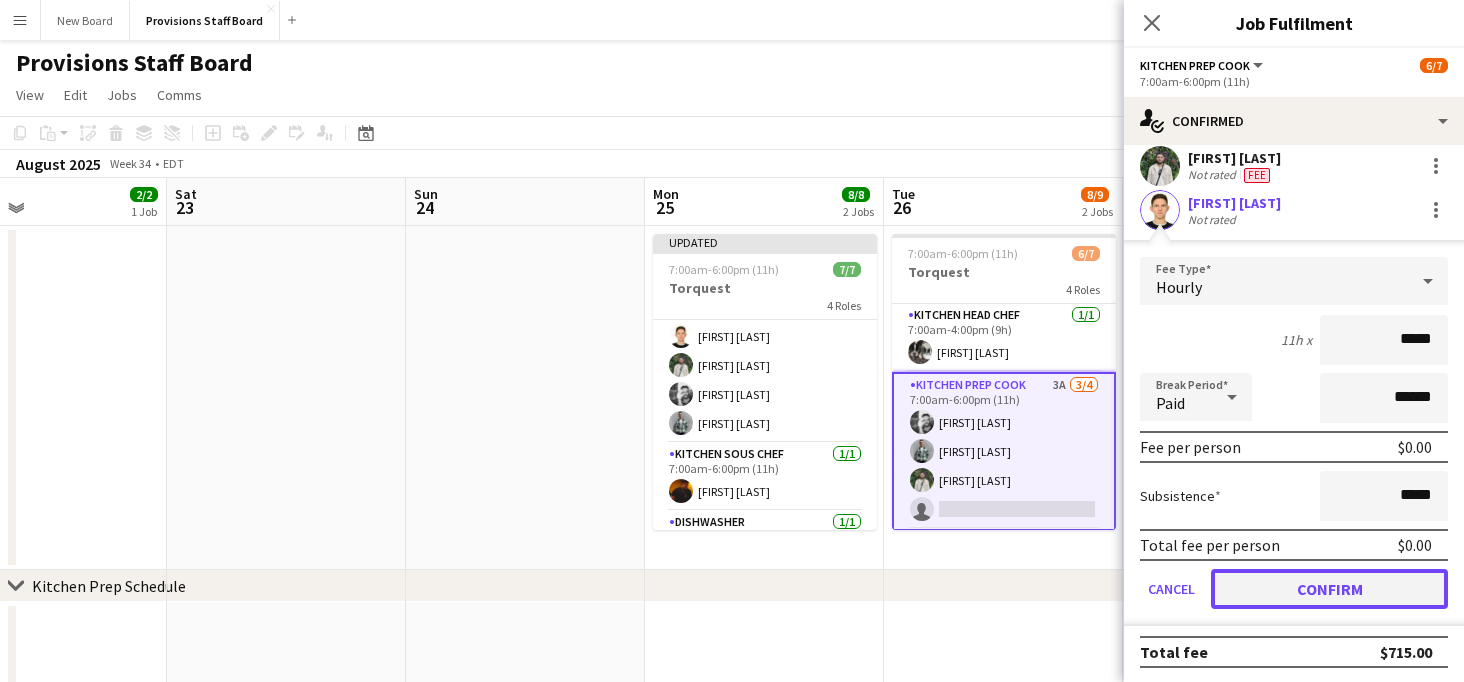 click on "Confirm" at bounding box center [1329, 589] 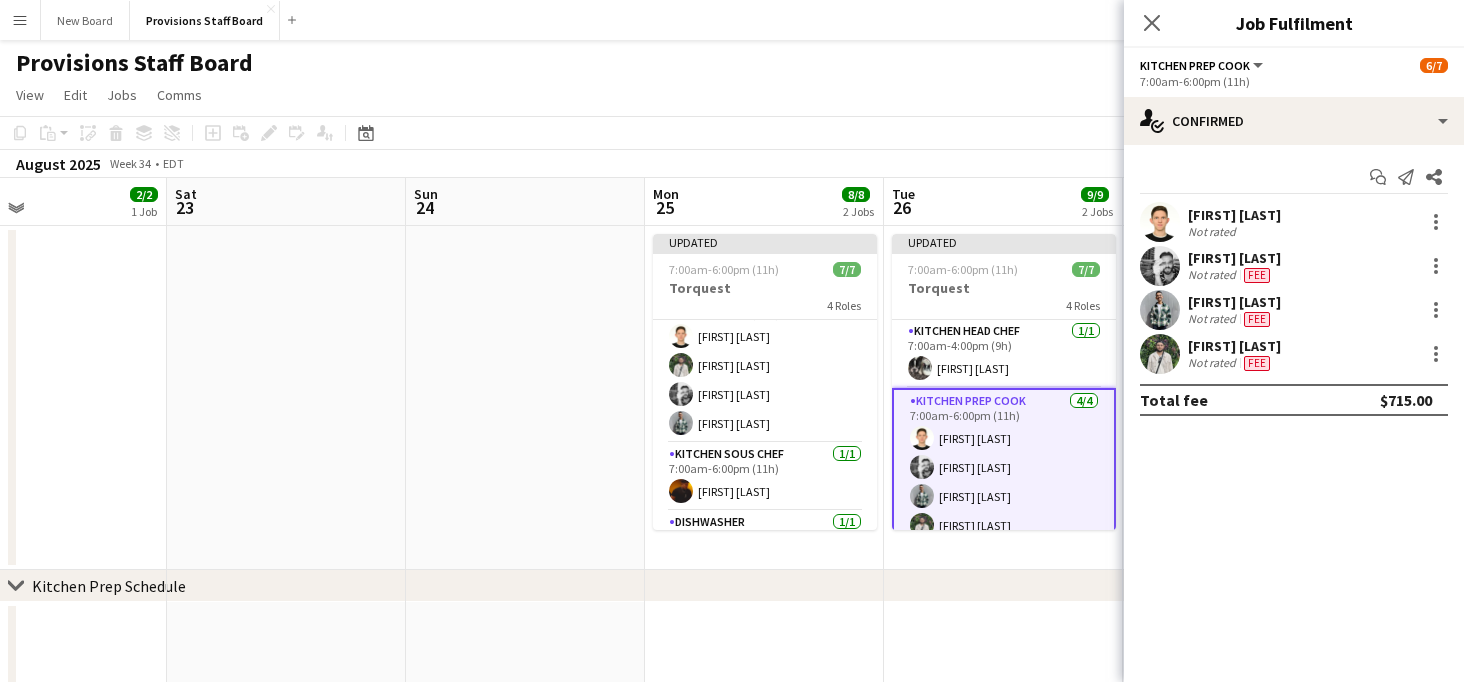 scroll, scrollTop: 0, scrollLeft: 0, axis: both 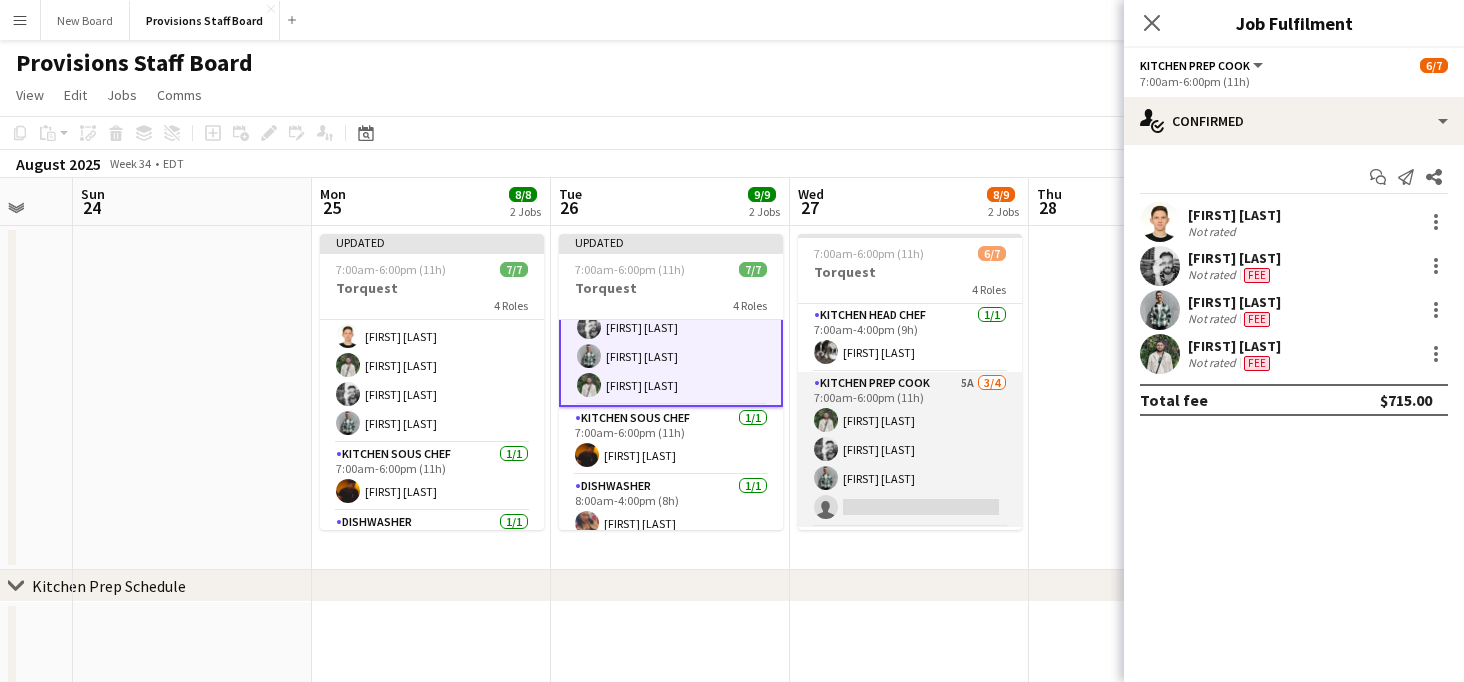 click on "Kitchen Prep Cook   5A   3/4   7:00am-6:00pm (11h)
[FIRST] [LAST] [FIRST] [LAST] [FIRST] [LAST]
single-neutral-actions" at bounding box center (910, 449) 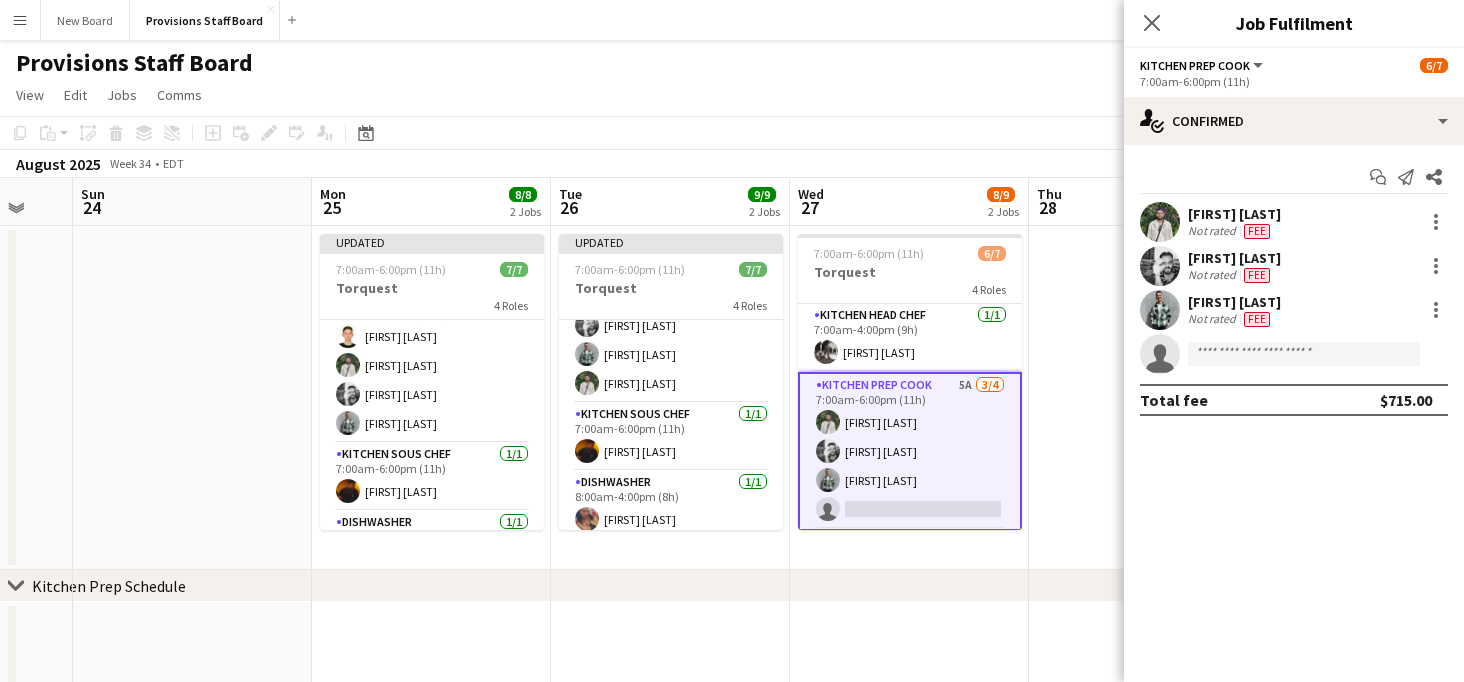 scroll, scrollTop: 138, scrollLeft: 0, axis: vertical 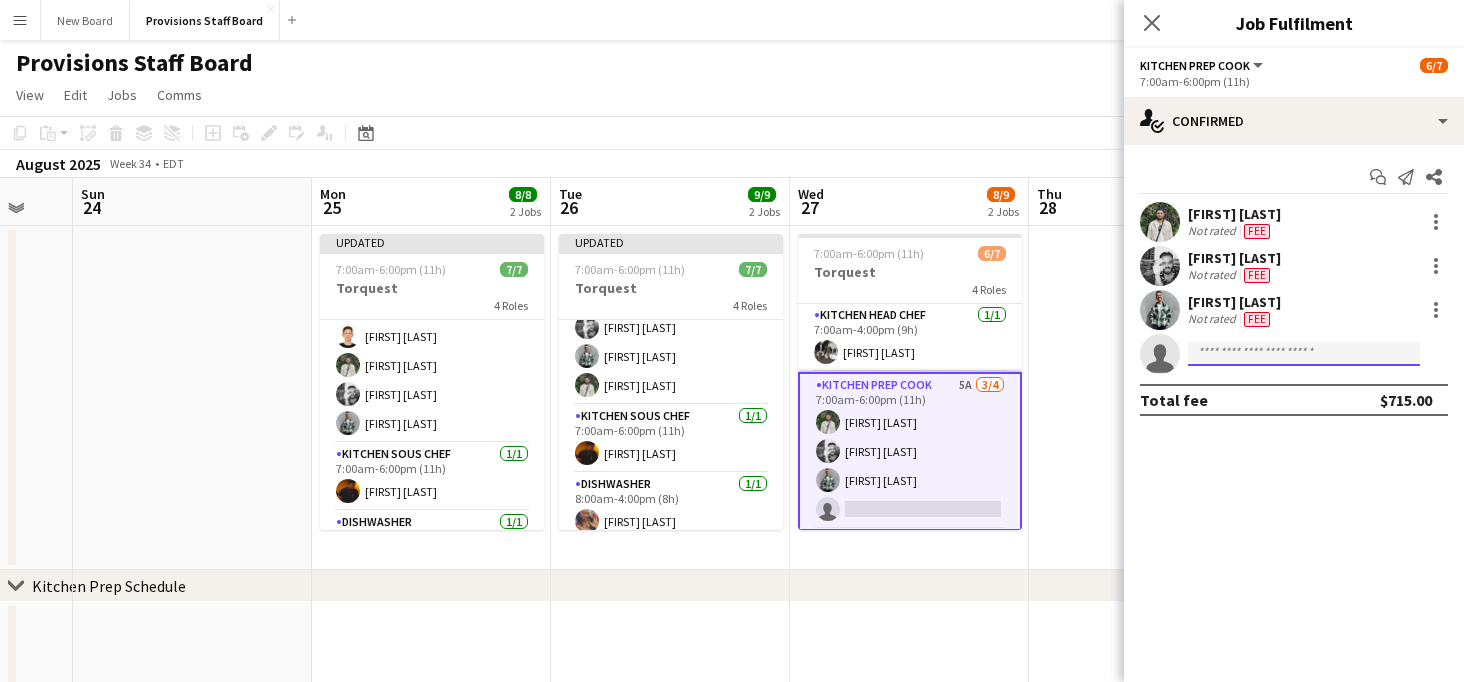 click 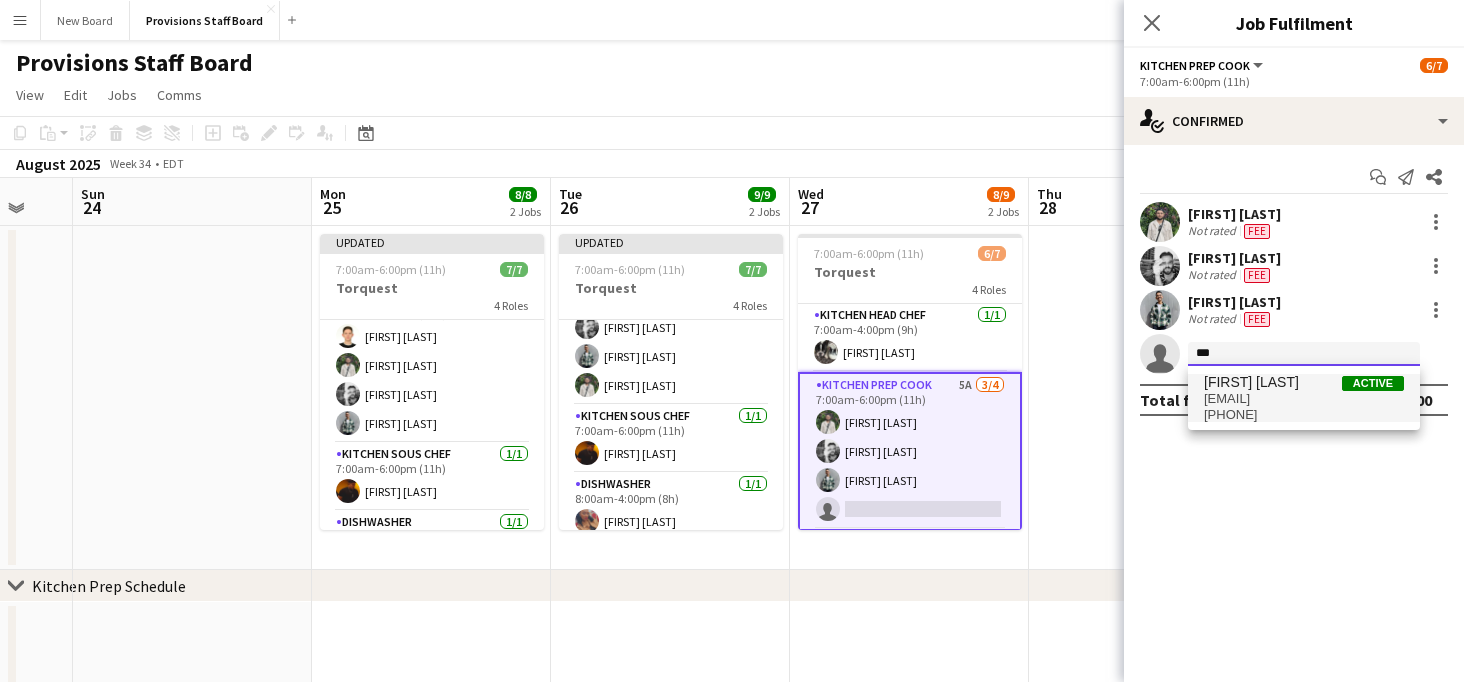 type on "***" 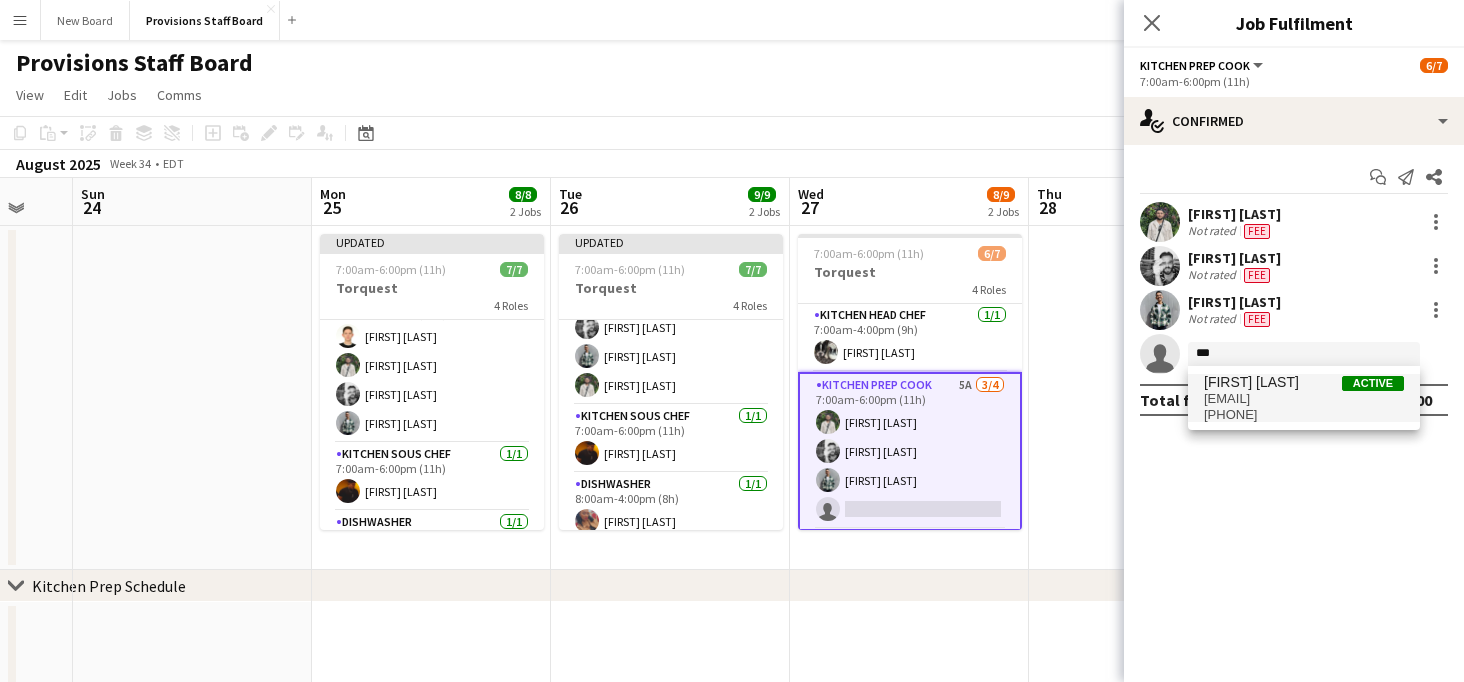 click on "[FIRST] [LAST]" at bounding box center [1251, 382] 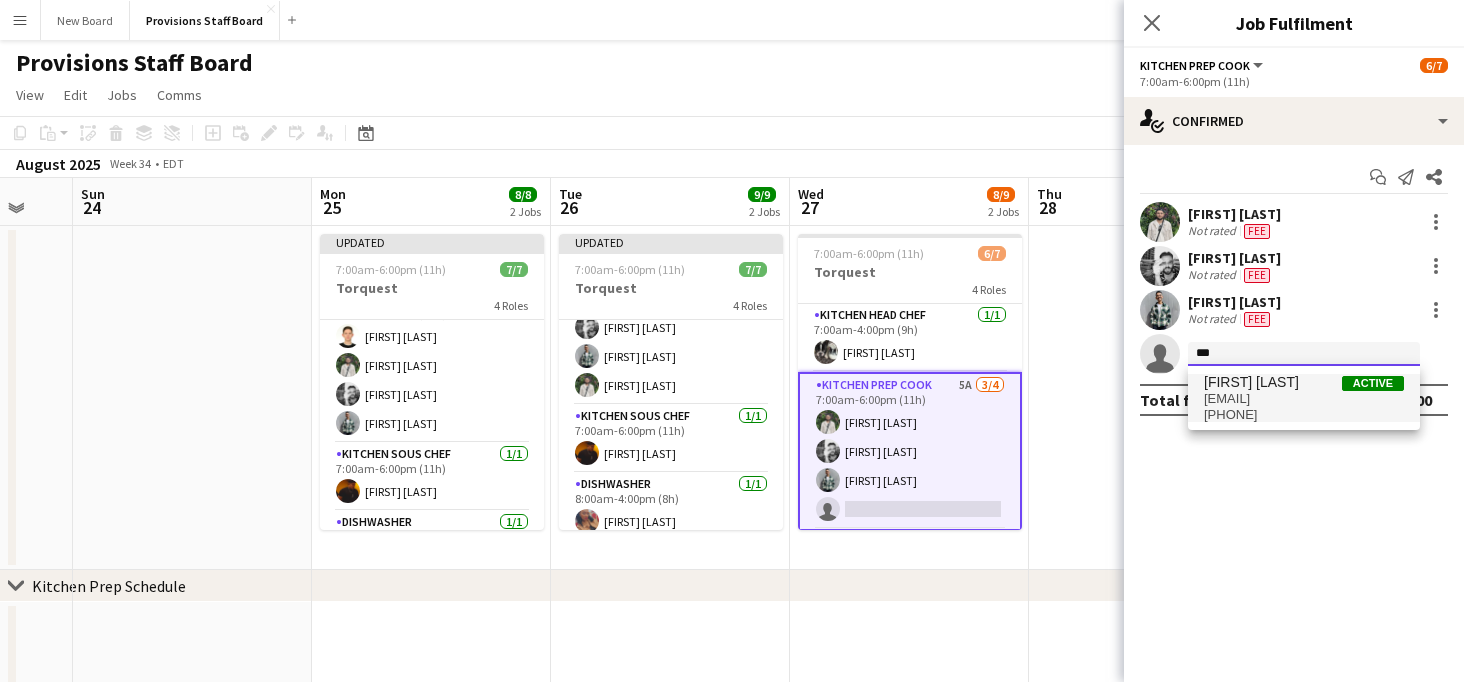 type 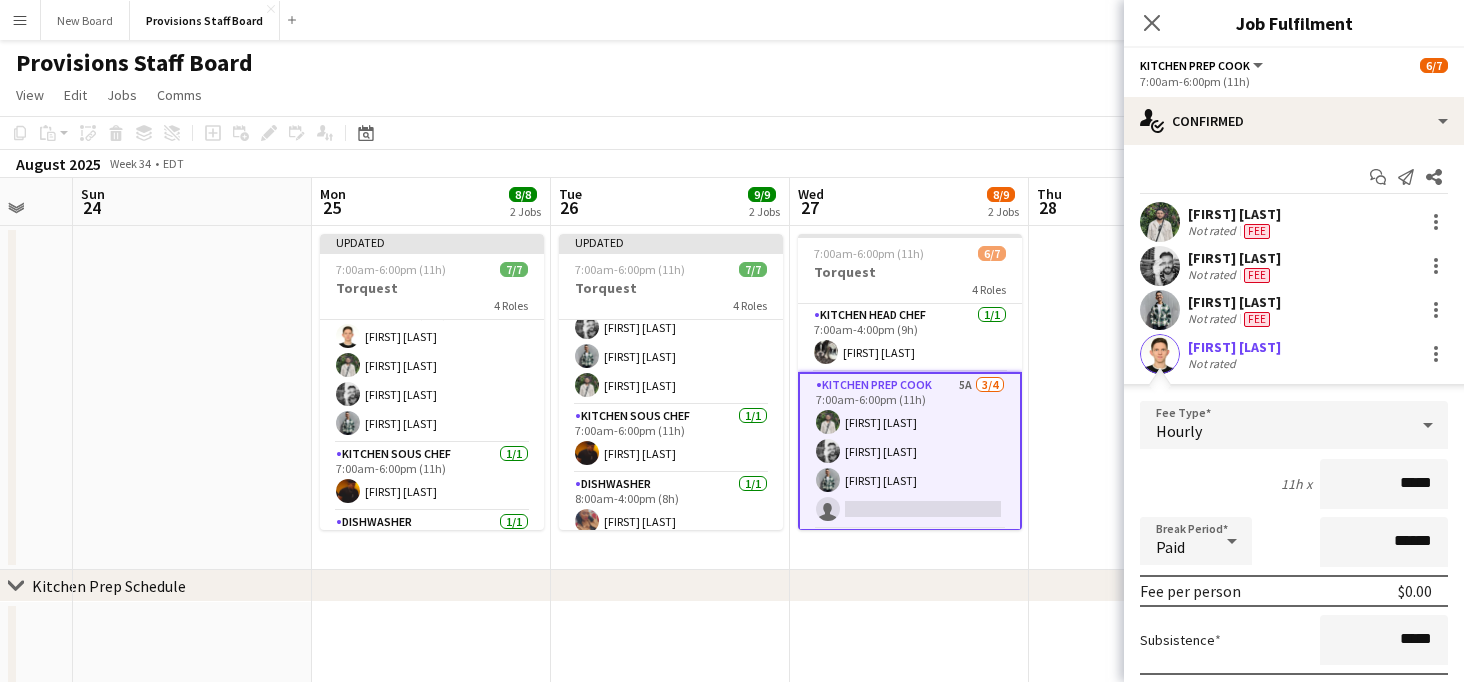 scroll, scrollTop: 144, scrollLeft: 0, axis: vertical 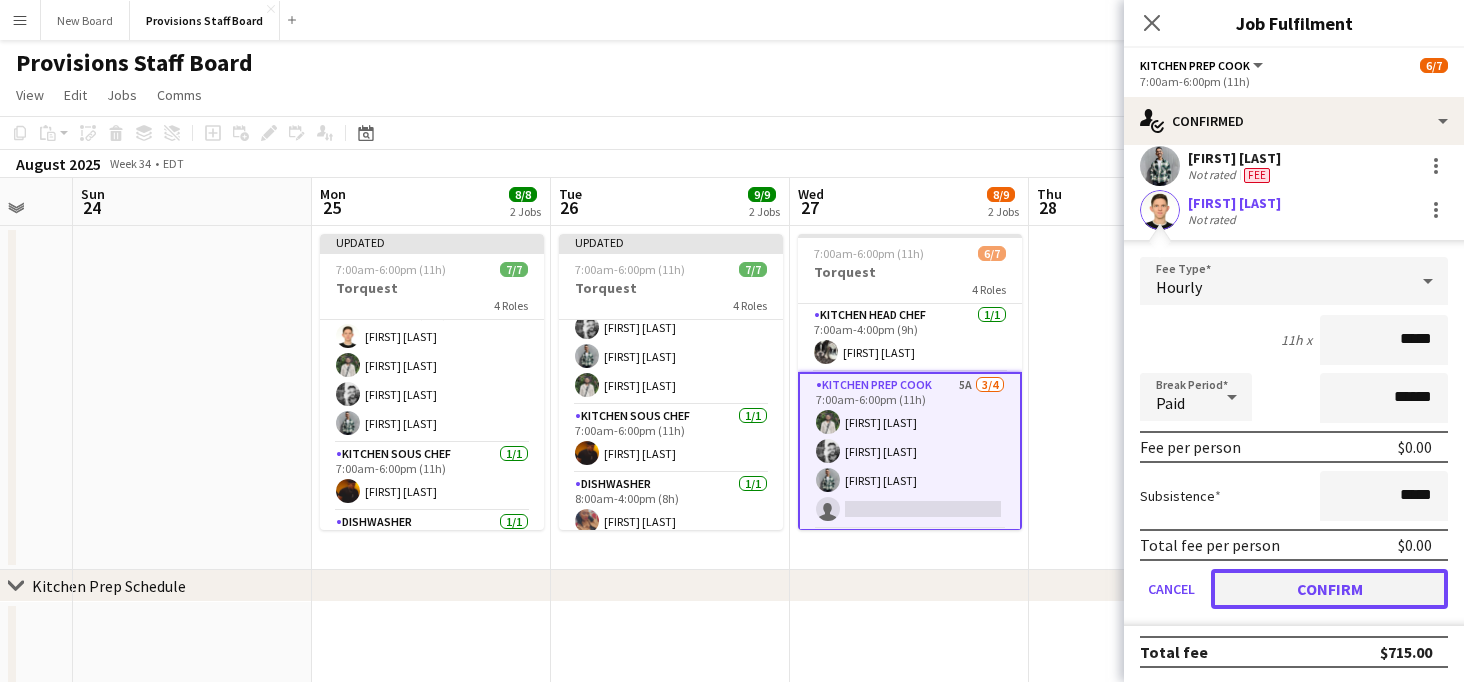 click on "Confirm" at bounding box center (1329, 589) 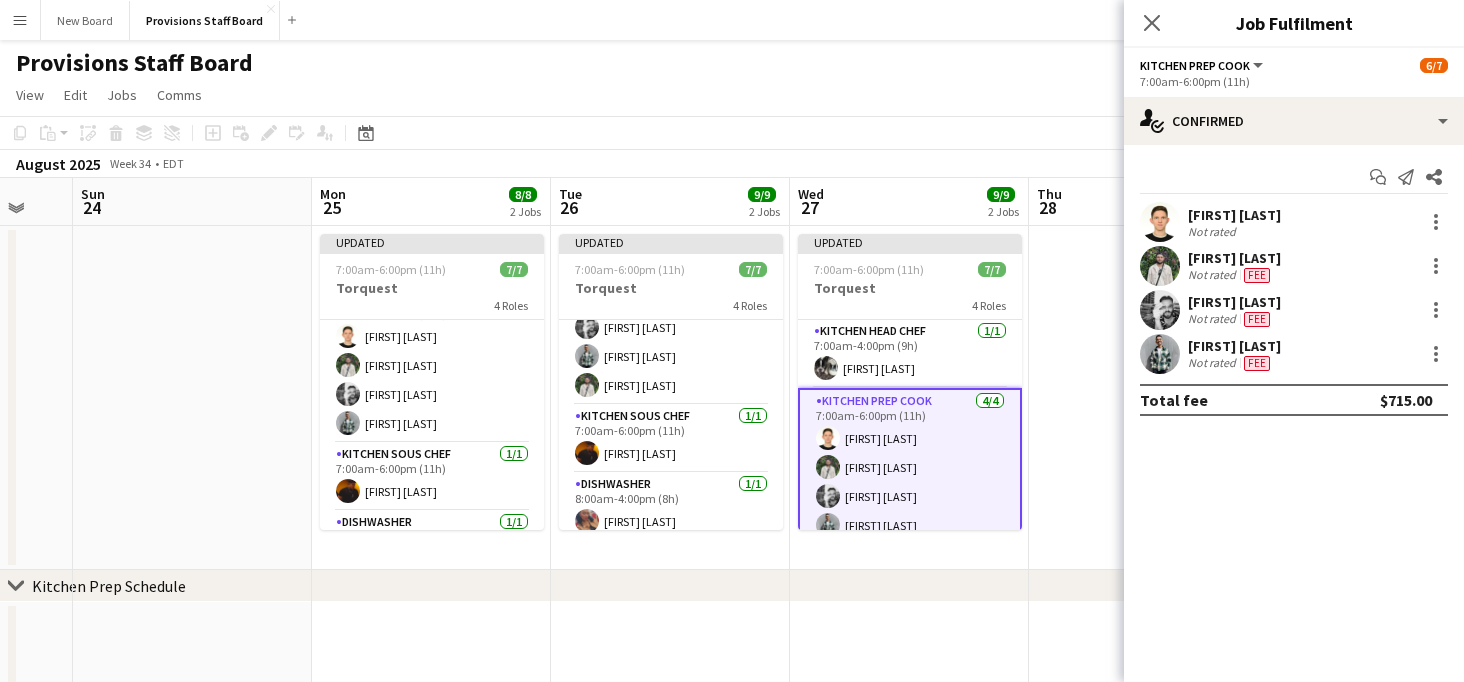 scroll, scrollTop: 0, scrollLeft: 0, axis: both 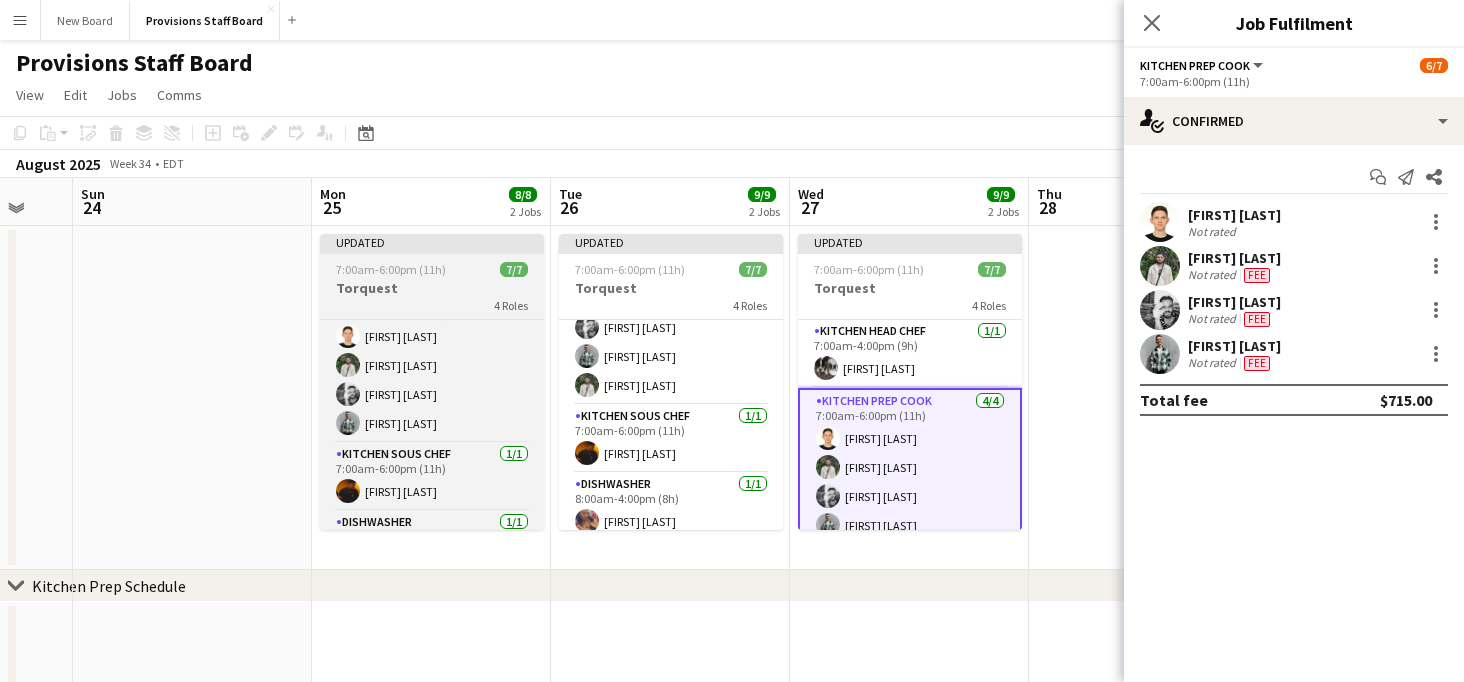 click on "Torquest" at bounding box center (432, 288) 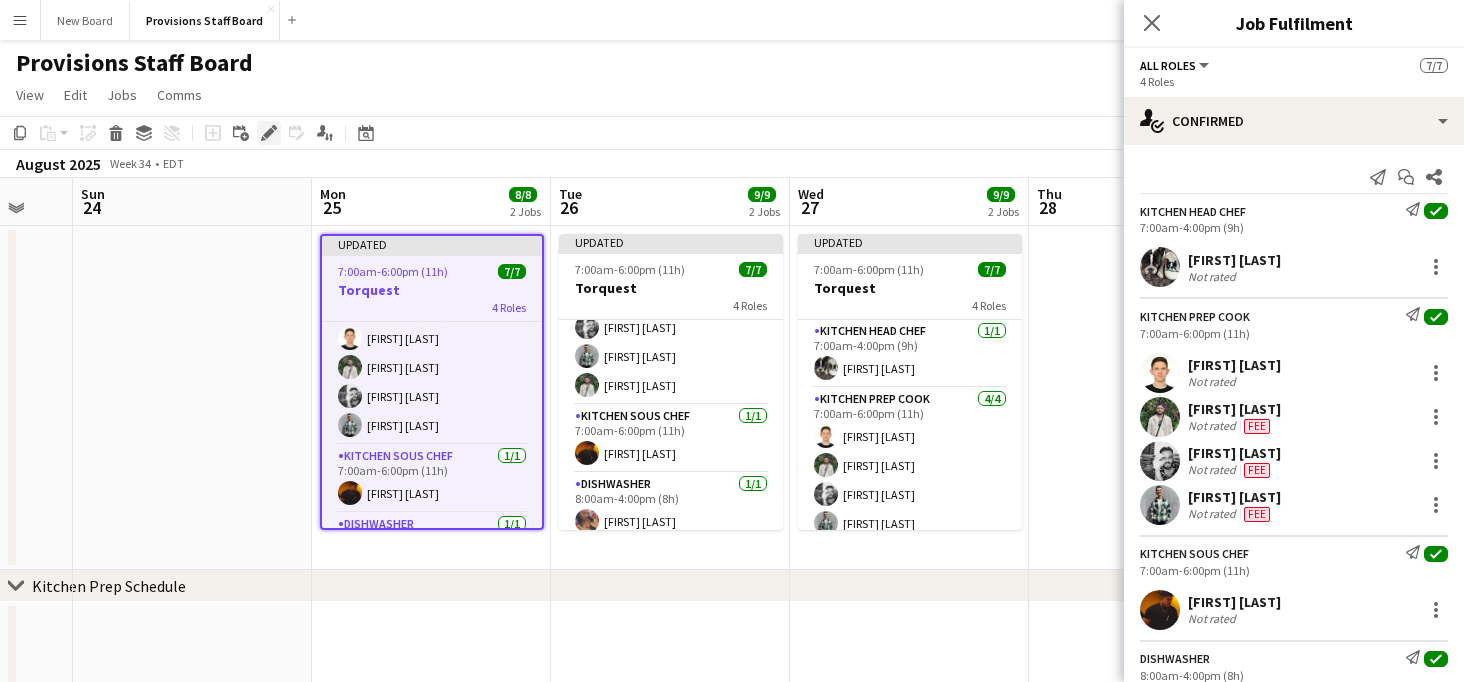 click on "Edit" 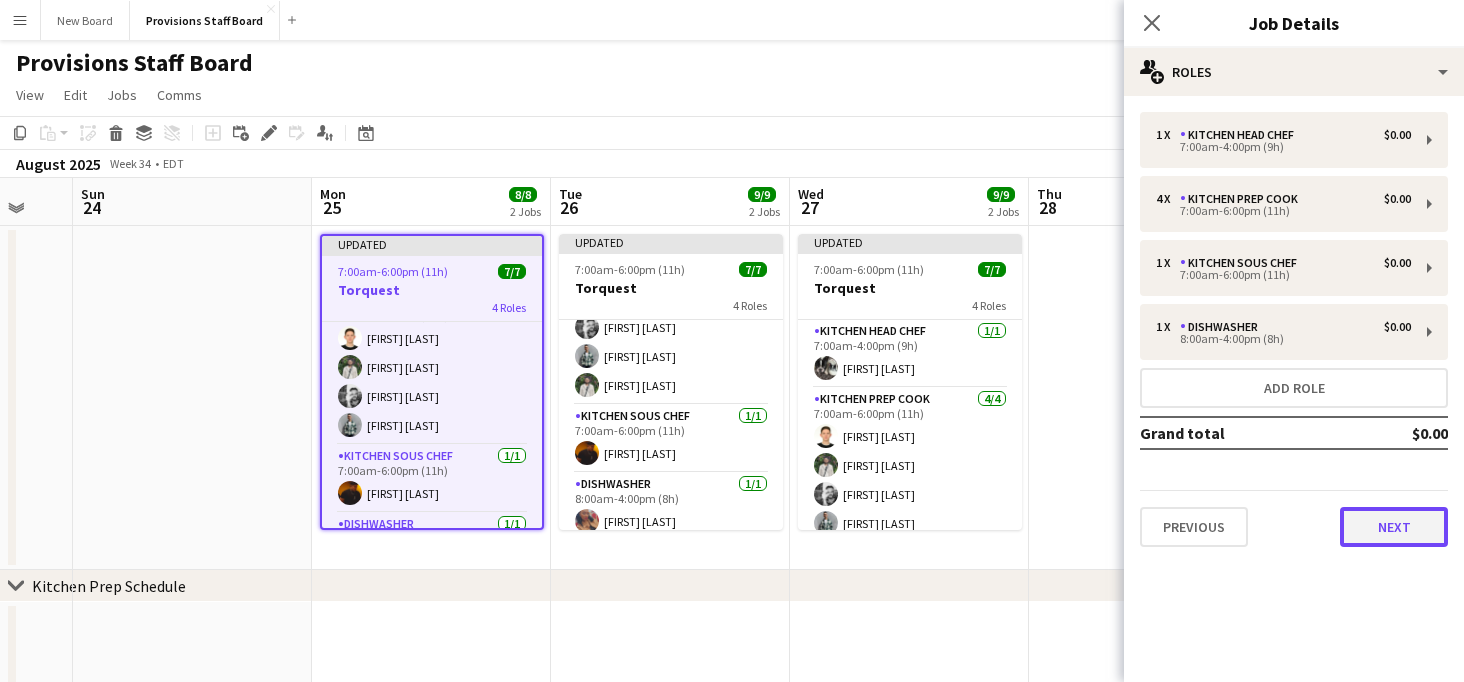 click on "Next" at bounding box center [1394, 527] 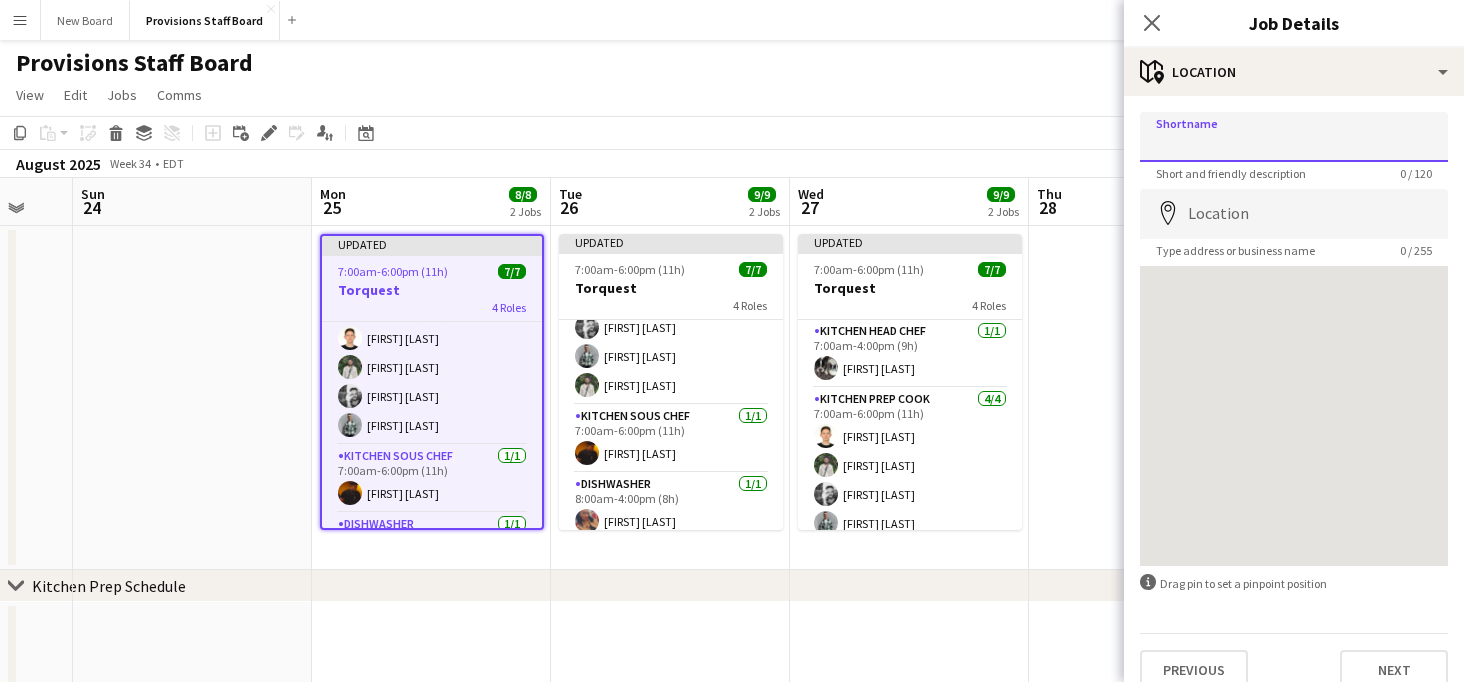 click on "Shortname" at bounding box center (1294, 137) 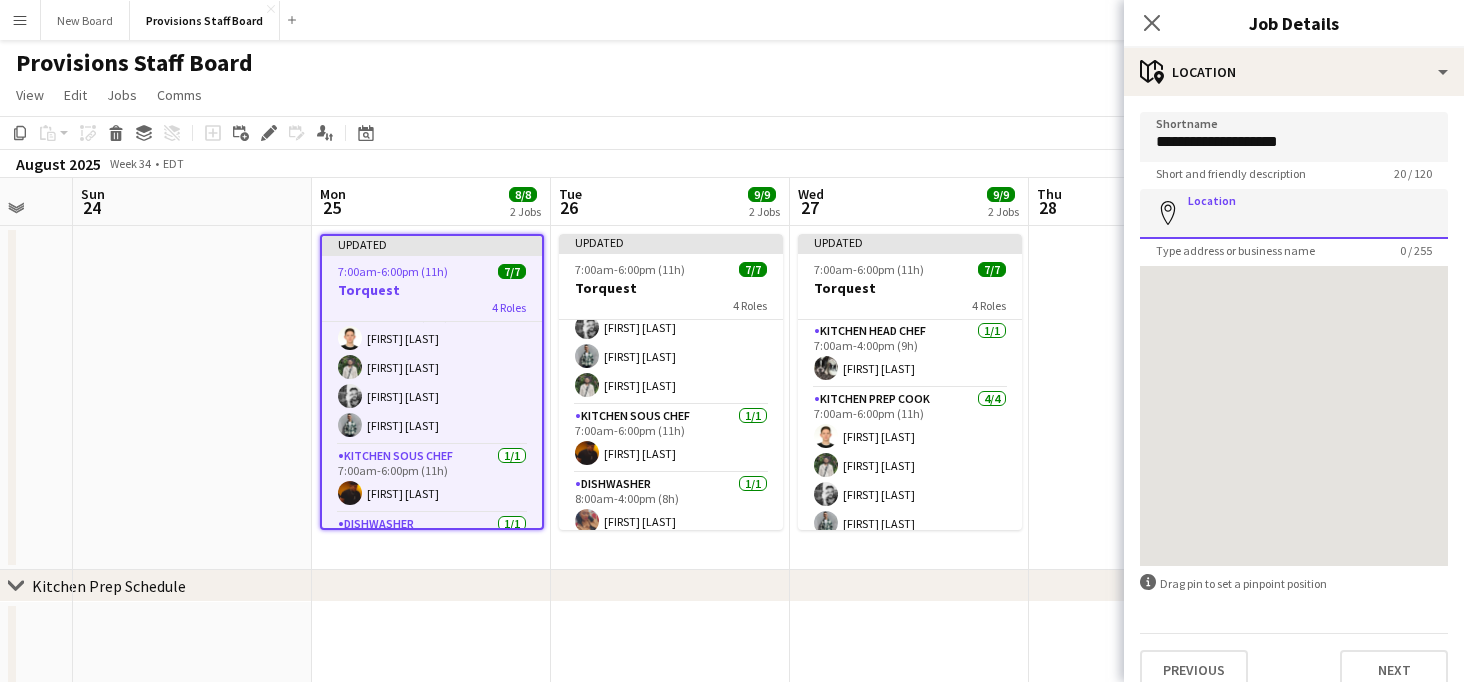 click on "Location" at bounding box center [1294, 214] 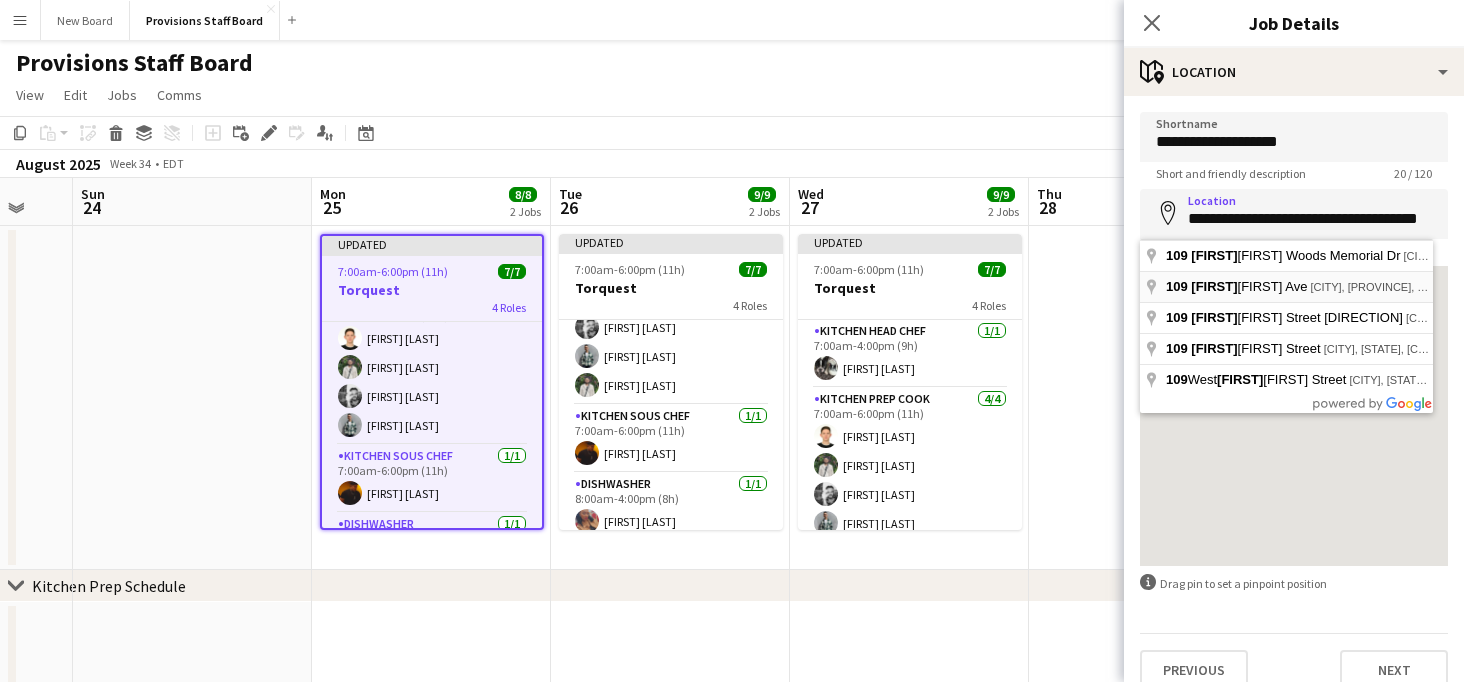 type on "**********" 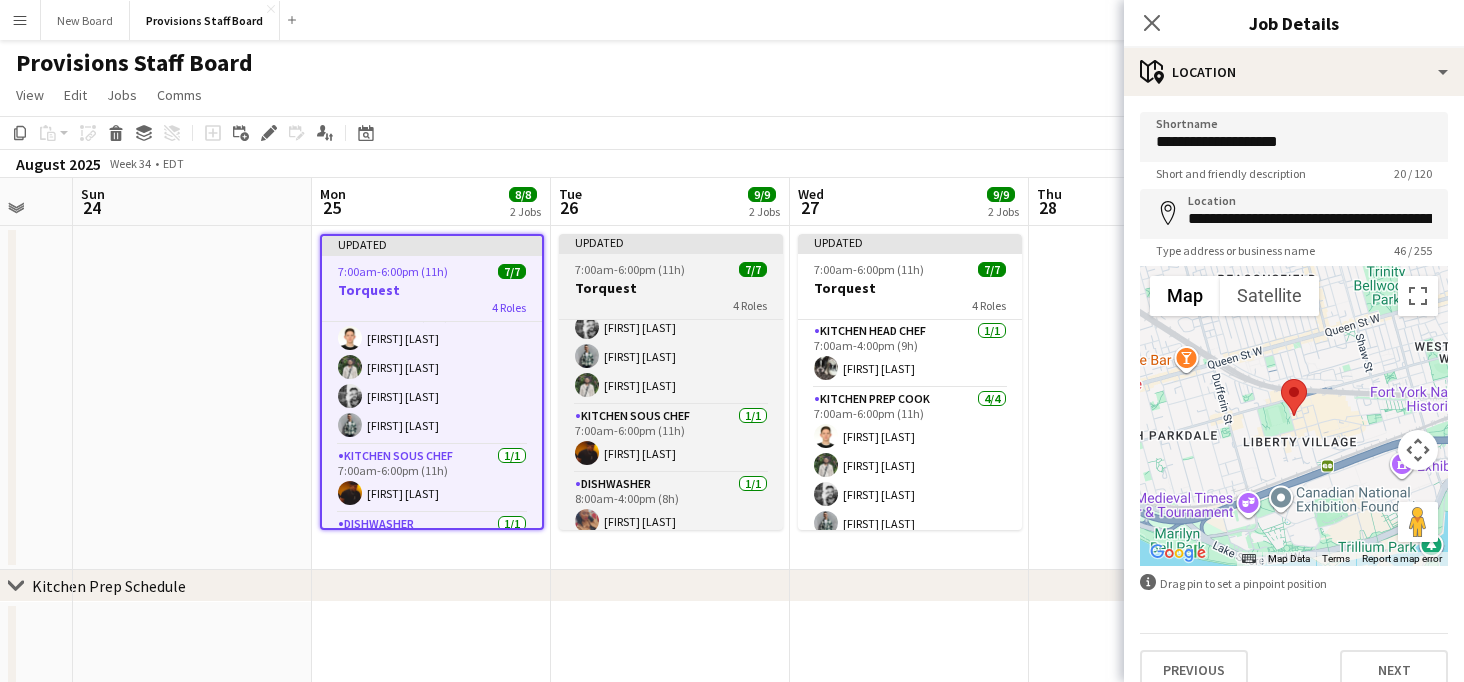 click on "Torquest" at bounding box center (671, 288) 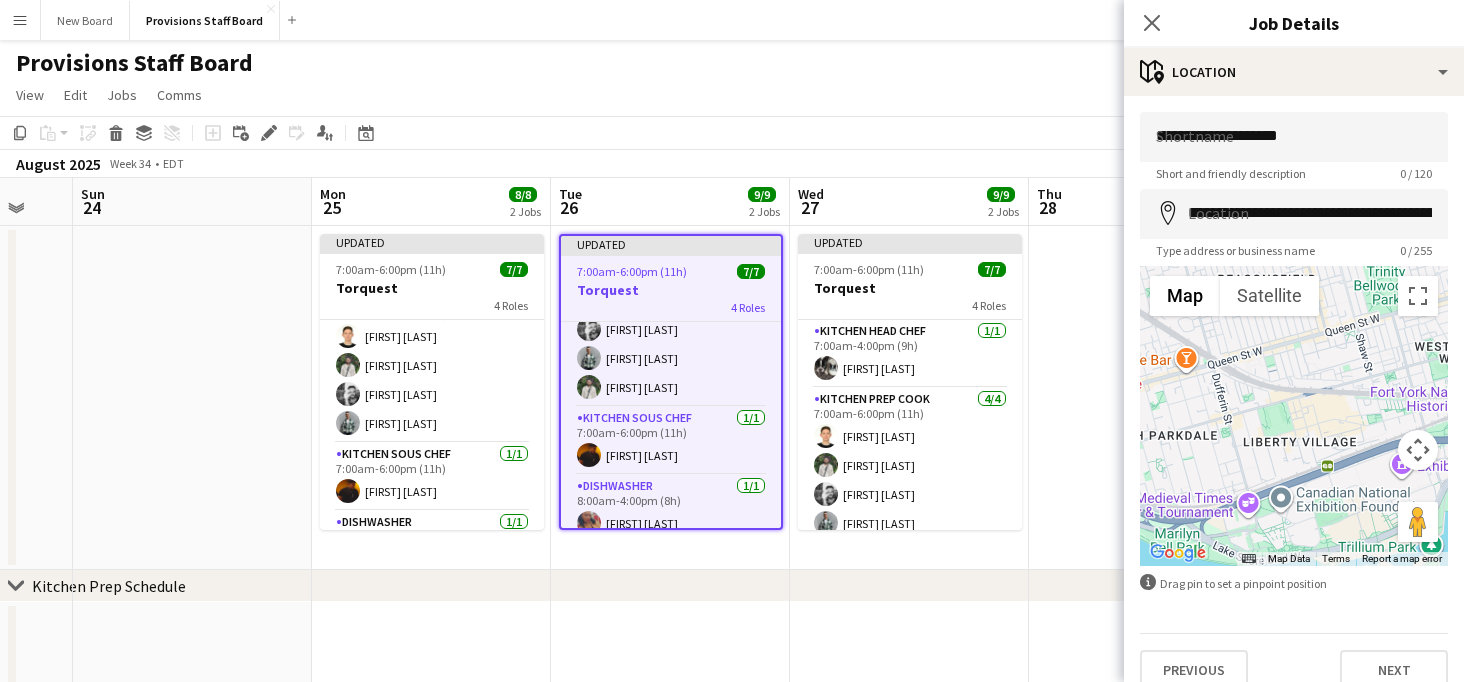 type 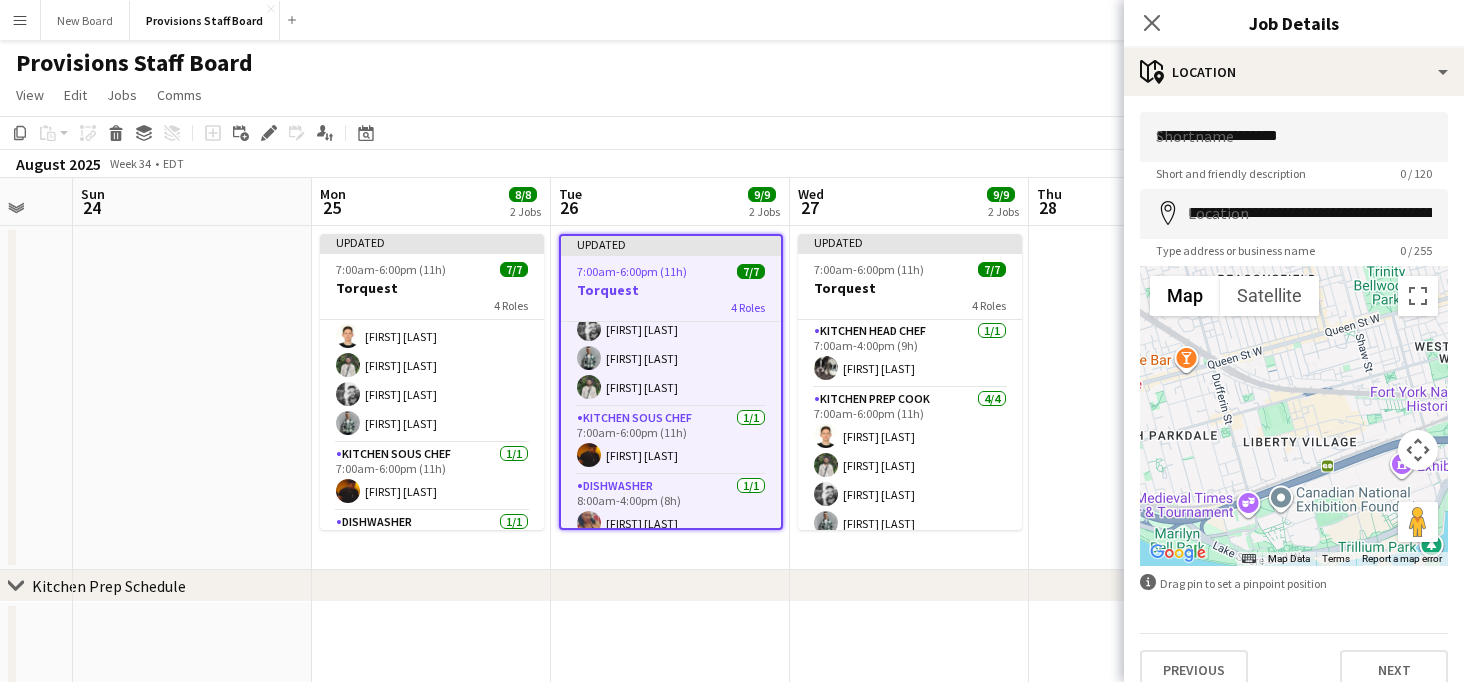 type 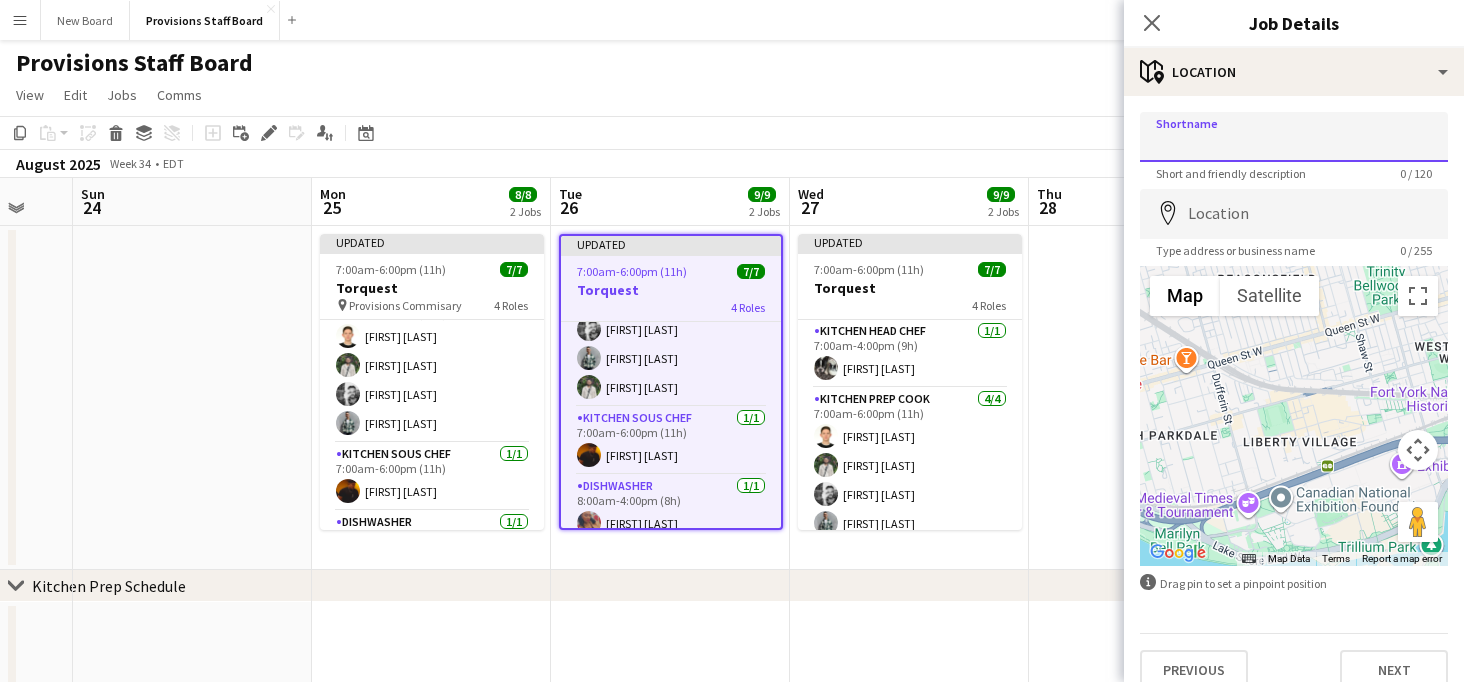 click on "Shortname" at bounding box center (1294, 137) 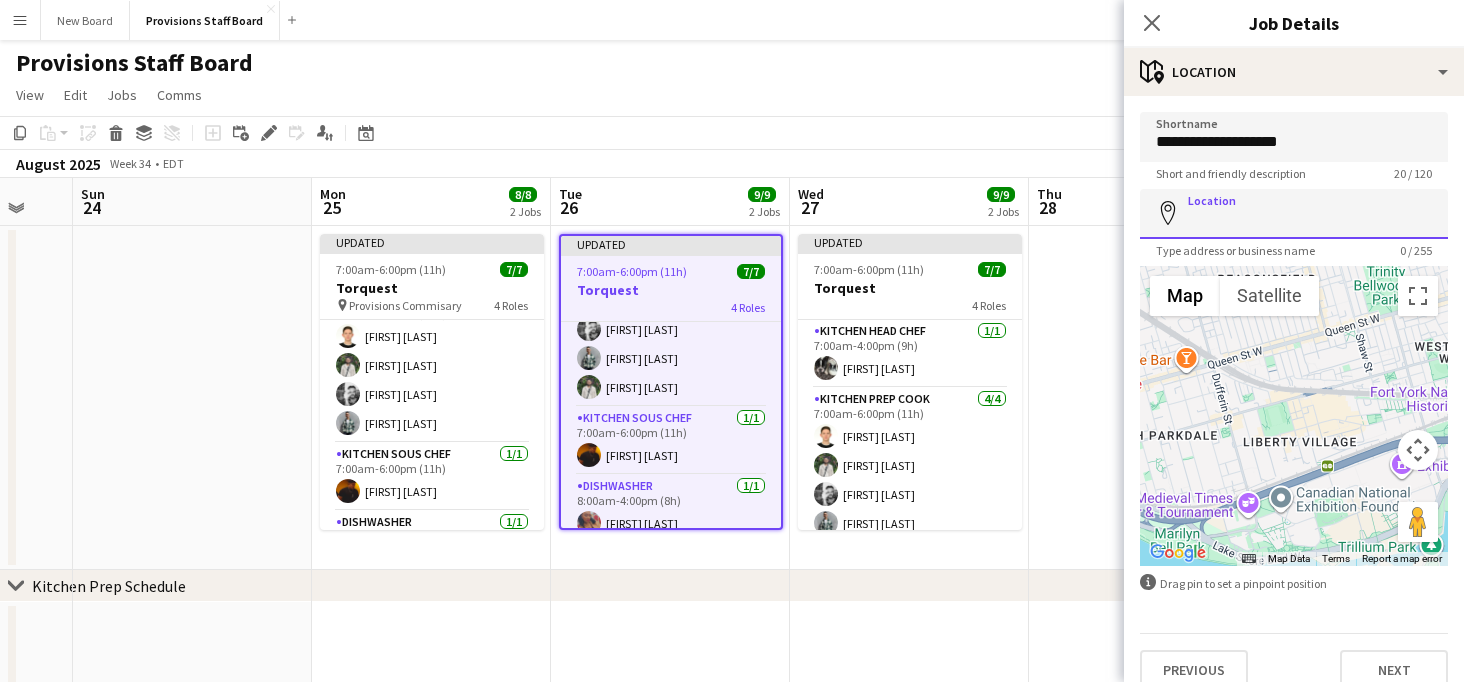 click on "Location" at bounding box center [1294, 214] 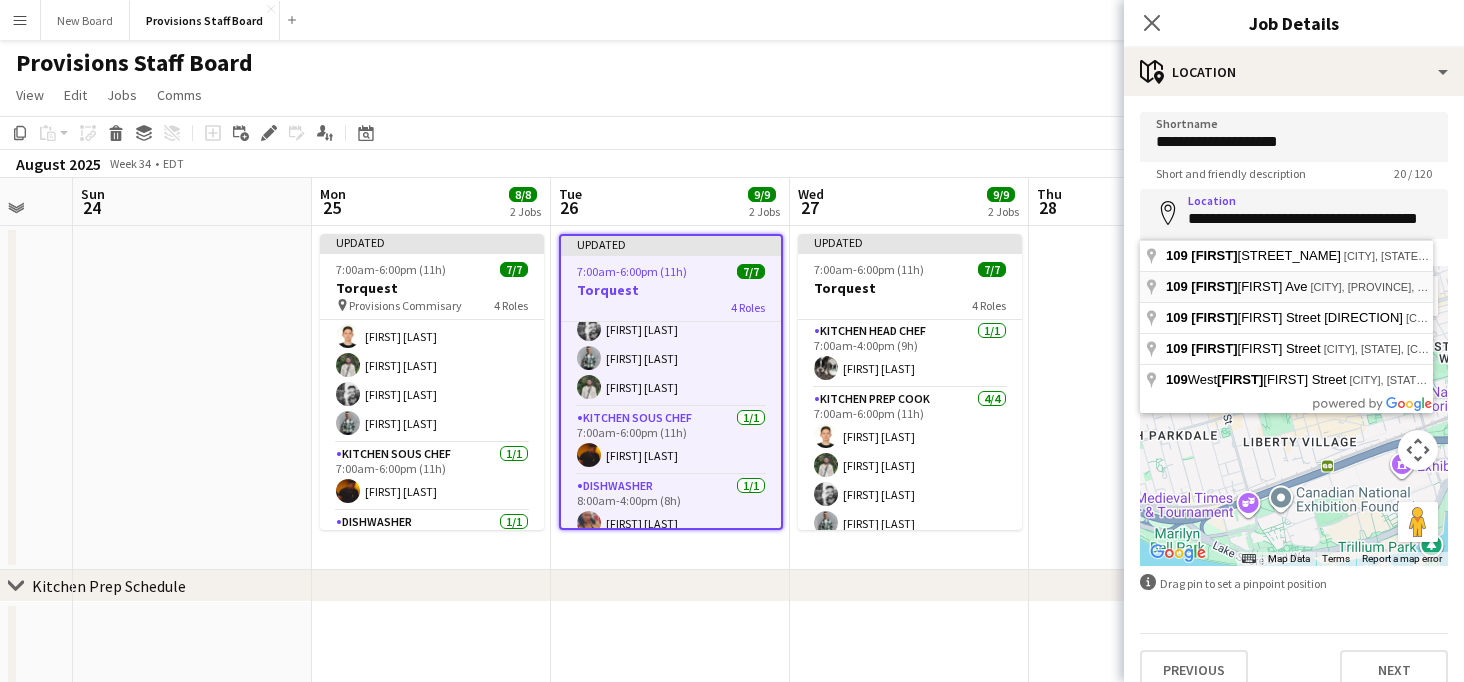 type on "**********" 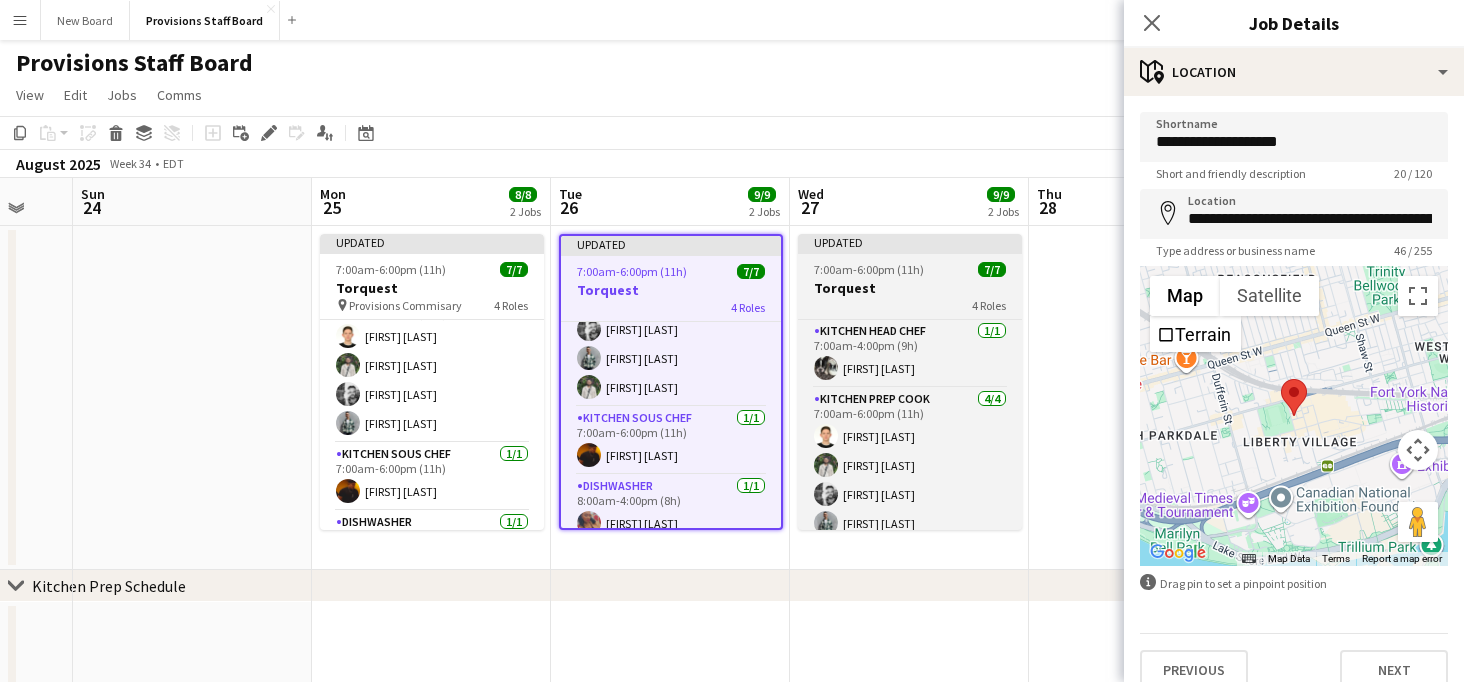 click on "Torquest" at bounding box center (910, 288) 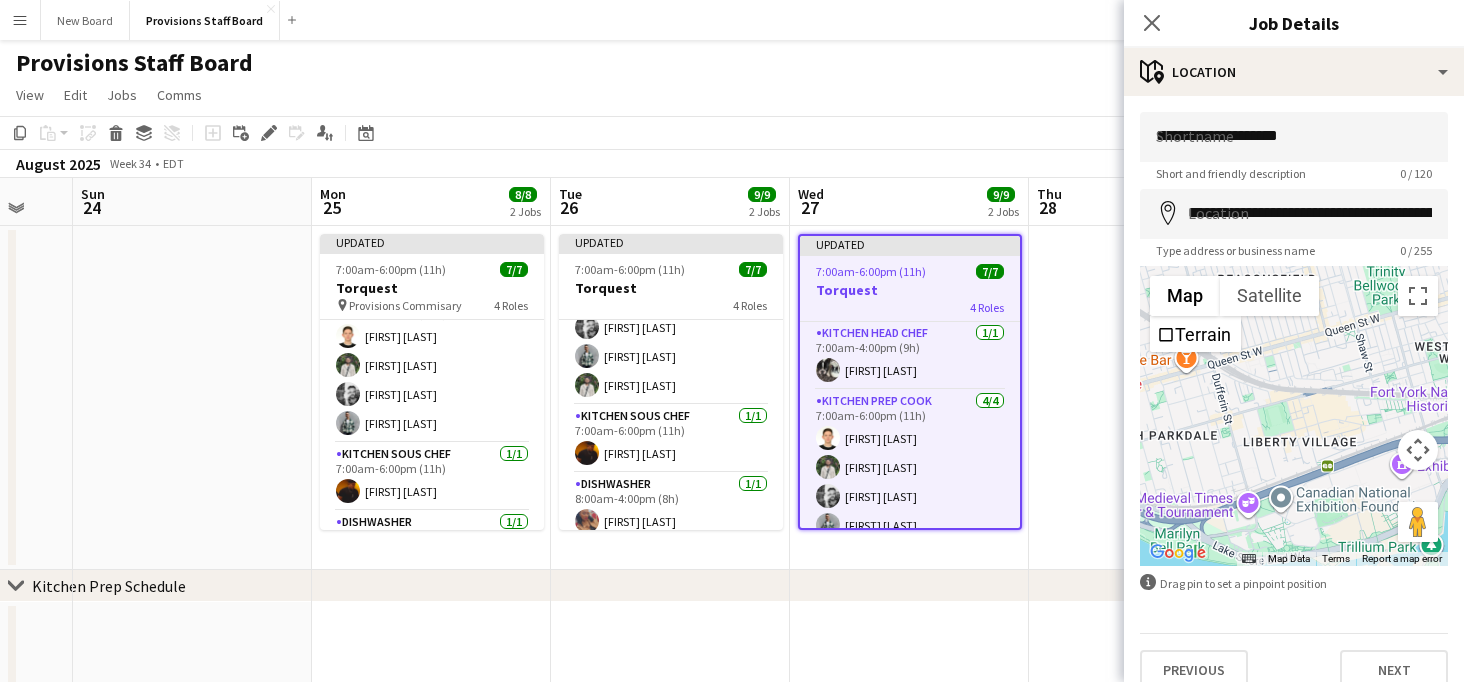 type 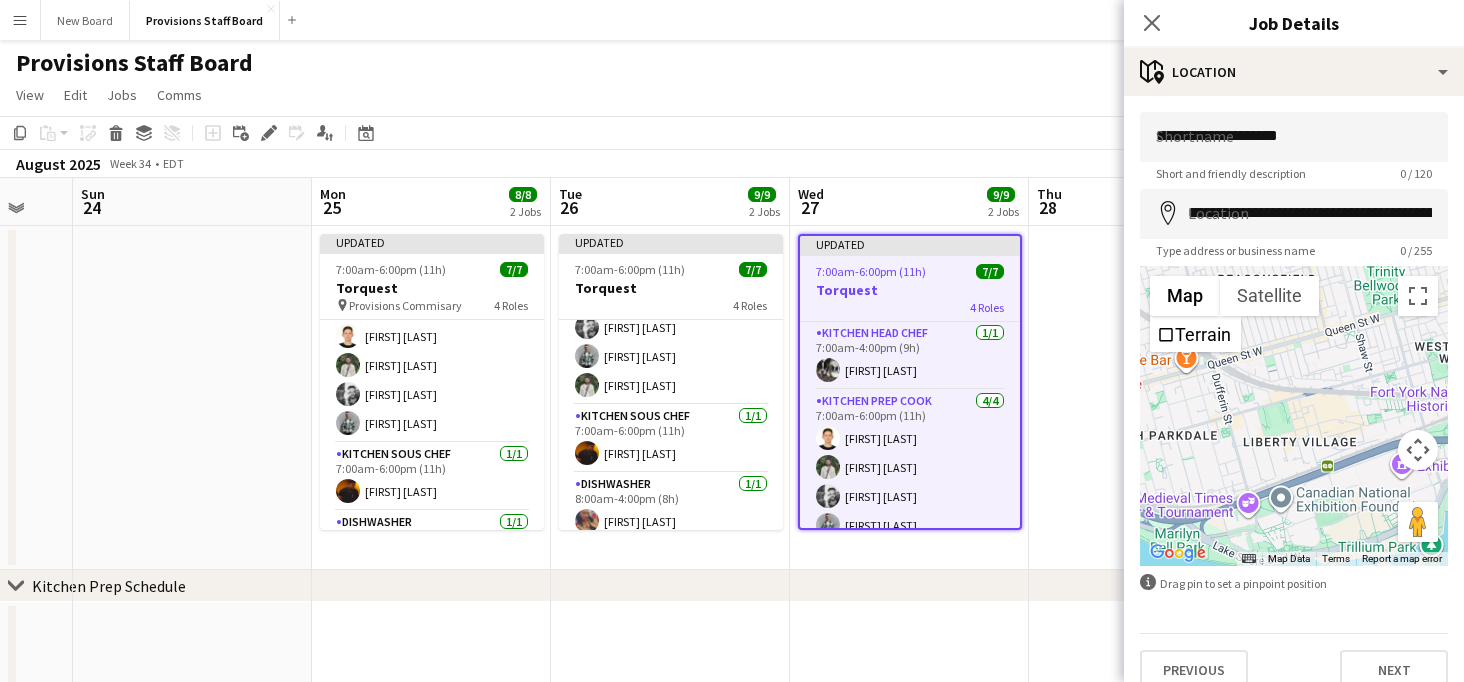 type 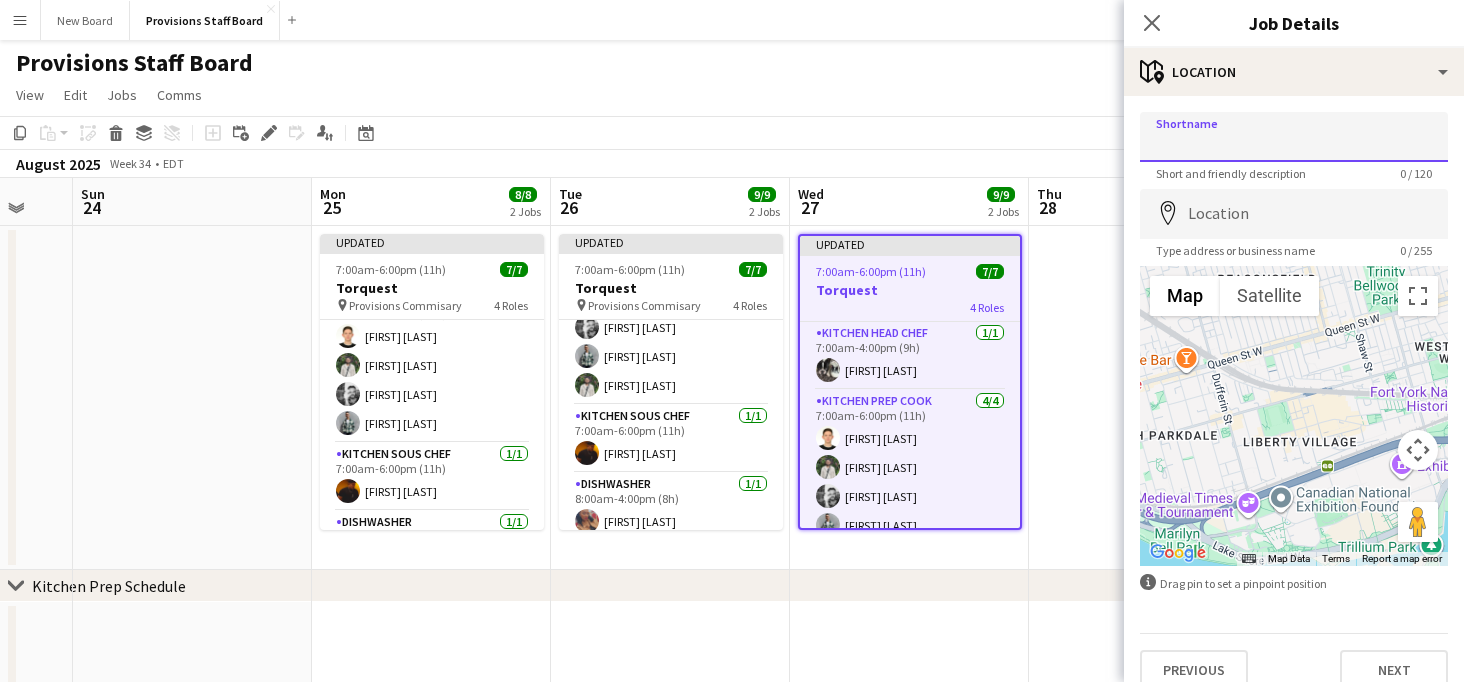 click on "Shortname" at bounding box center (1294, 137) 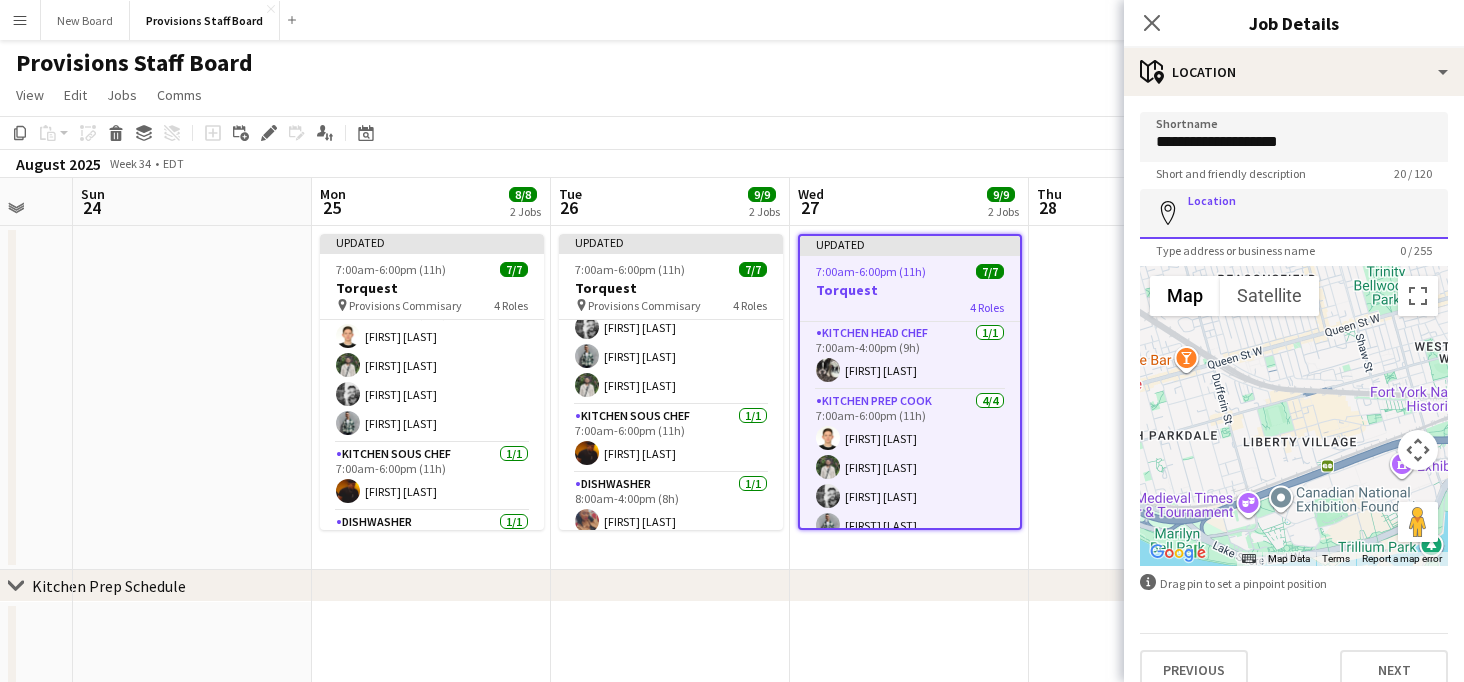 click on "Location" at bounding box center (1294, 214) 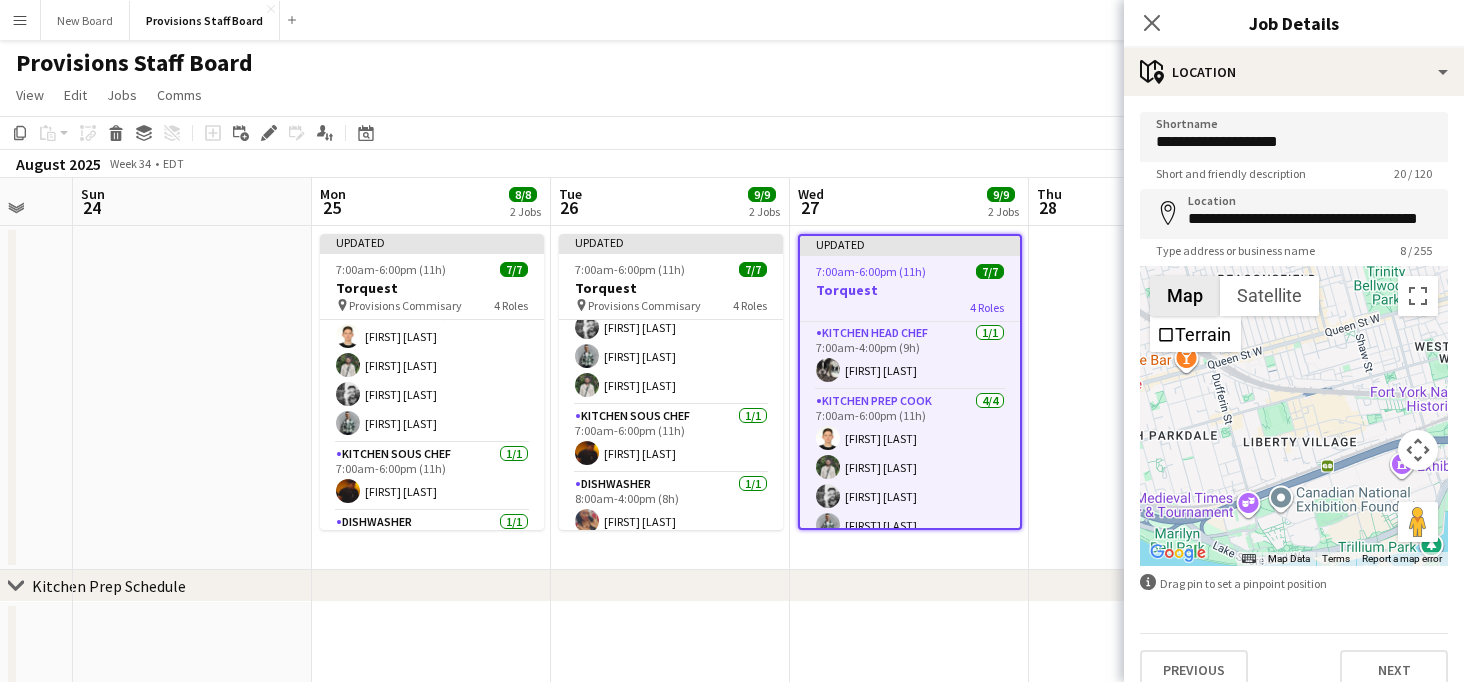 type on "**********" 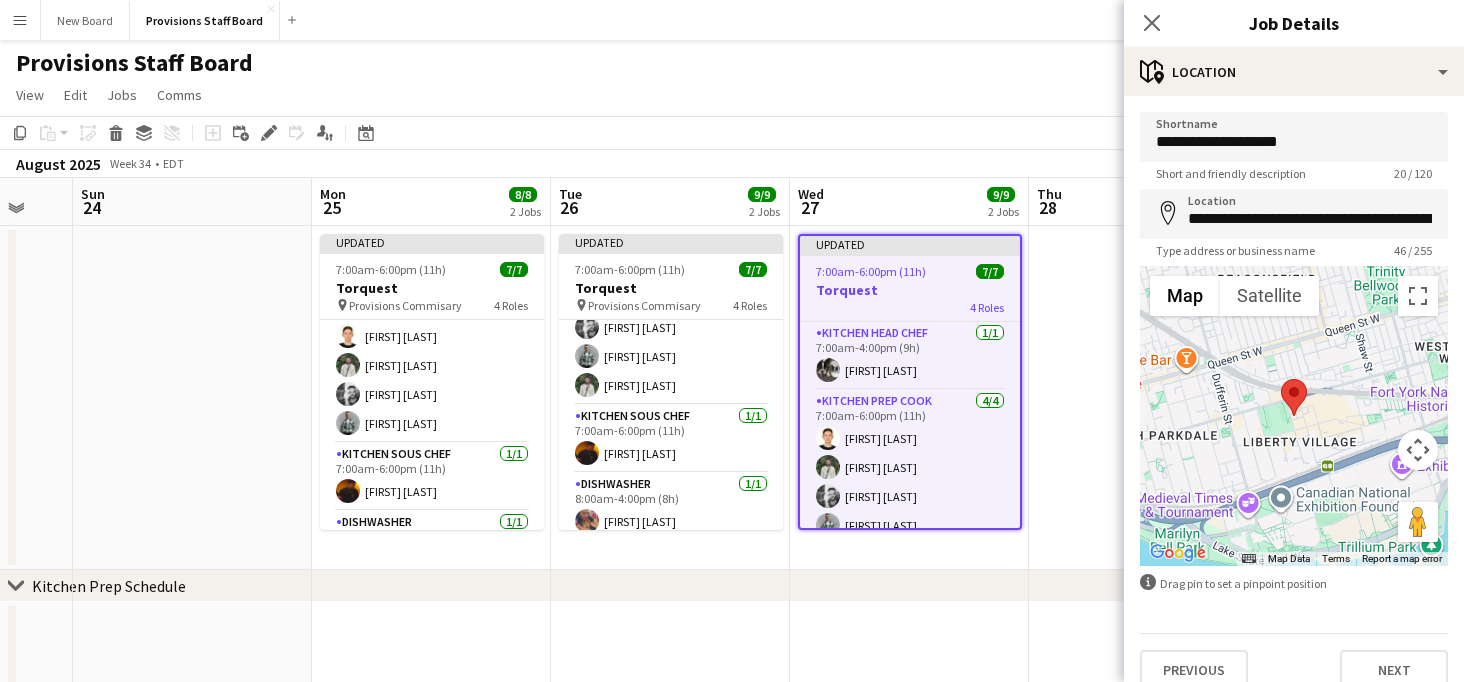 click at bounding box center (1148, 398) 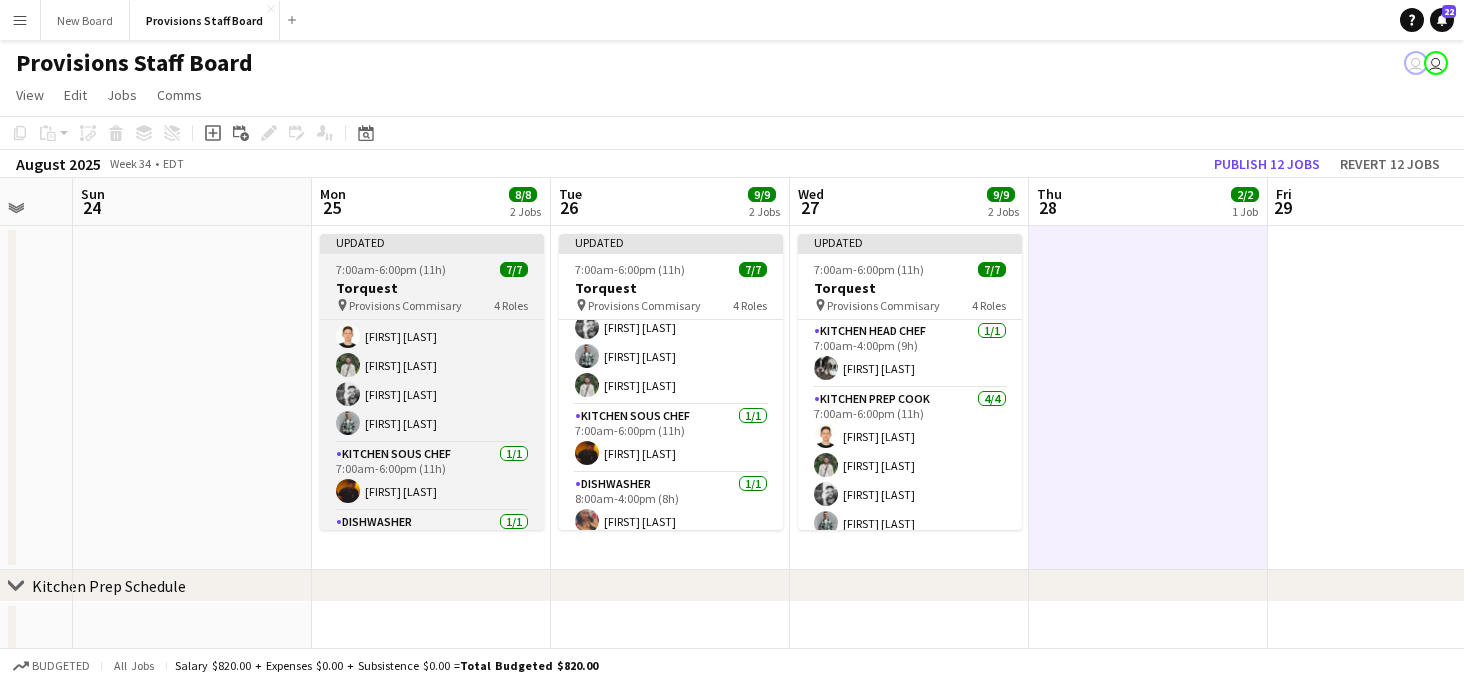 click on "7:00am-6:00pm (11h)" at bounding box center [391, 269] 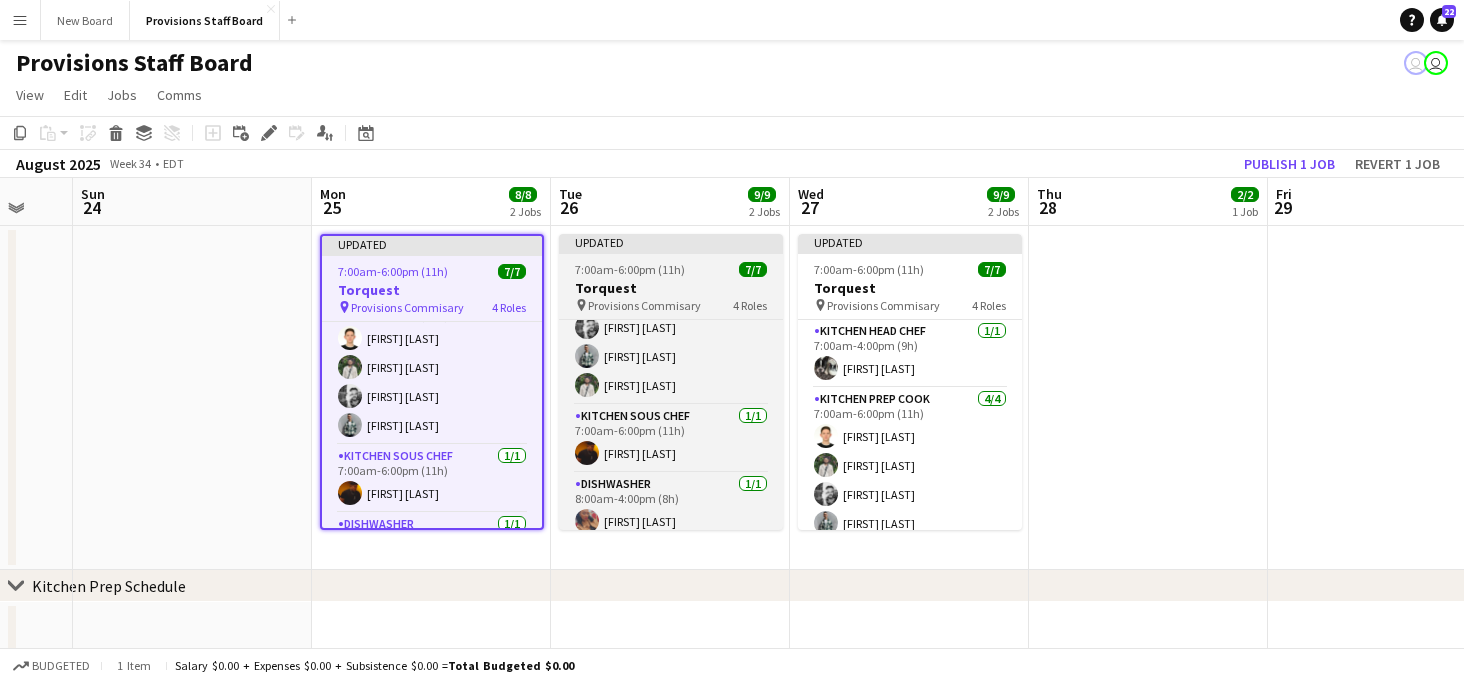 click on "Updated   7:00am-6:00pm (11h)    7/7   Torquest
pin
Provisions Commisary   4 Roles   Kitchen Head Chef   1/1   7:00am-4:00pm (9h)
[FIRST] [LAST]  Kitchen Prep Cook   4/4   7:00am-6:00pm (11h)
[FIRST] [LAST] [FIRST] [LAST] [FIRST] [LAST]  Kitchen Sous Chef   1/1   7:00am-6:00pm (11h)
[FIRST] [LAST]  Dishwasher   1/1   8:00am-4:00pm (8h)
[FIRST] [LAST]" at bounding box center (671, 382) 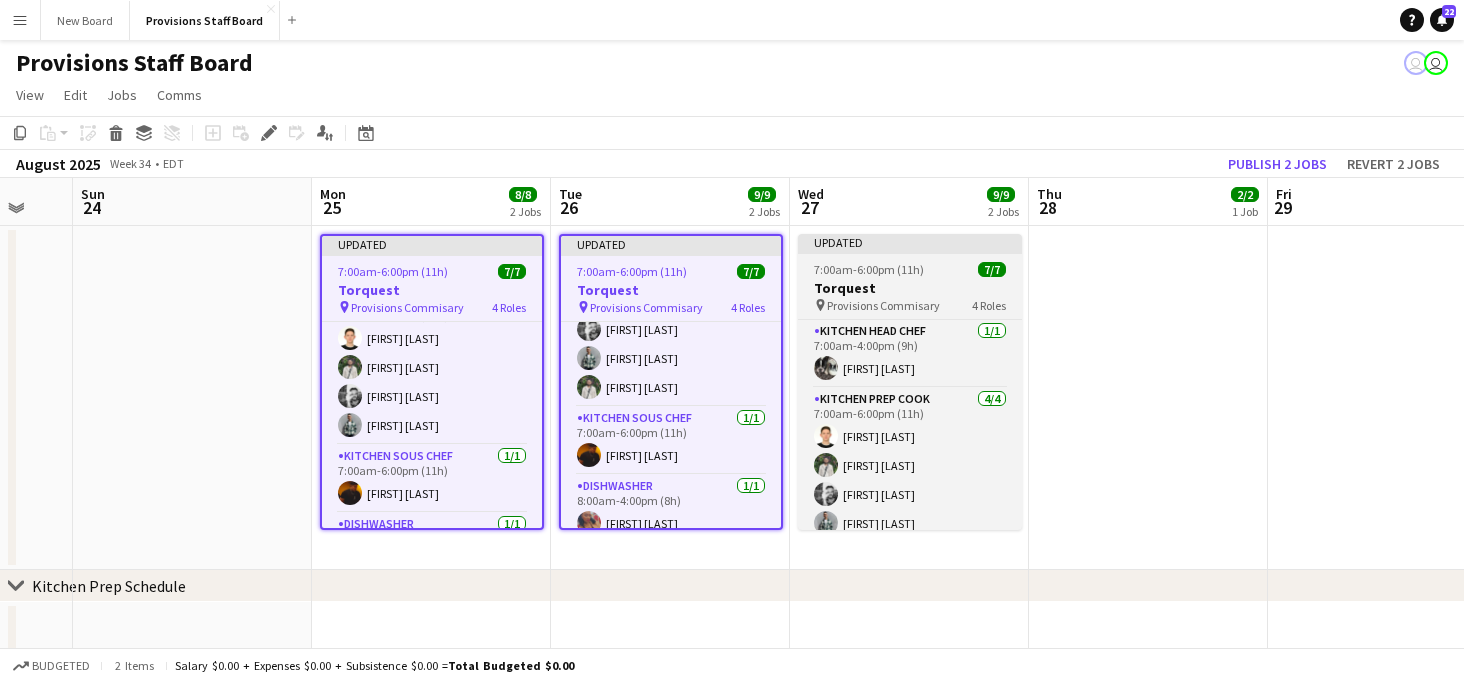 click at bounding box center (910, 252) 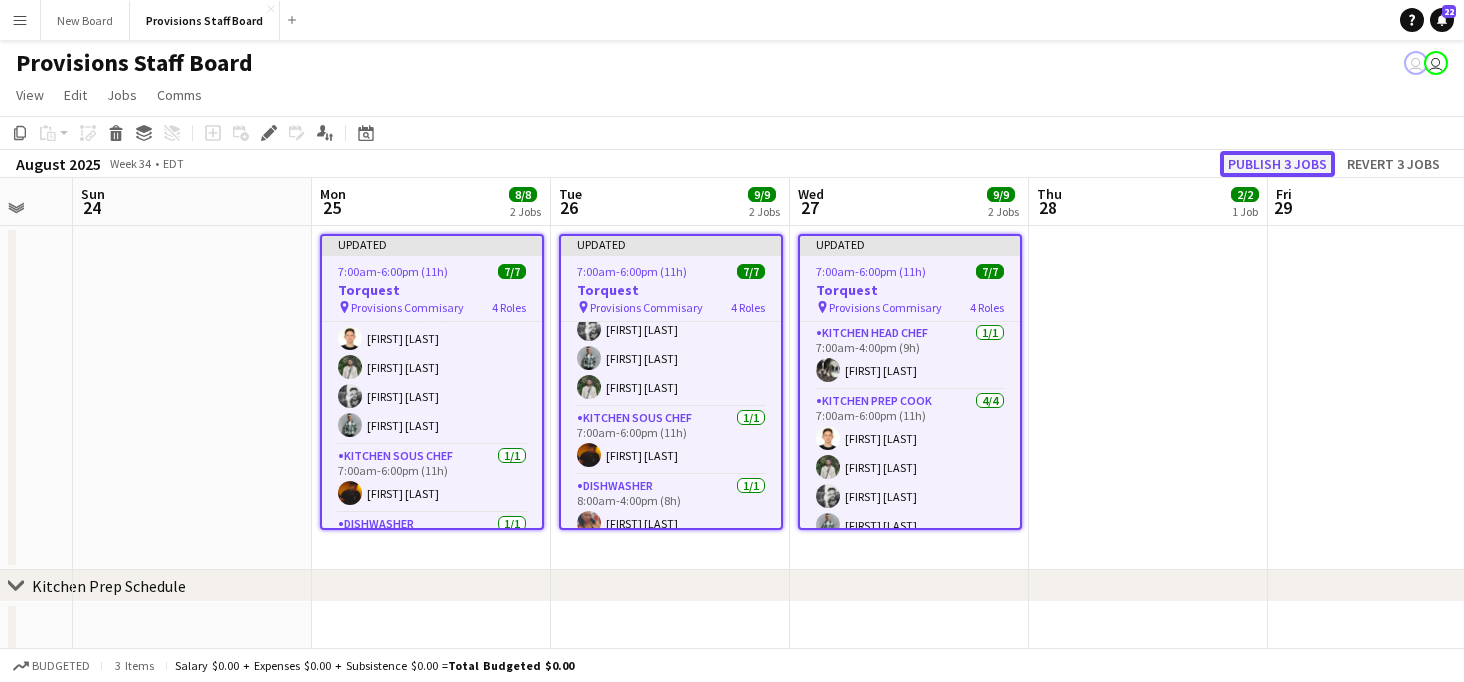 click on "Publish 3 jobs" 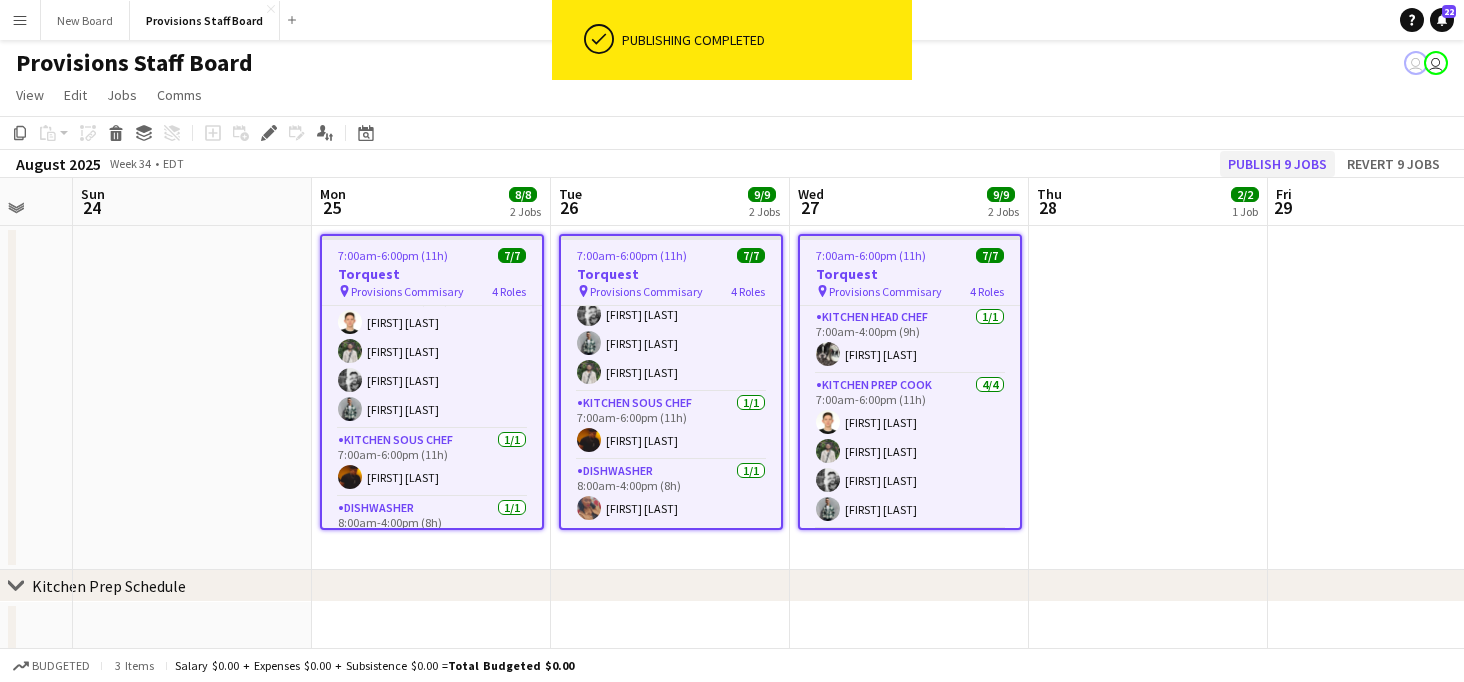 scroll, scrollTop: 136, scrollLeft: 0, axis: vertical 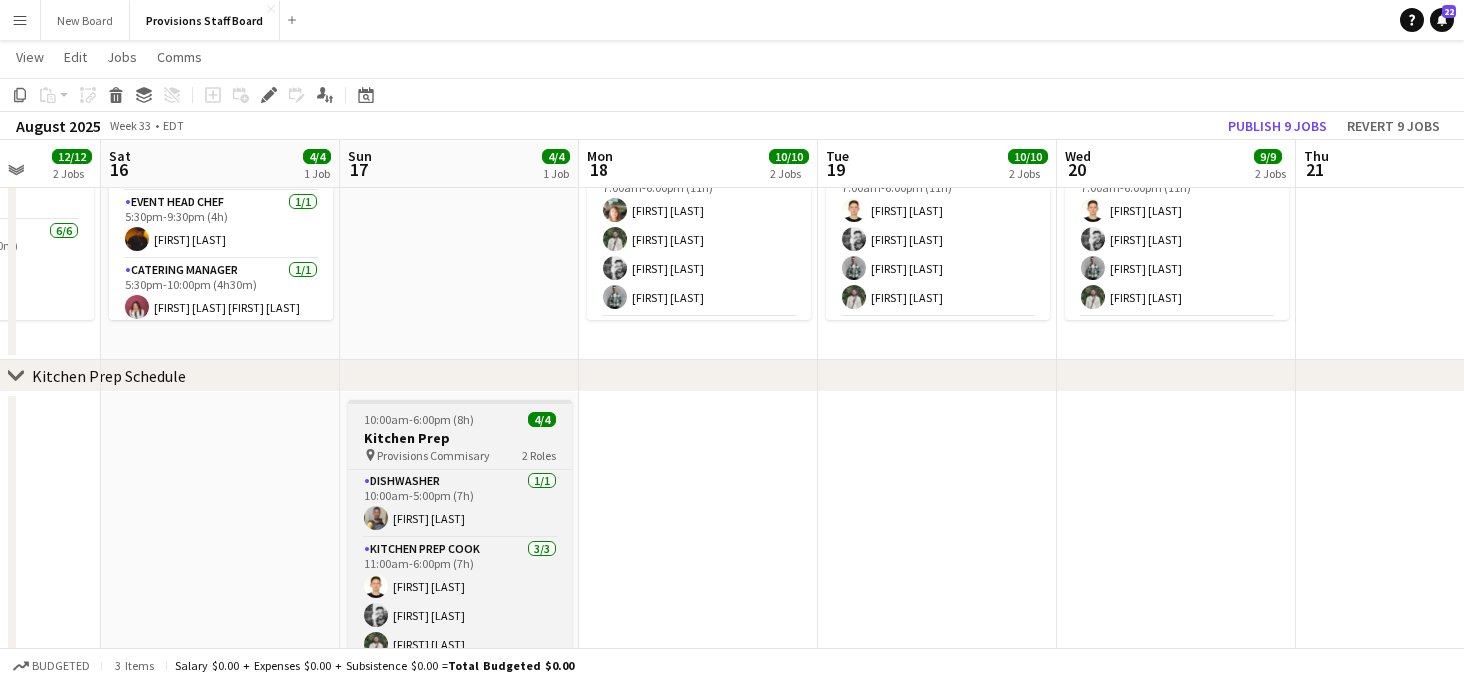 click on "Kitchen Prep" at bounding box center (460, 438) 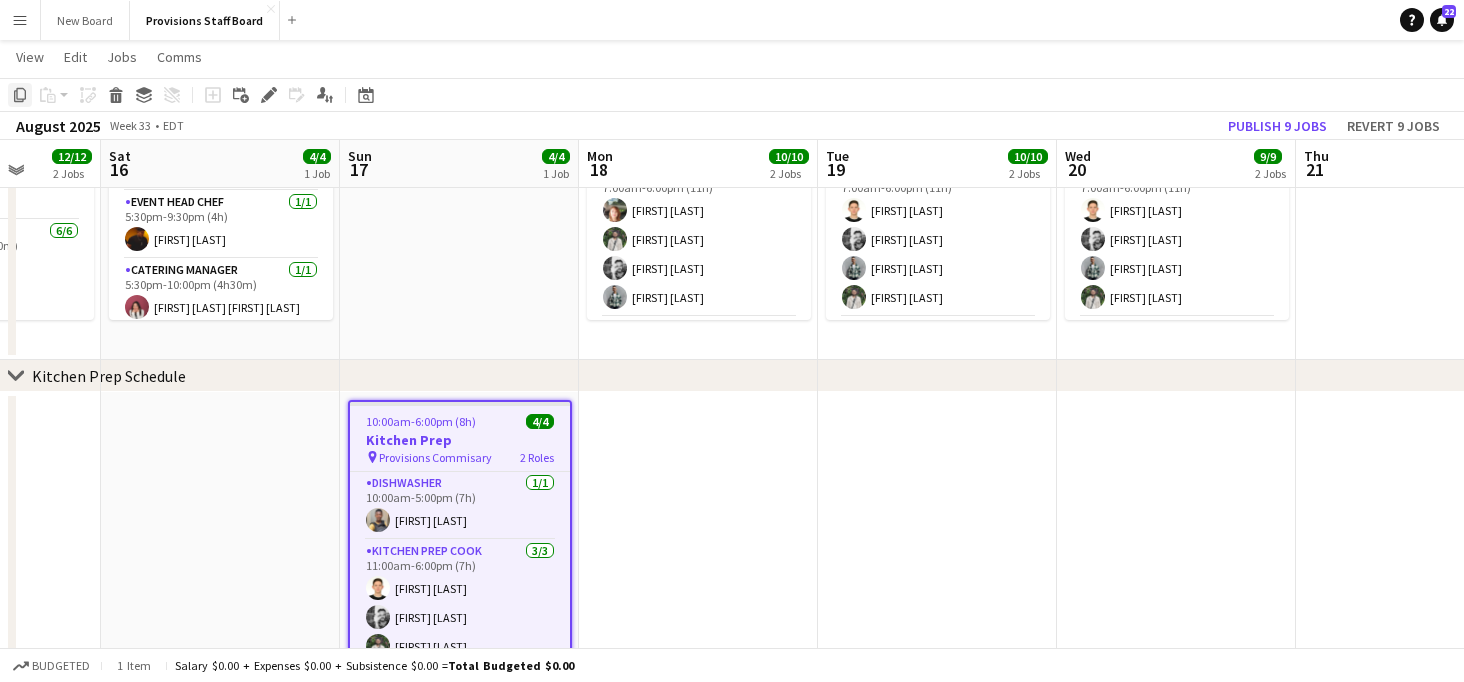 click on "Copy" 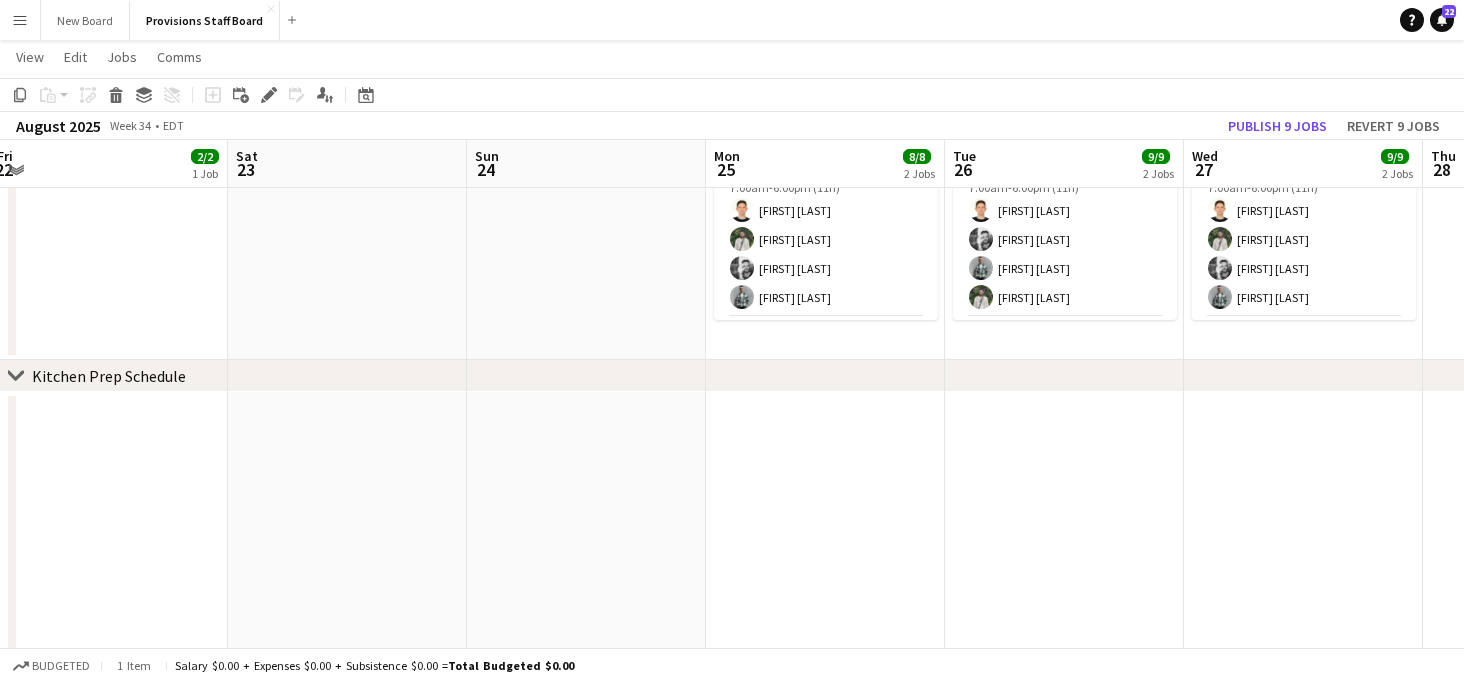 scroll, scrollTop: 0, scrollLeft: 781, axis: horizontal 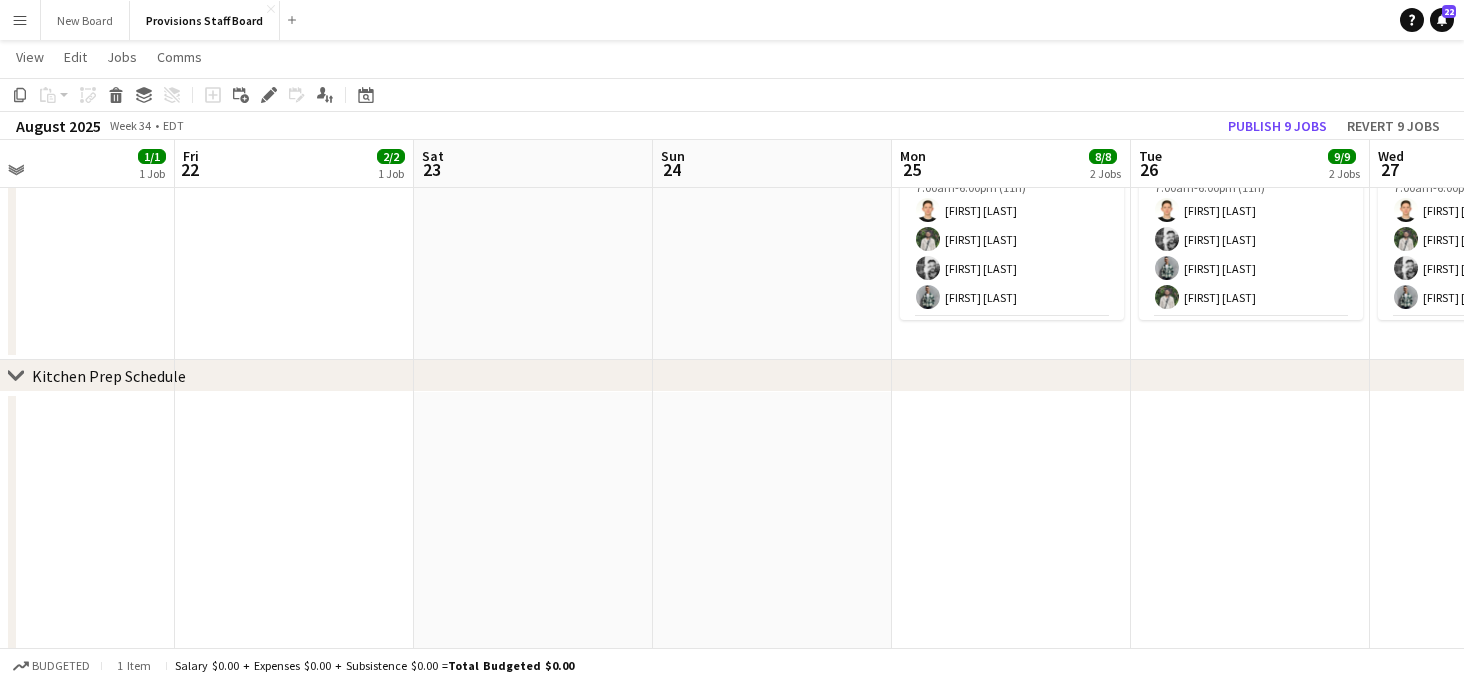 click at bounding box center [772, 564] 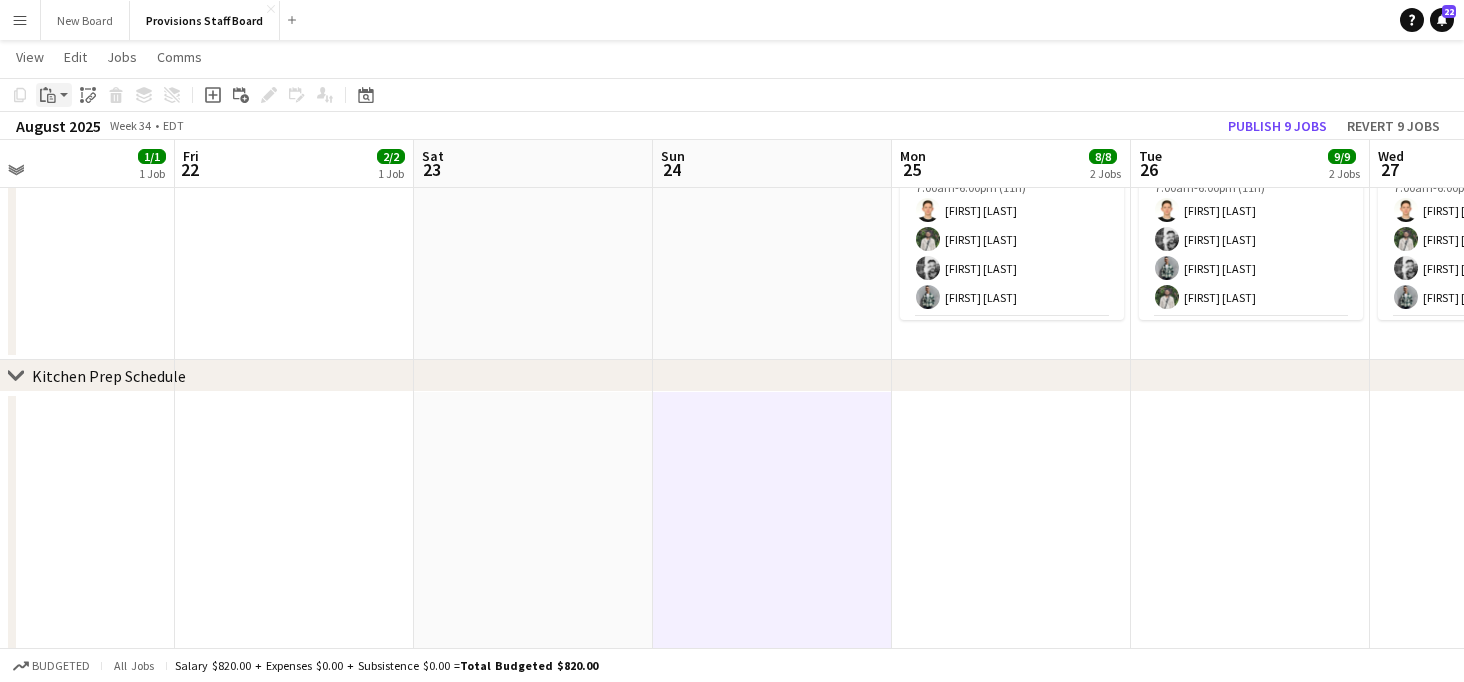 click on "Paste" 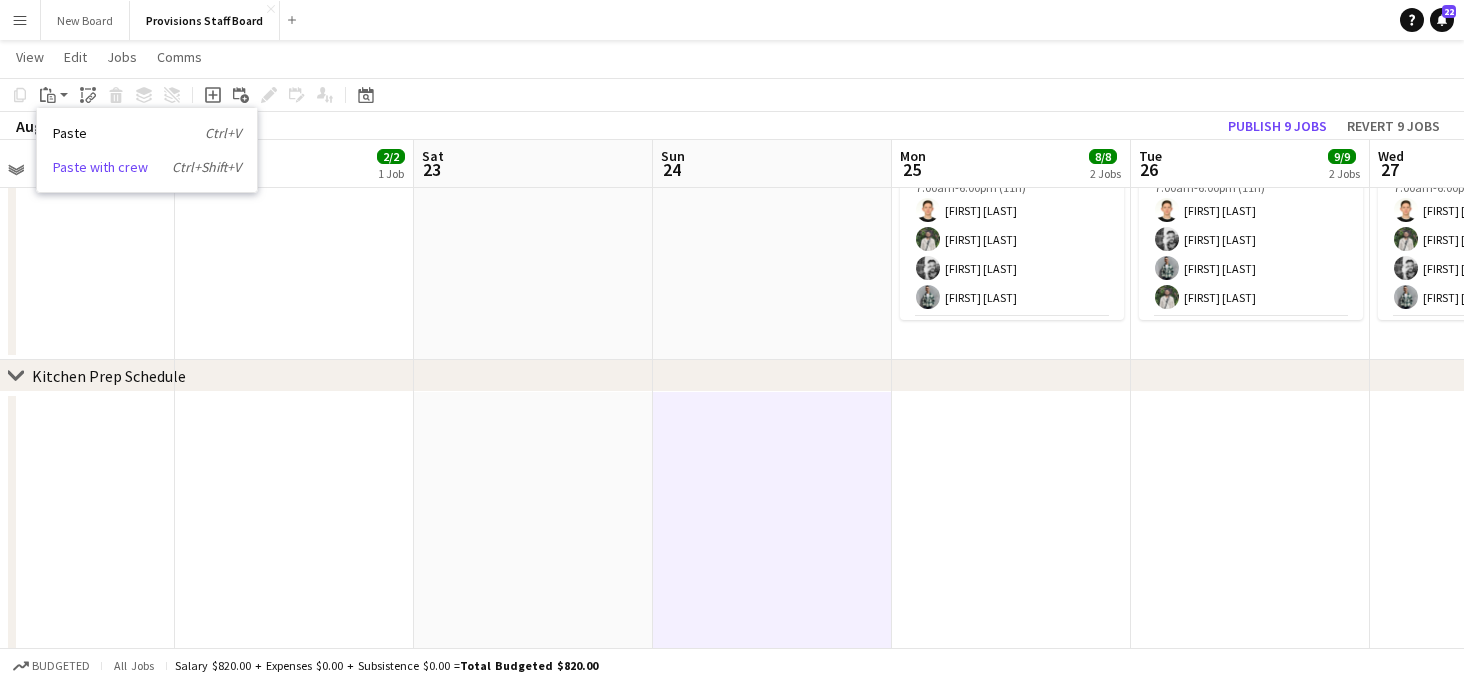 click on "Paste with crew  Ctrl+Shift+V" at bounding box center (147, 167) 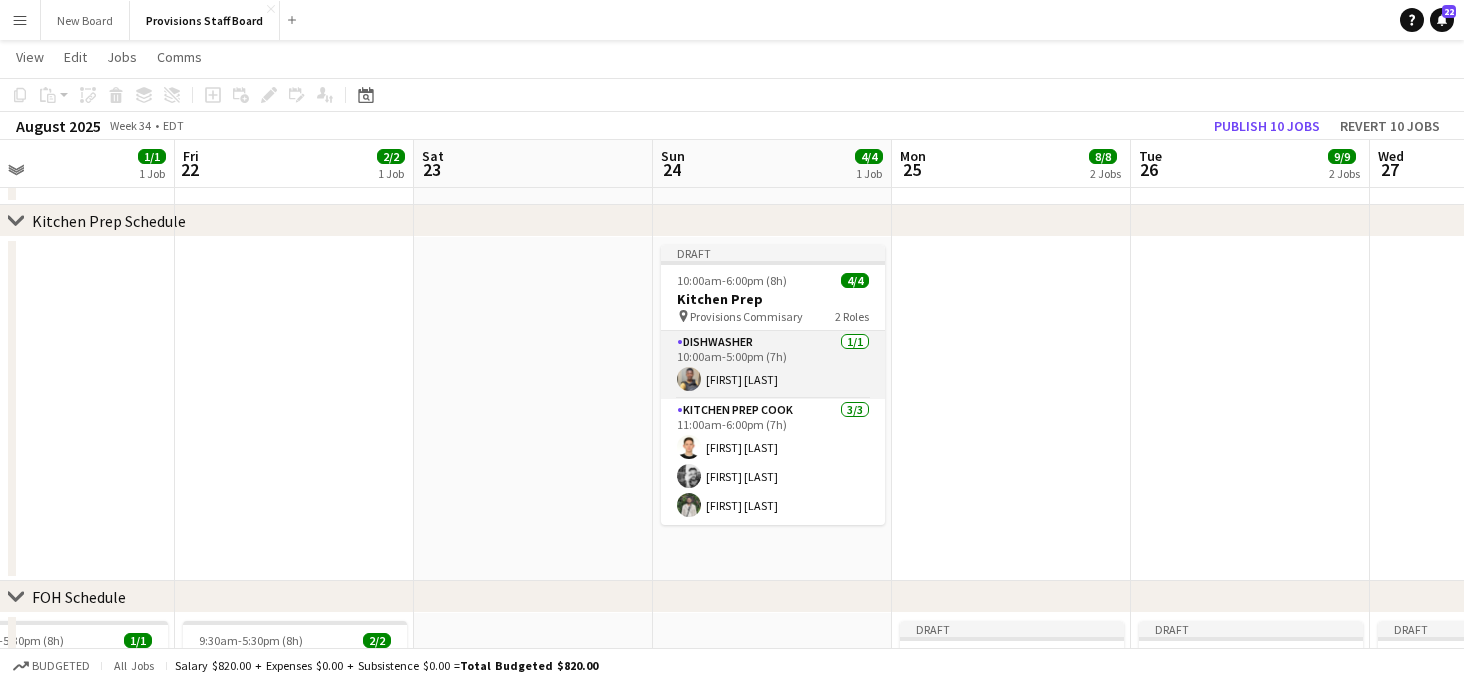 scroll, scrollTop: 364, scrollLeft: 0, axis: vertical 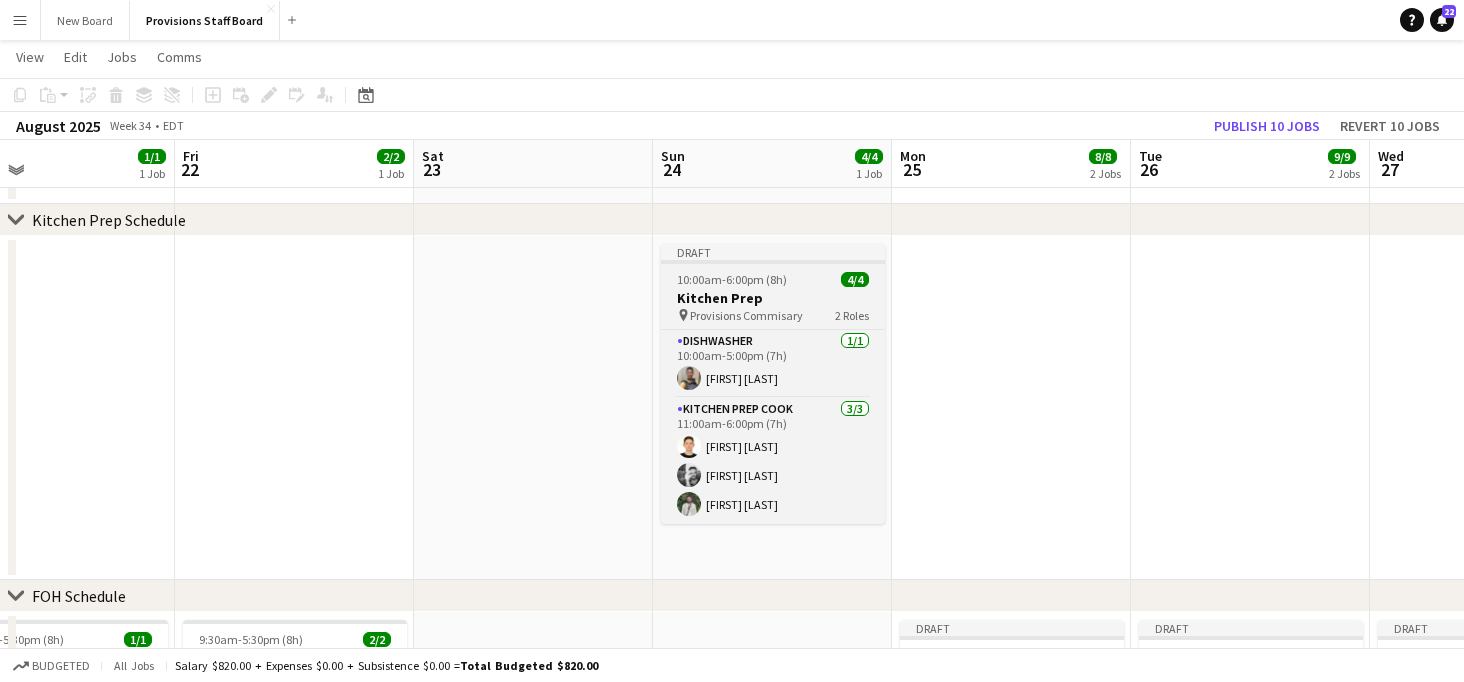 click on "Draft   10:00am-6:00pm (8h)    4/4   Kitchen Prep
pin
Provisions Commisary   2 Roles   Dishwasher   1/1   10:00am-5:00pm (7h)
[FIRST] [LAST]  Kitchen Prep Cook   3/3   11:00am-6:00pm (7h)
[FIRST] [LAST] [FIRST] [LAST] [FIRST] [LAST]" at bounding box center (773, 384) 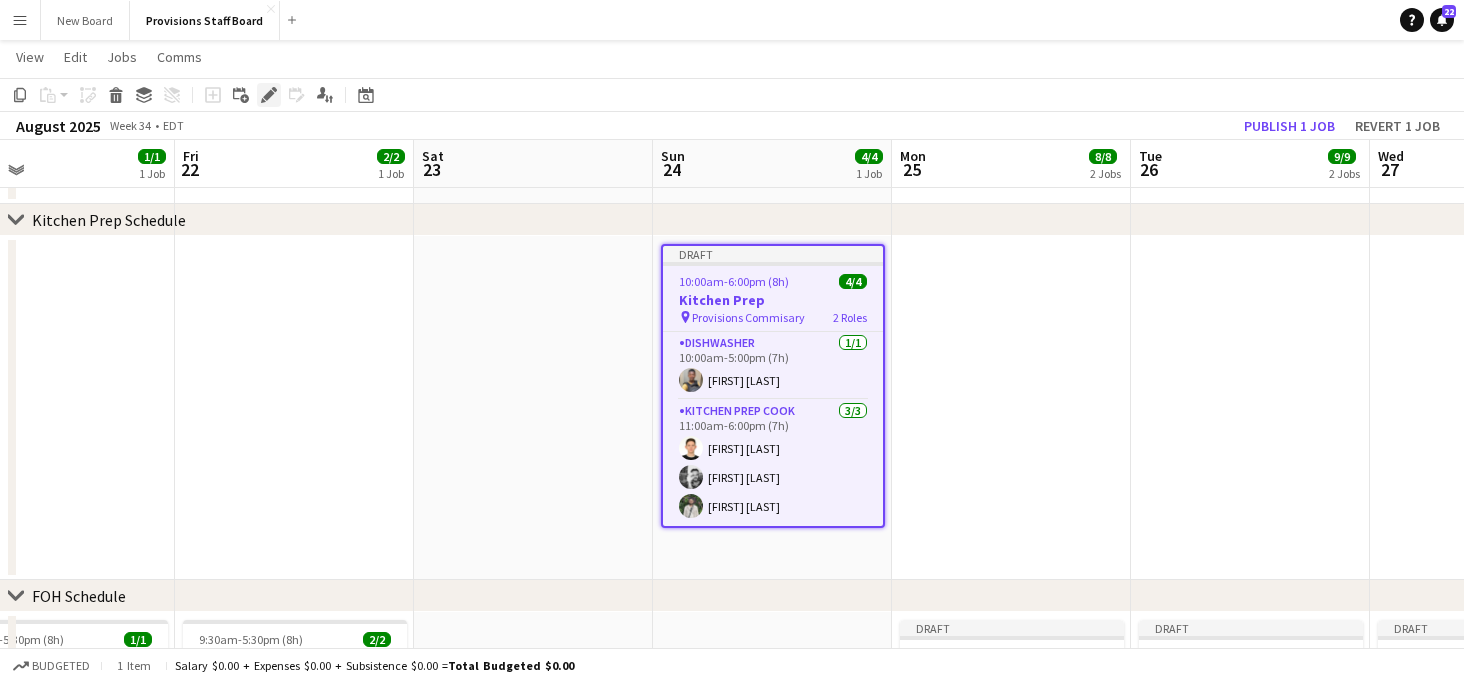 click 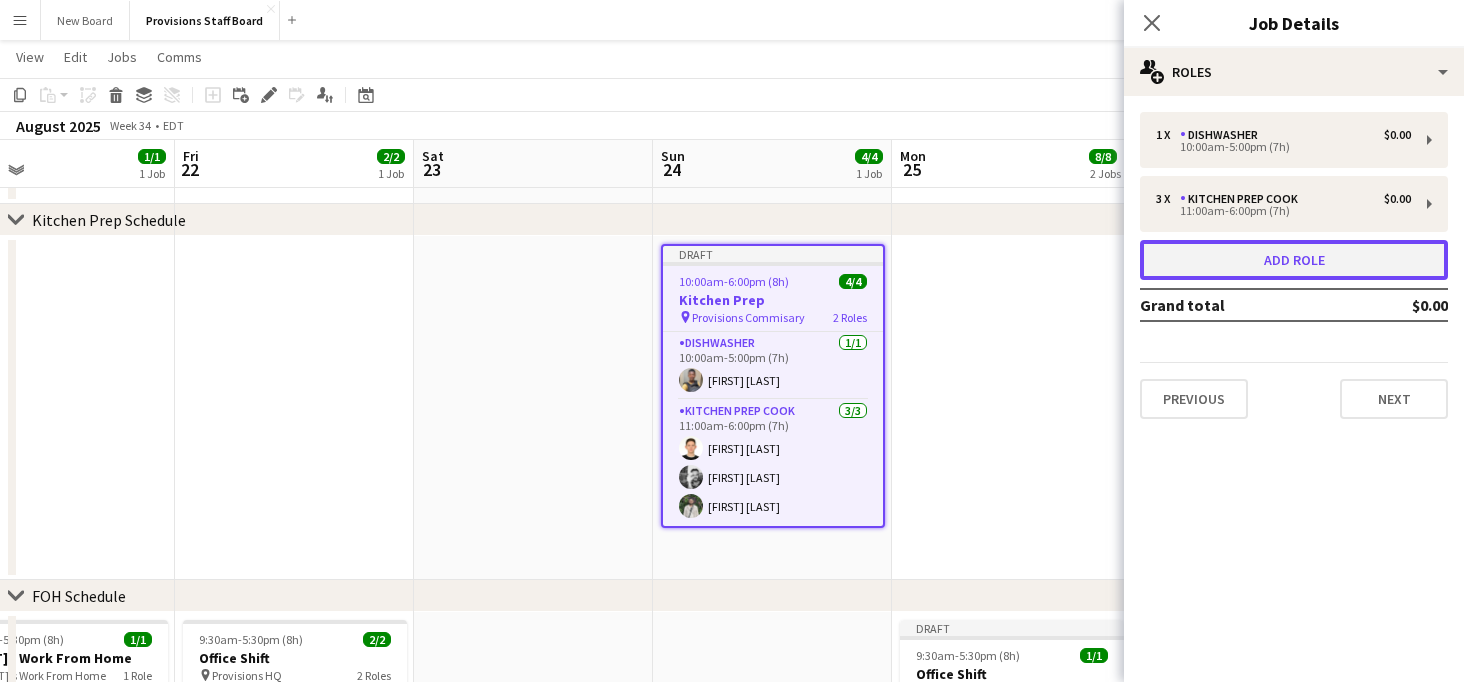 click on "Add role" at bounding box center [1294, 260] 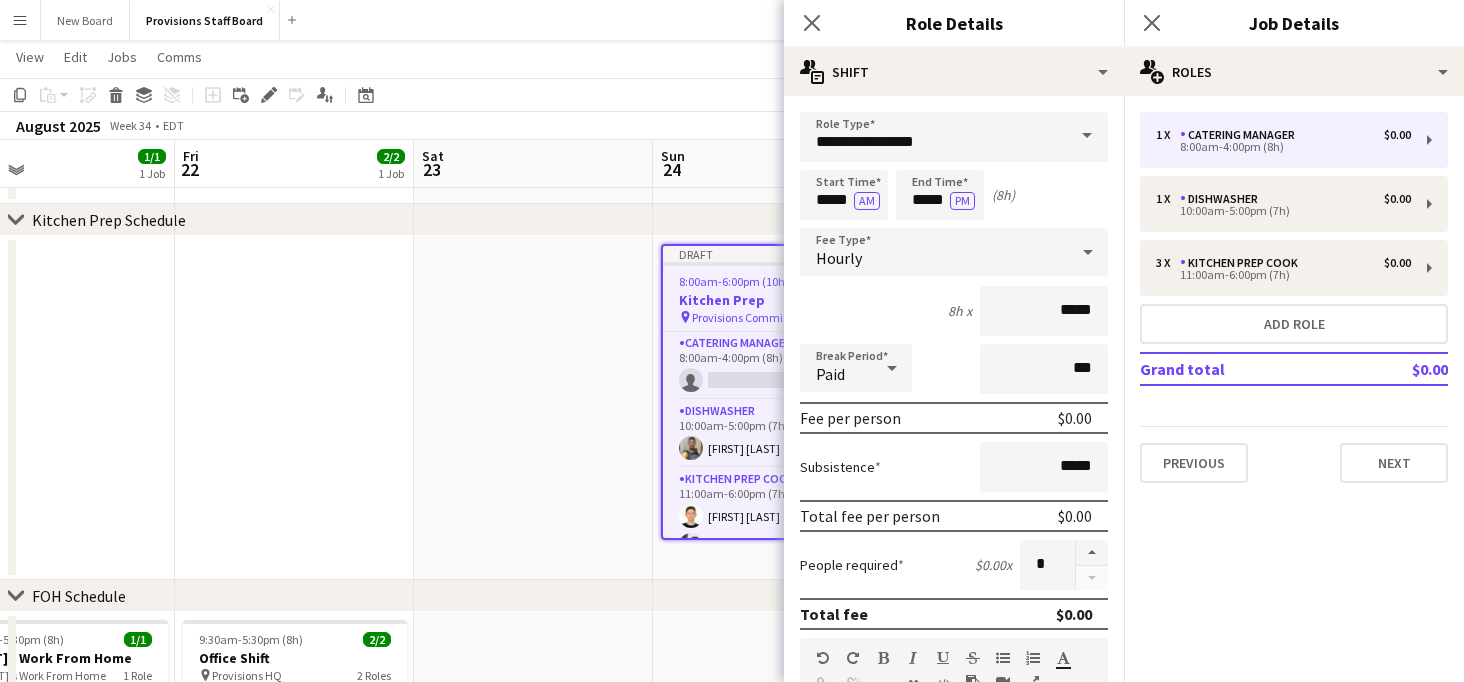 click at bounding box center [1087, 136] 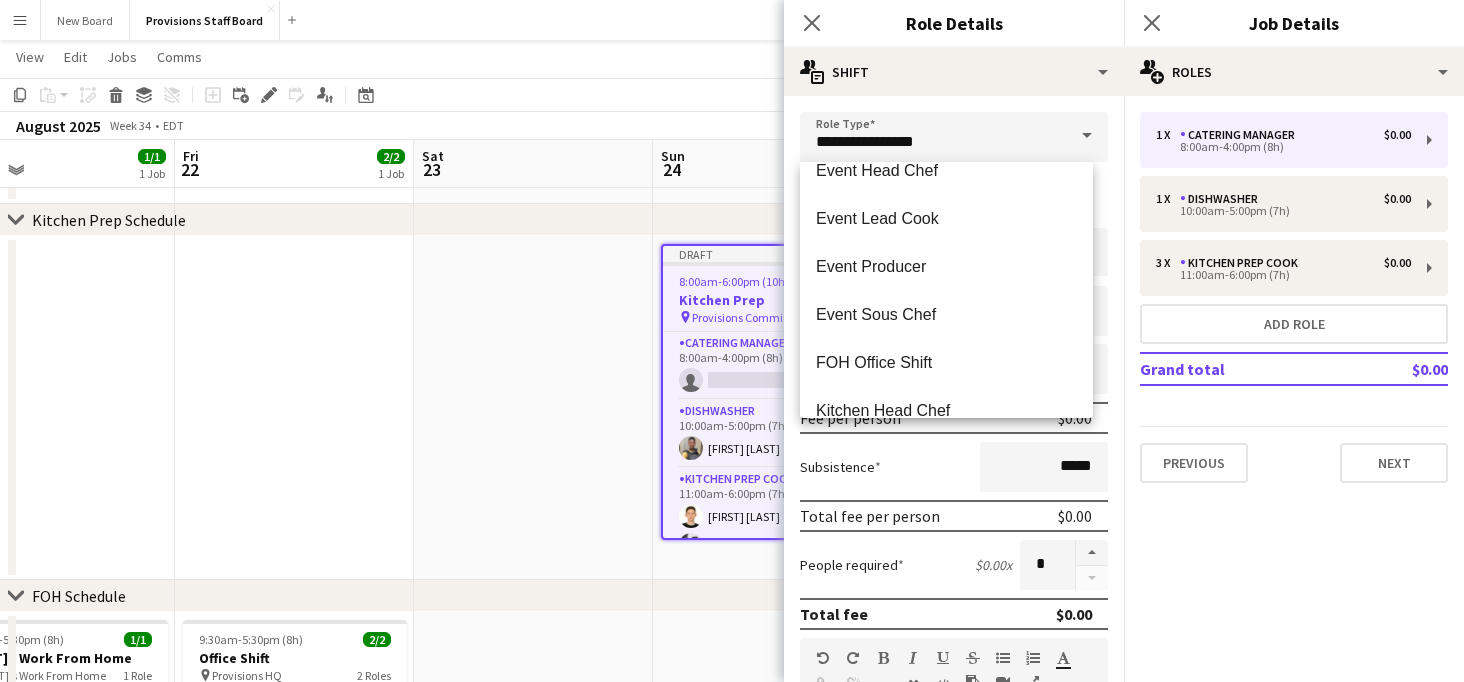 scroll, scrollTop: 271, scrollLeft: 0, axis: vertical 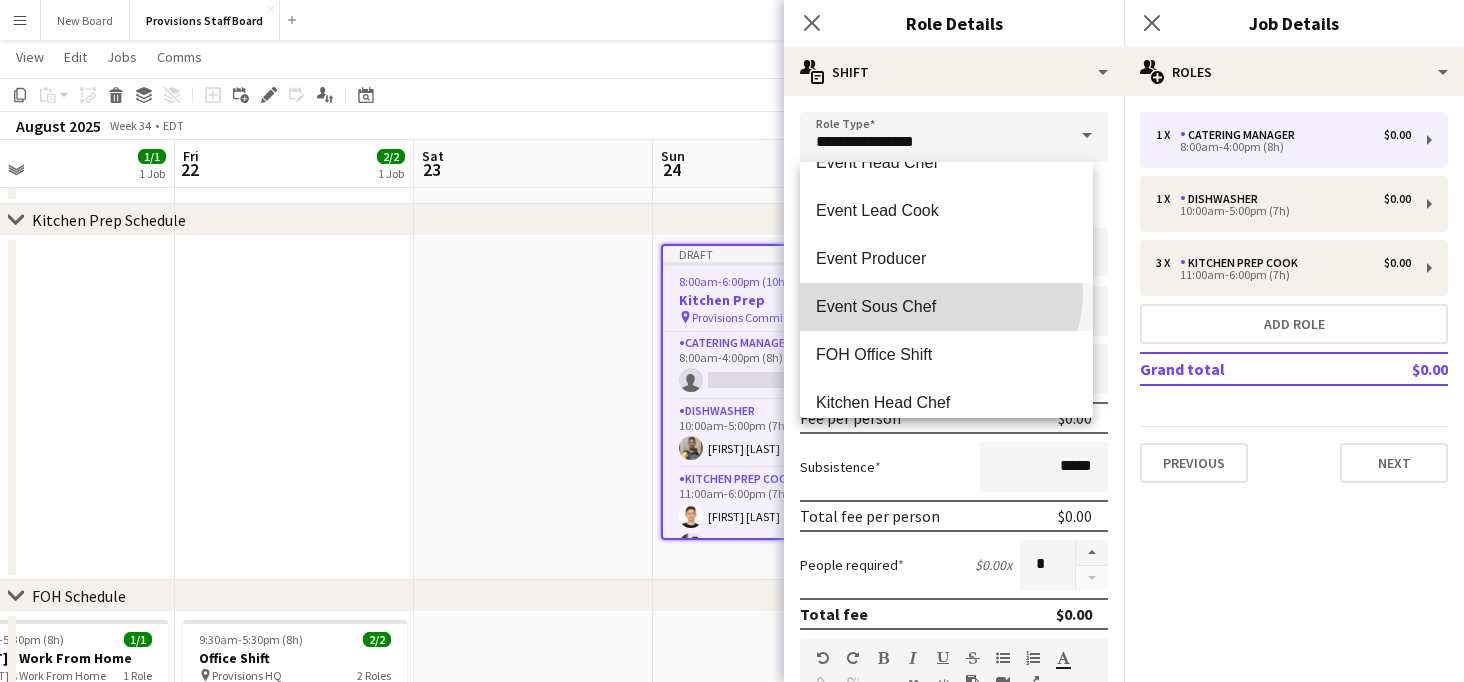 click on "Event Sous Chef" at bounding box center (946, 307) 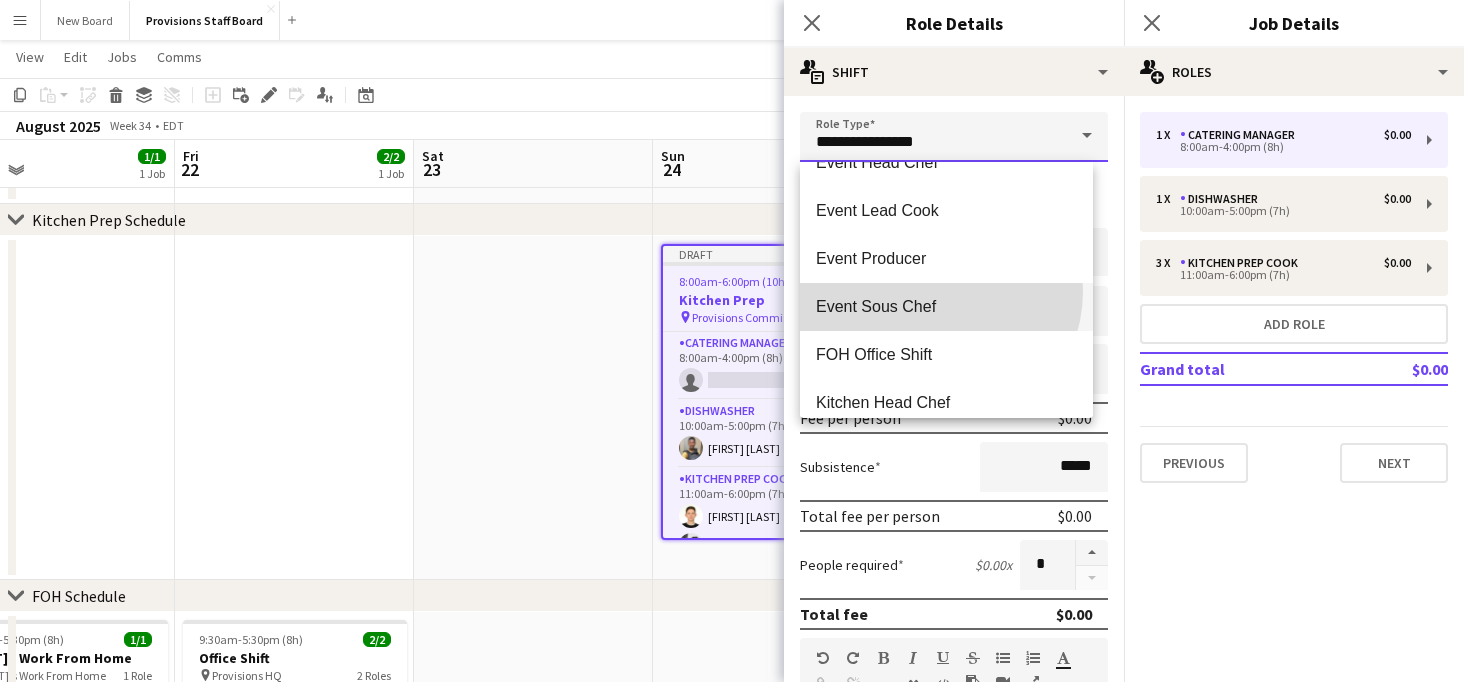 type on "**********" 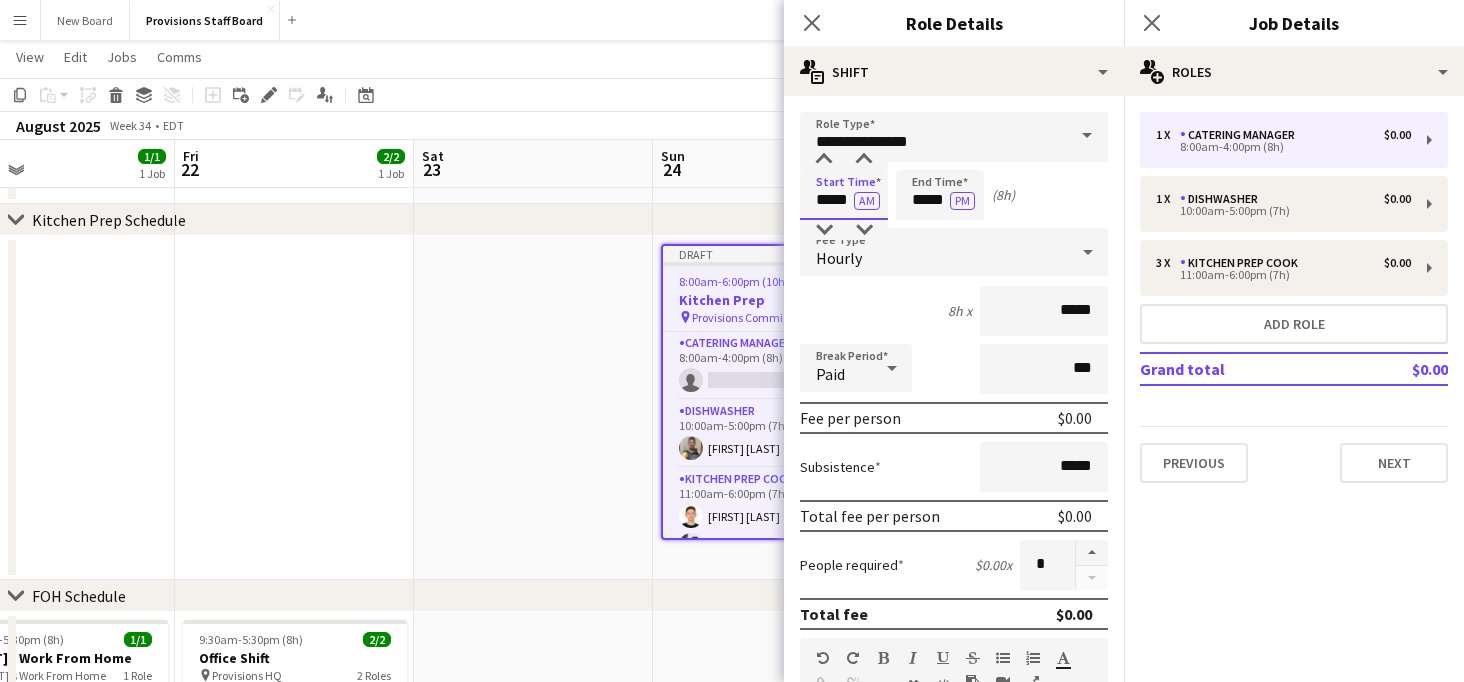 click on "*****" at bounding box center [844, 195] 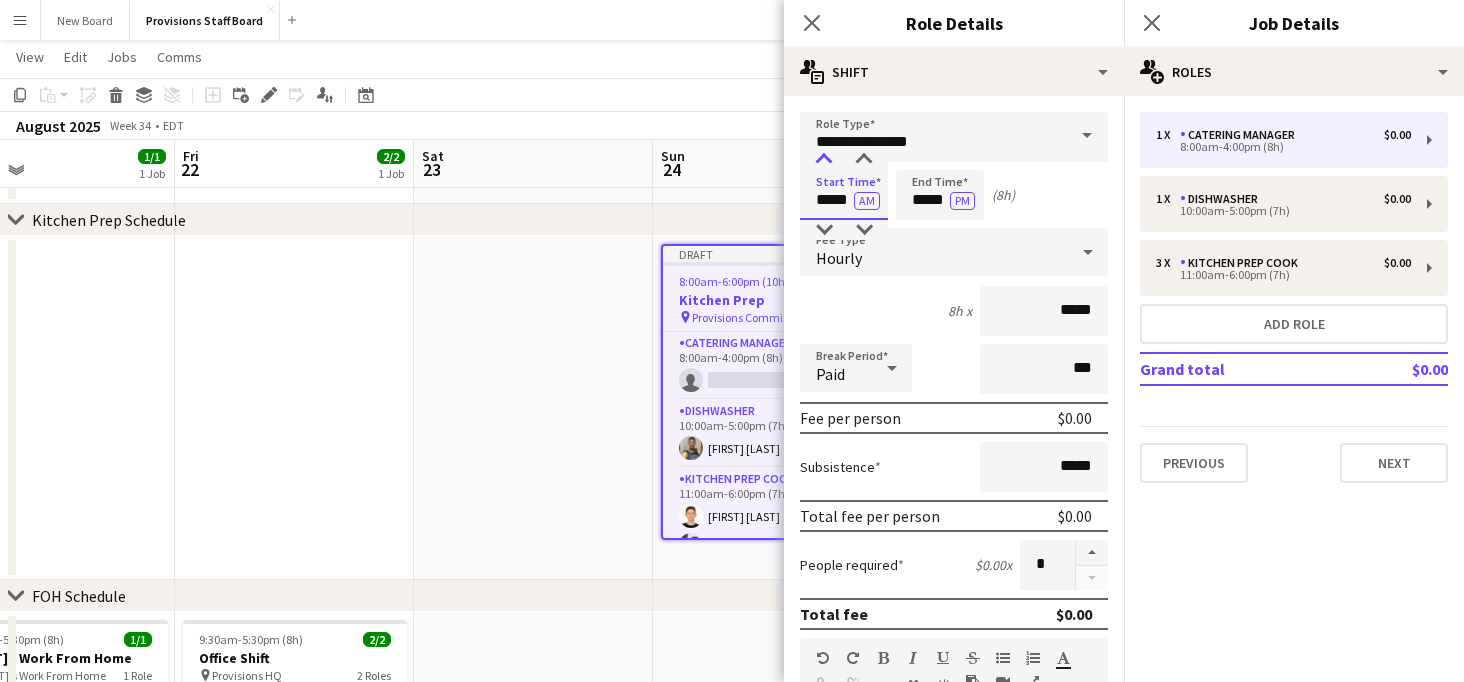 type on "*****" 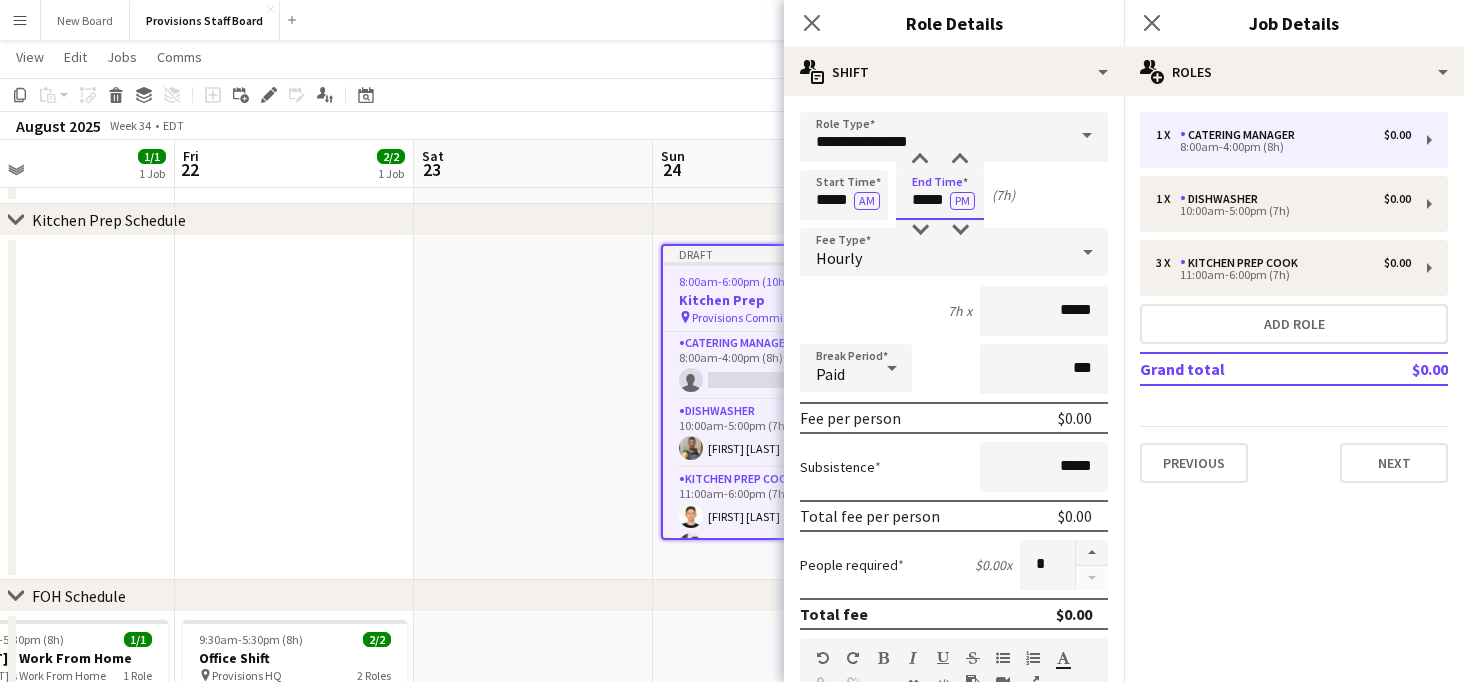 click on "*****" at bounding box center [940, 195] 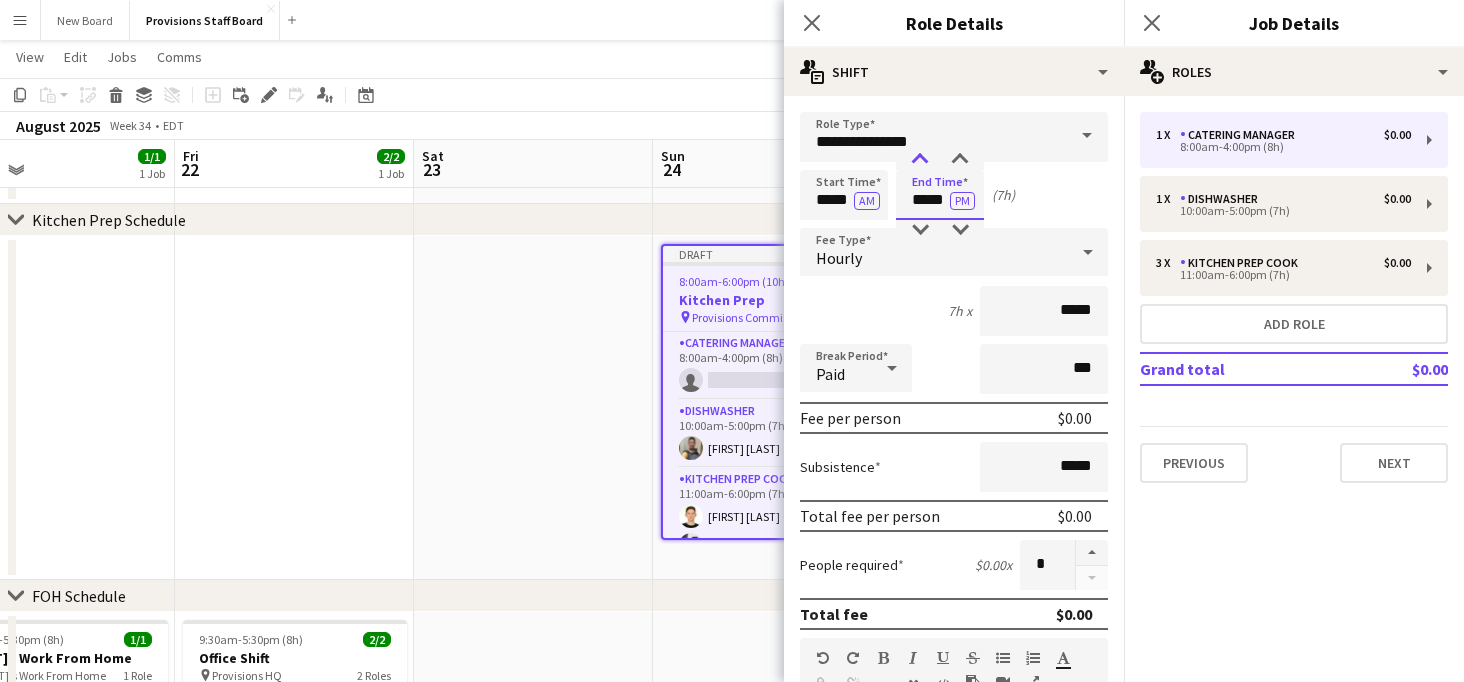 type on "*****" 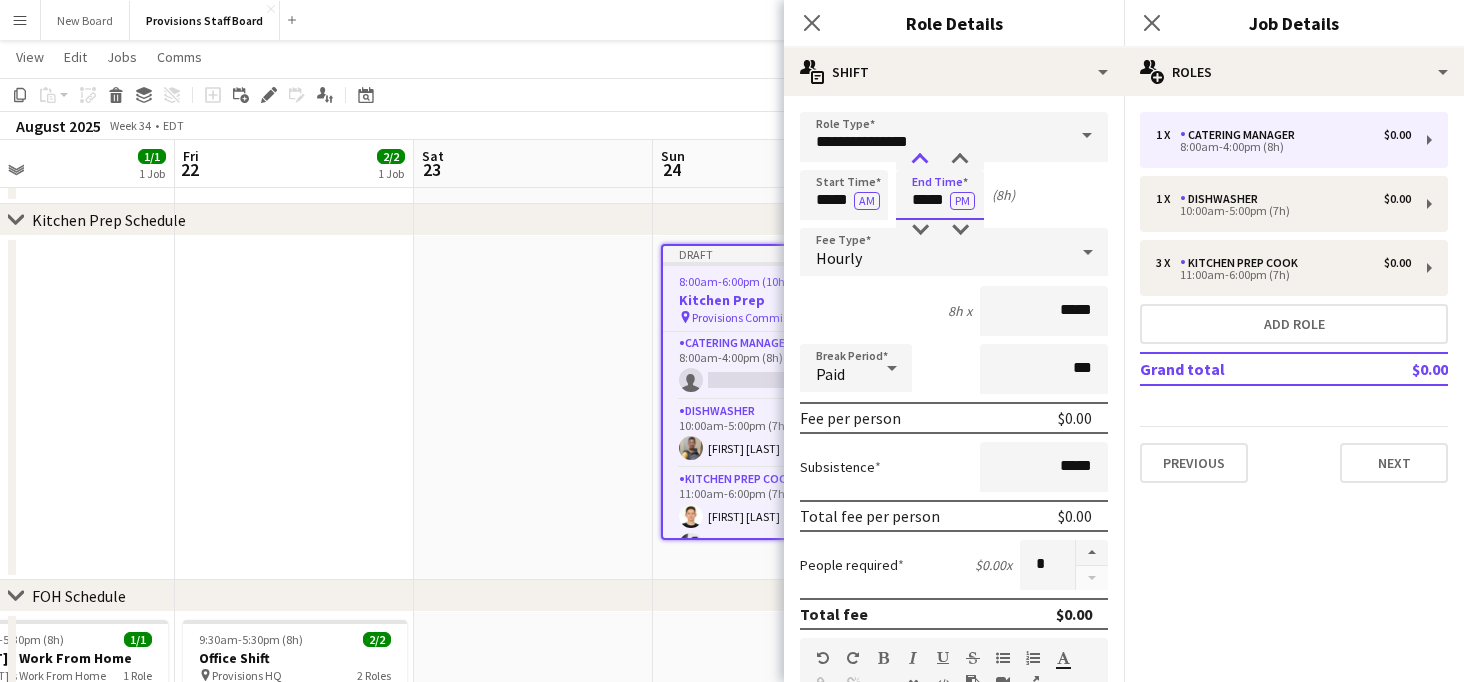 click at bounding box center (920, 160) 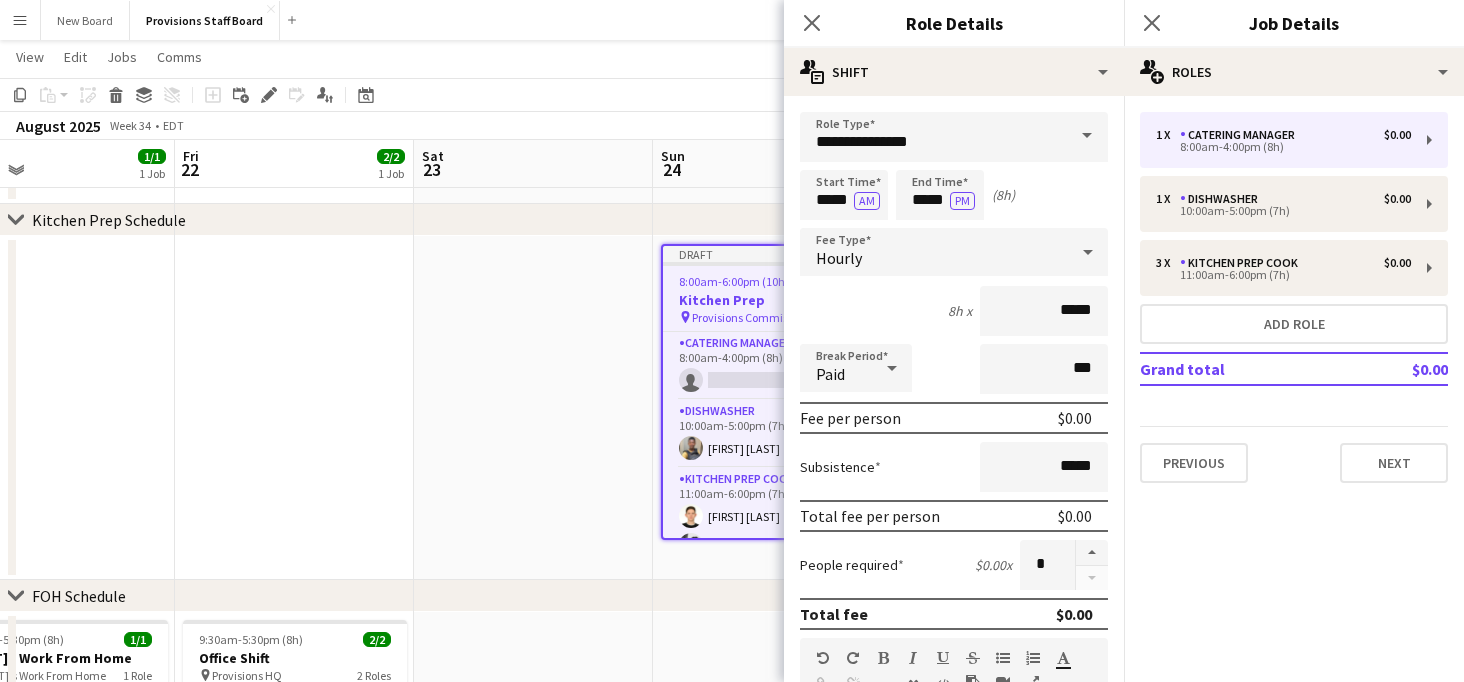 click at bounding box center [533, 408] 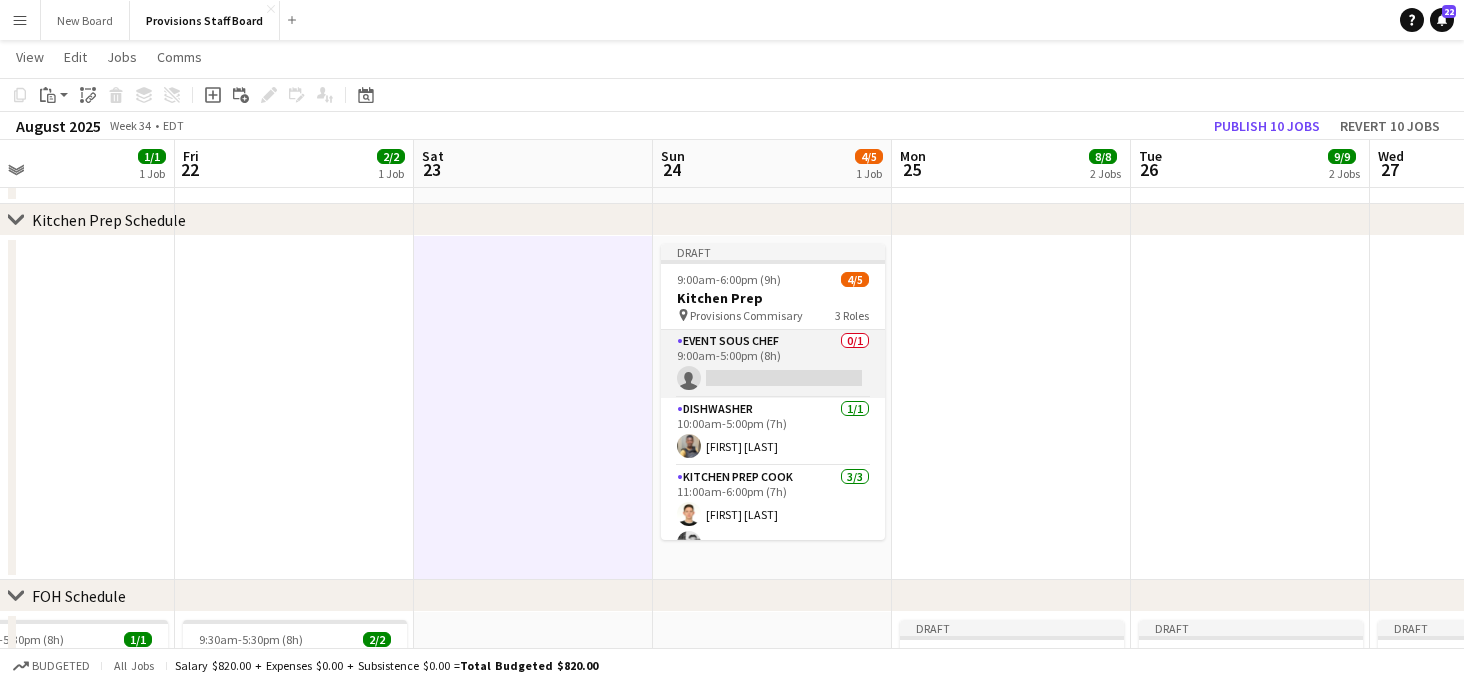 click on "Event Sous Chef   0/1   9:00am-5:00pm (8h)
single-neutral-actions" at bounding box center [773, 364] 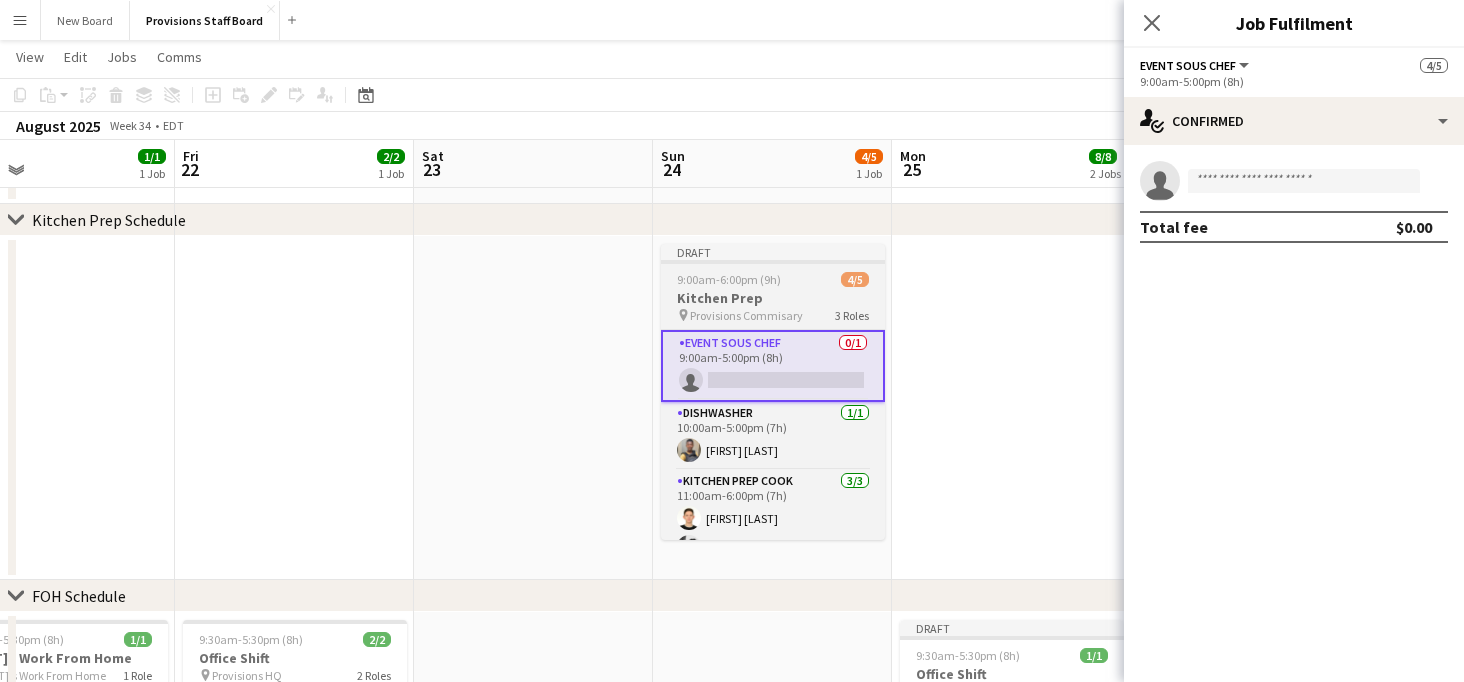 click on "Draft   9:00am-6:00pm (9h)    4/5   Kitchen Prep
pin
Provisions Commisary   3 Roles   Event Sous Chef   0/1   9:00am-5:00pm (8h)
single-neutral-actions
Dishwasher   1/1   10:00am-5:00pm (7h)
[FIRST] [LAST]  Kitchen Prep Cook   3/3   11:00am-6:00pm (7h)
[FIRST] [LAST] [FIRST] [LAST] [FIRST] [LAST]" at bounding box center [773, 392] 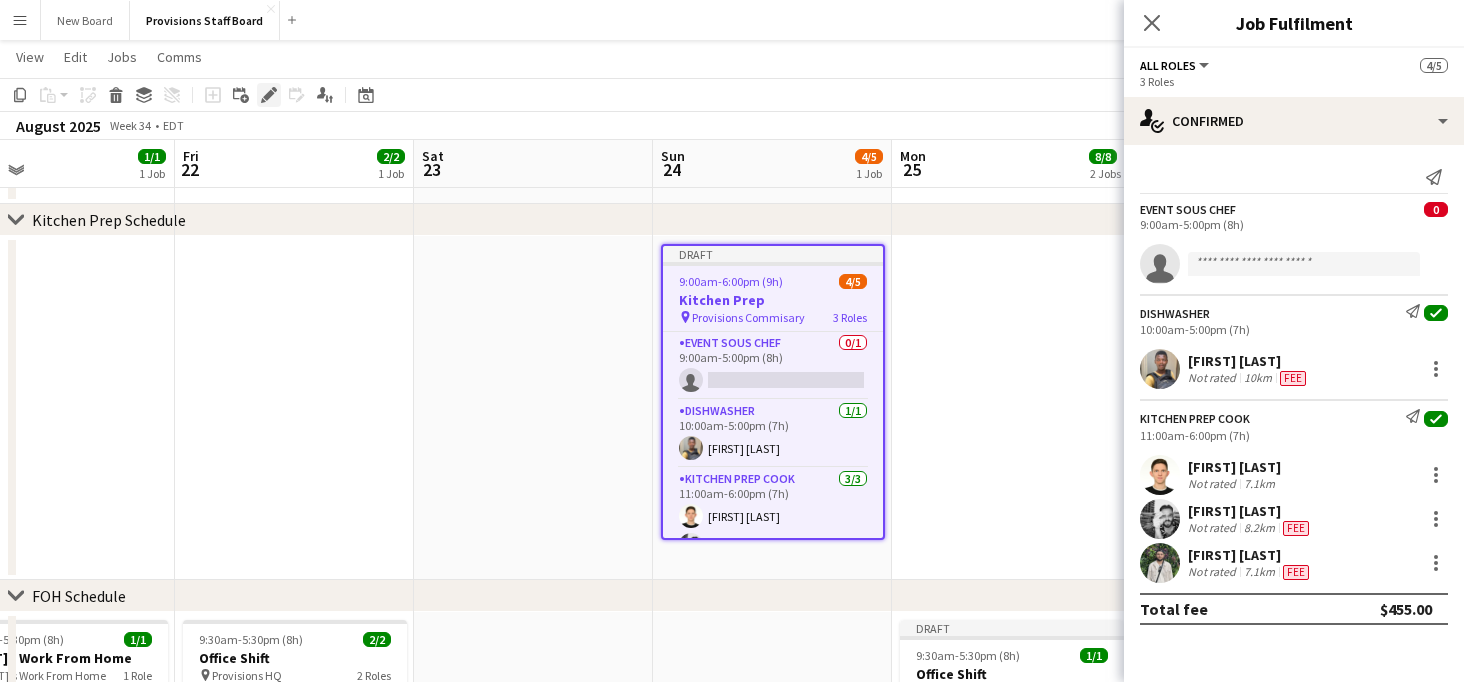 click on "Edit" 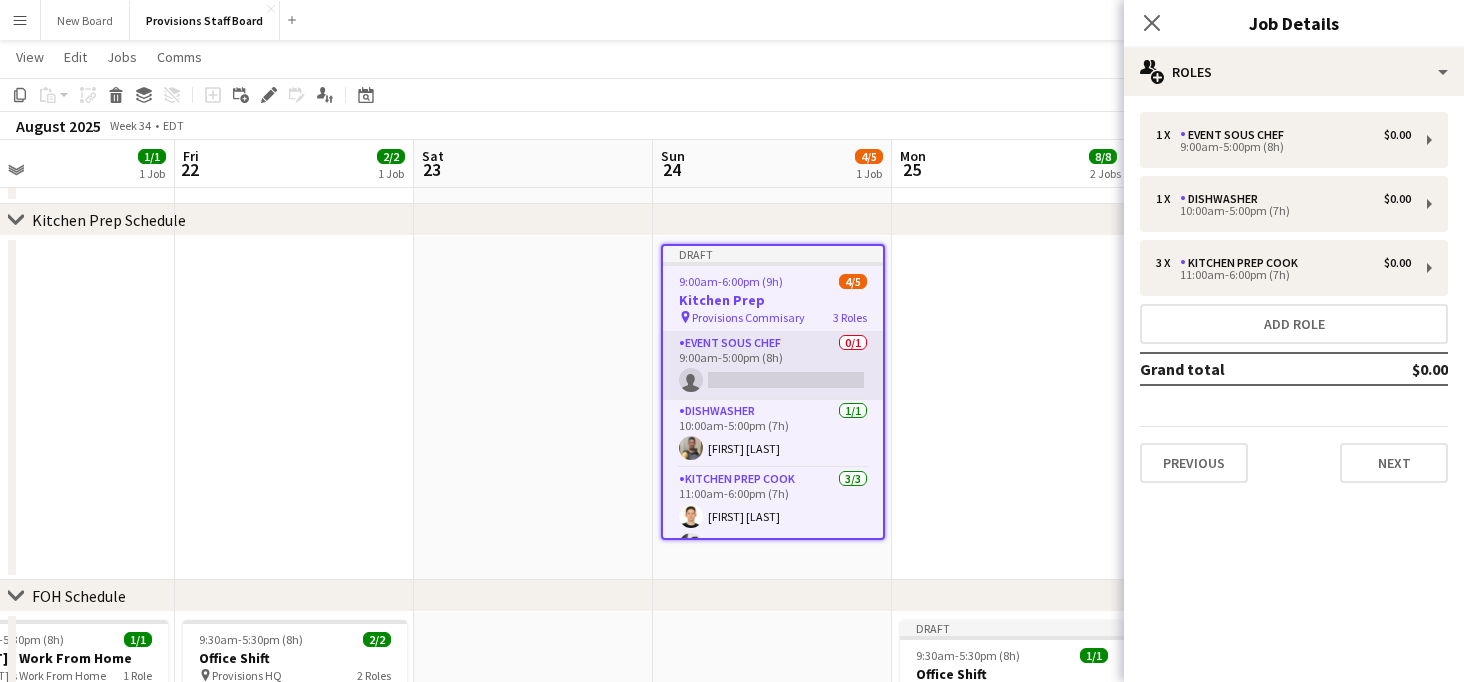 click on "Event Sous Chef   0/1   9:00am-5:00pm (8h)
single-neutral-actions" at bounding box center (773, 366) 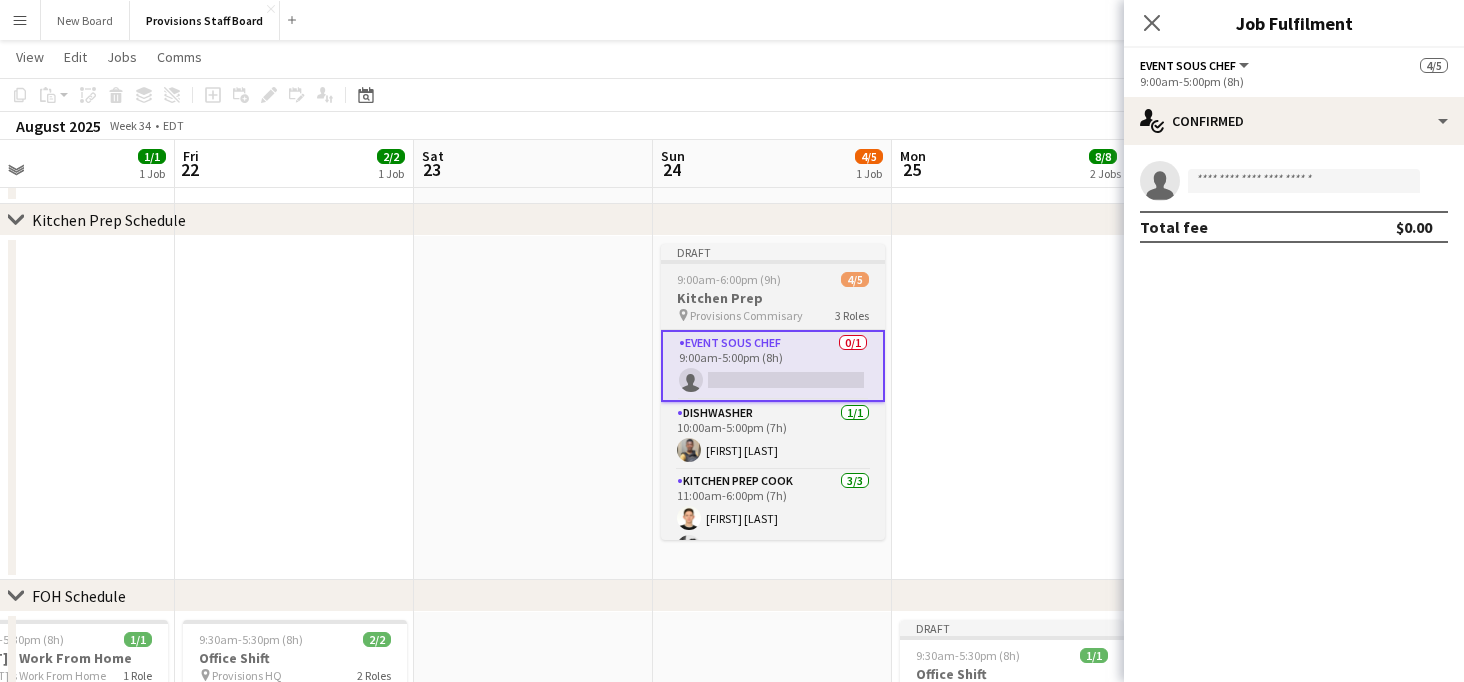 click on "9:00am-6:00pm (9h)" at bounding box center [729, 279] 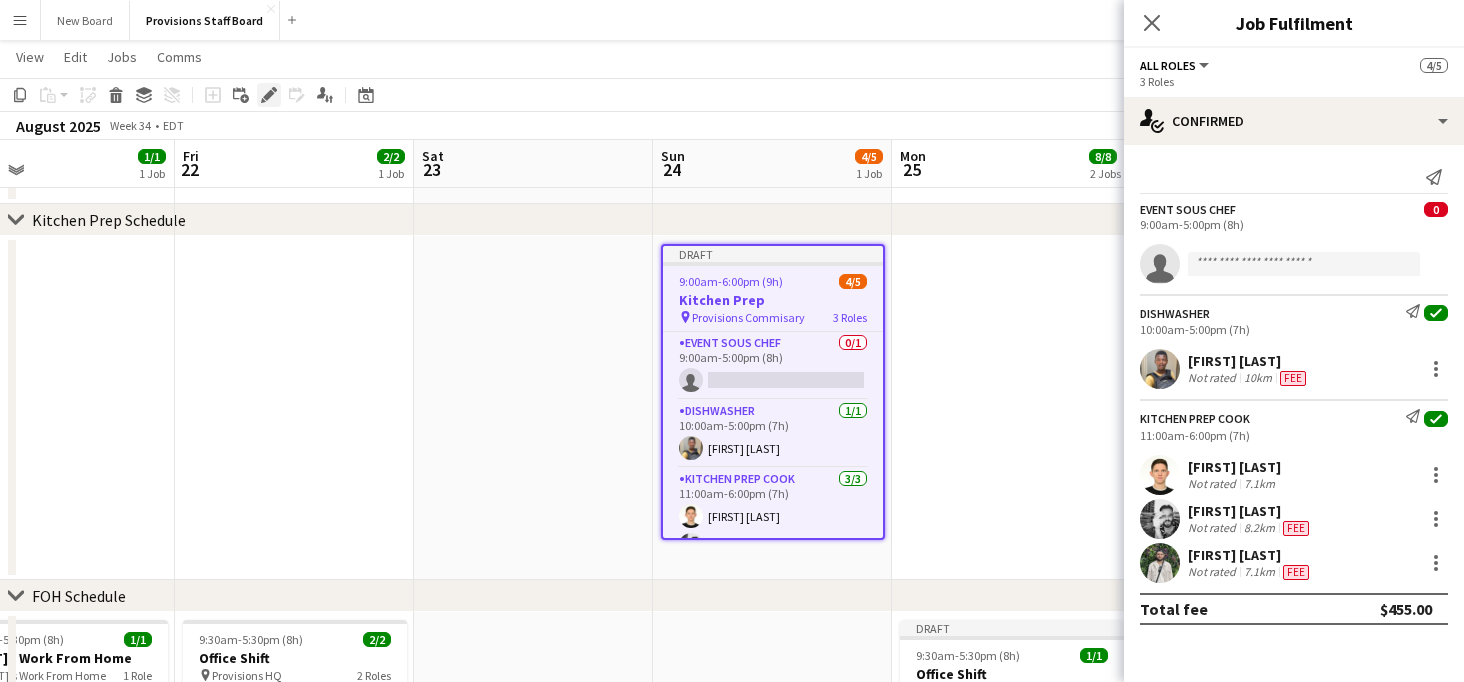 click on "Edit" 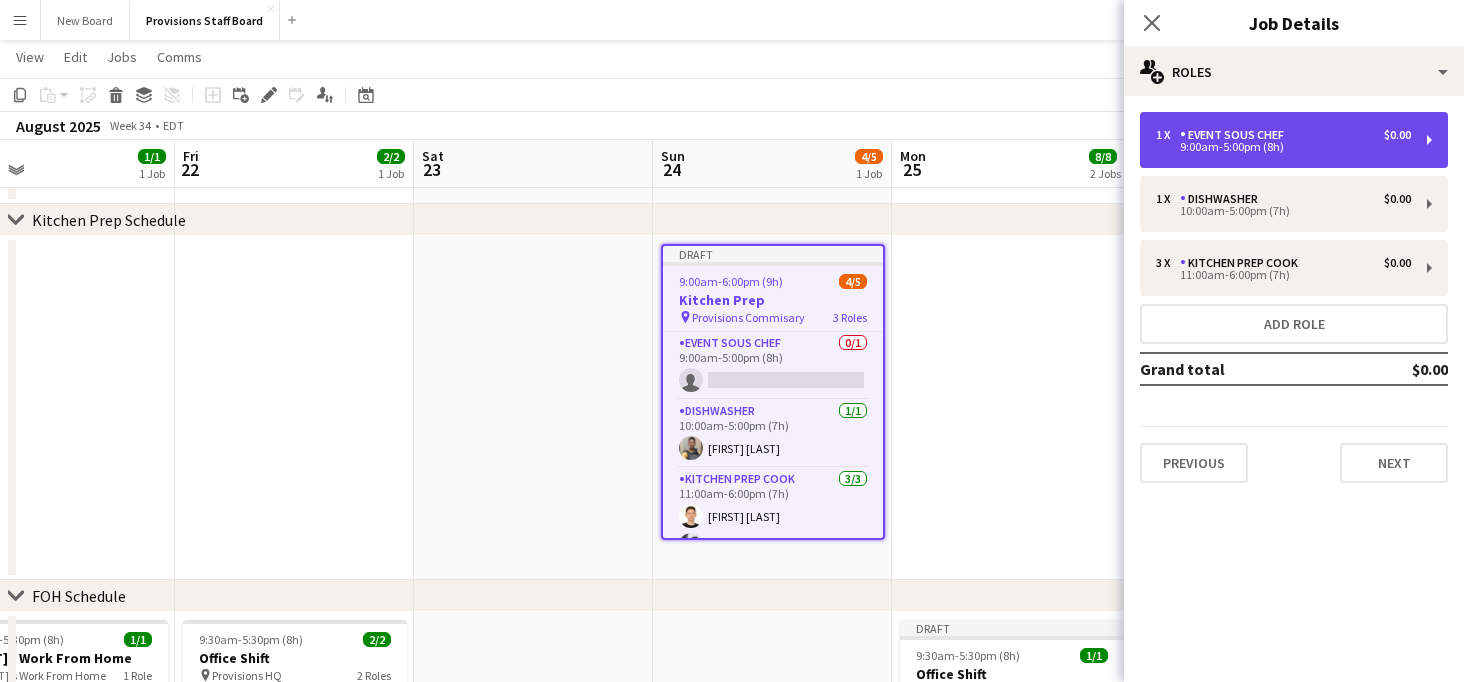 click on "Event Sous Chef" at bounding box center (1236, 135) 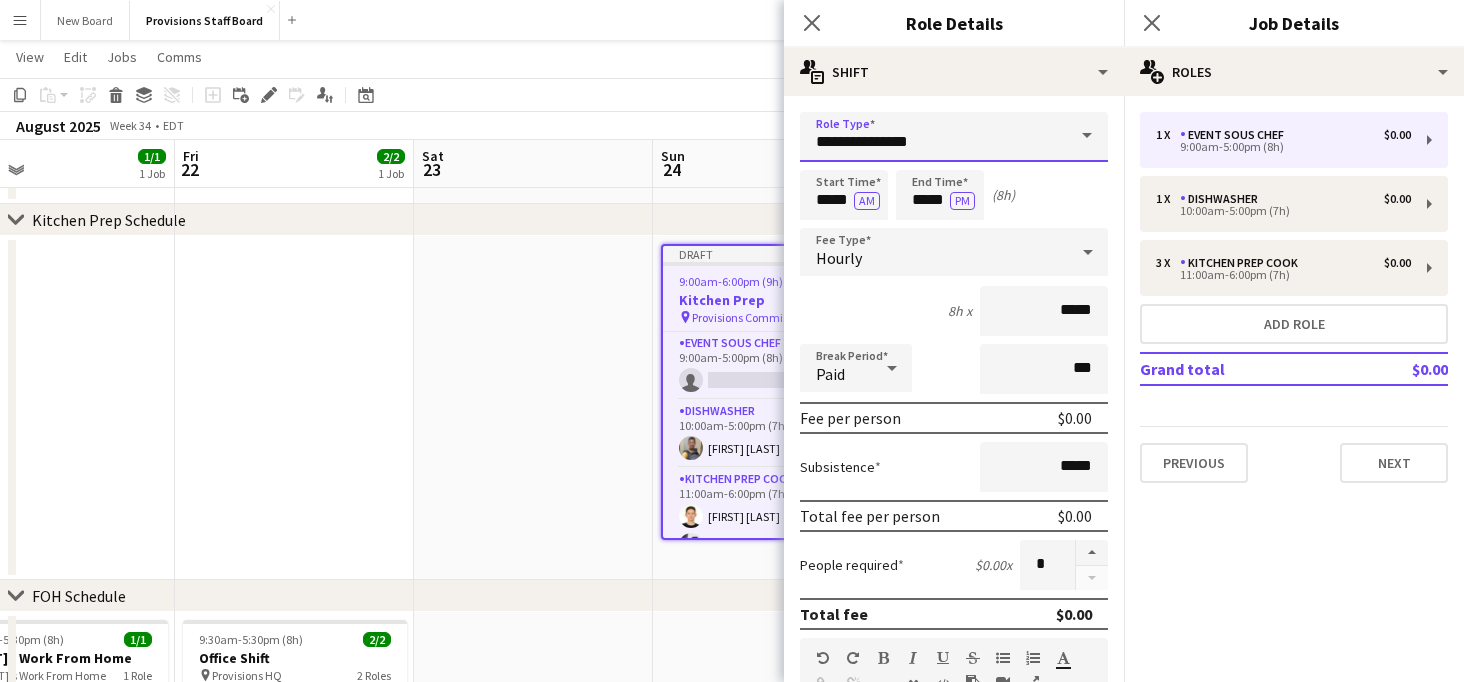 click on "**********" at bounding box center (954, 137) 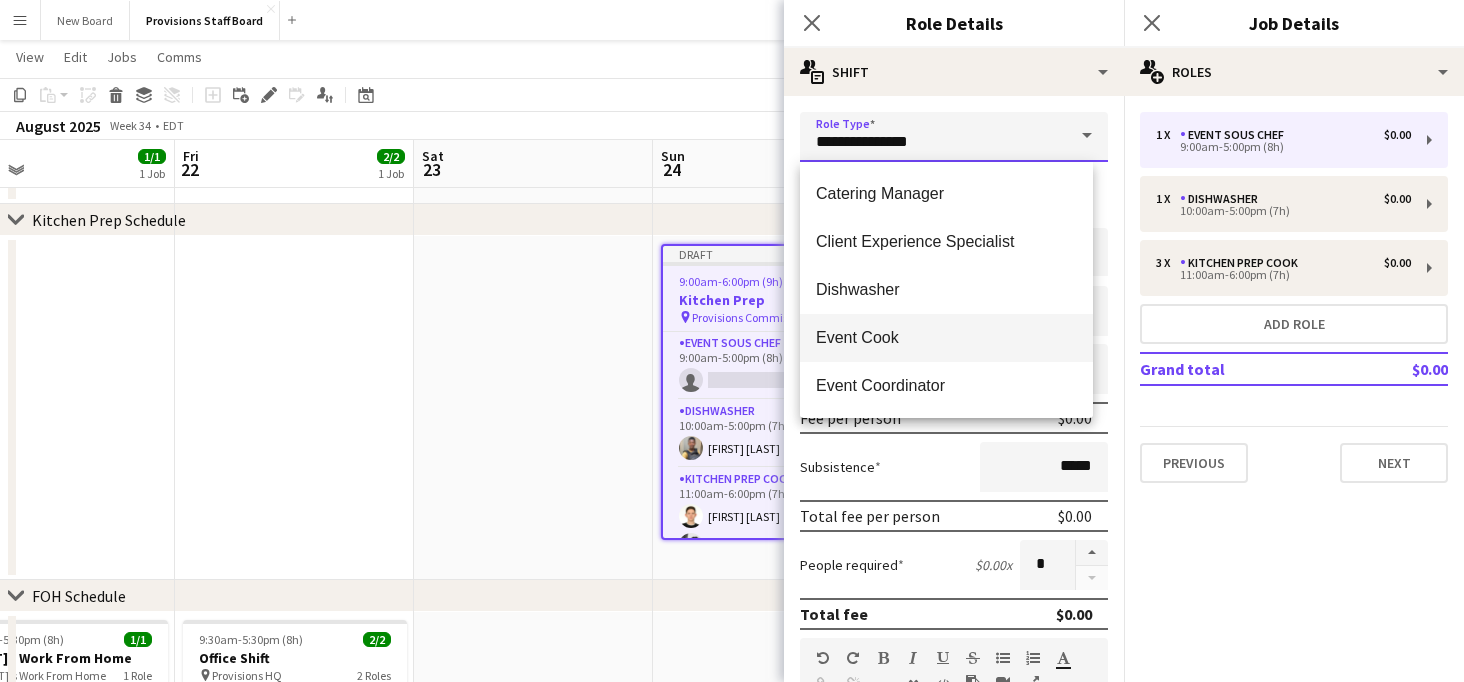 scroll, scrollTop: 480, scrollLeft: 0, axis: vertical 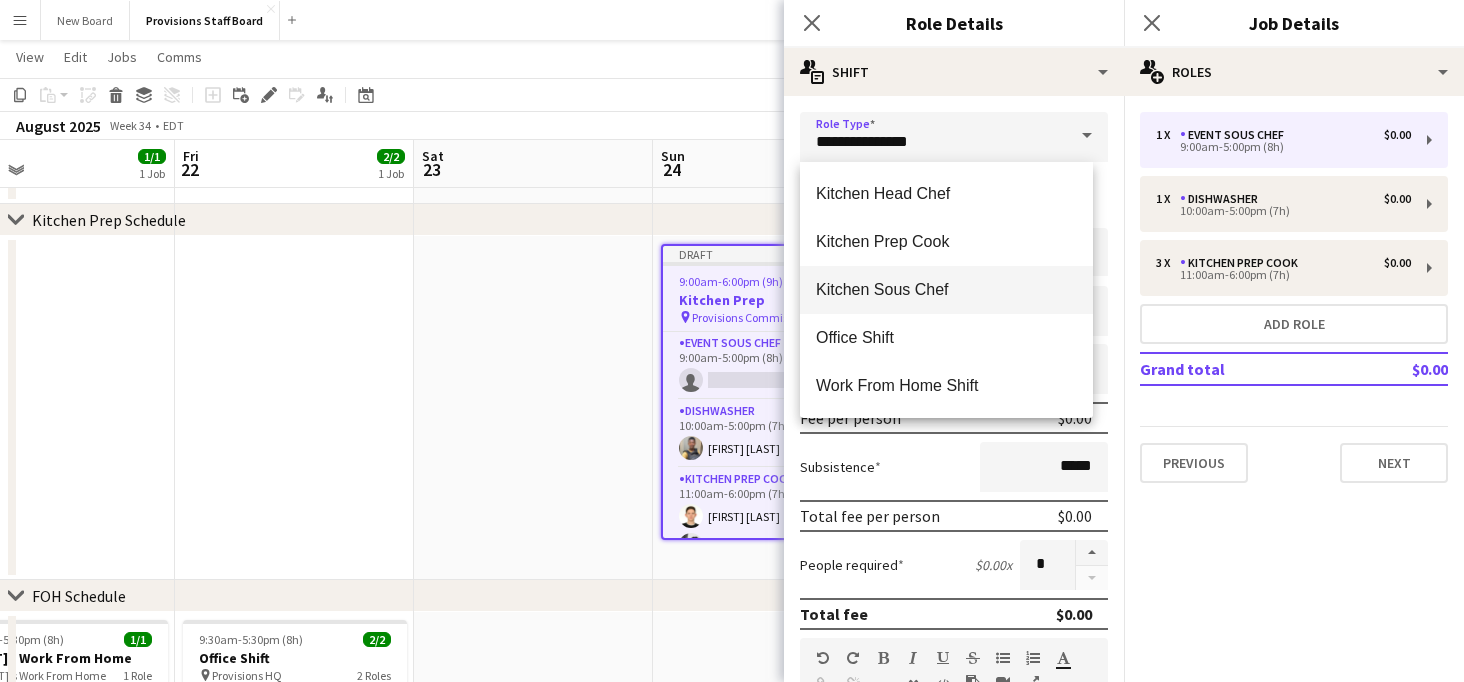 click on "Kitchen Sous Chef" at bounding box center (946, 289) 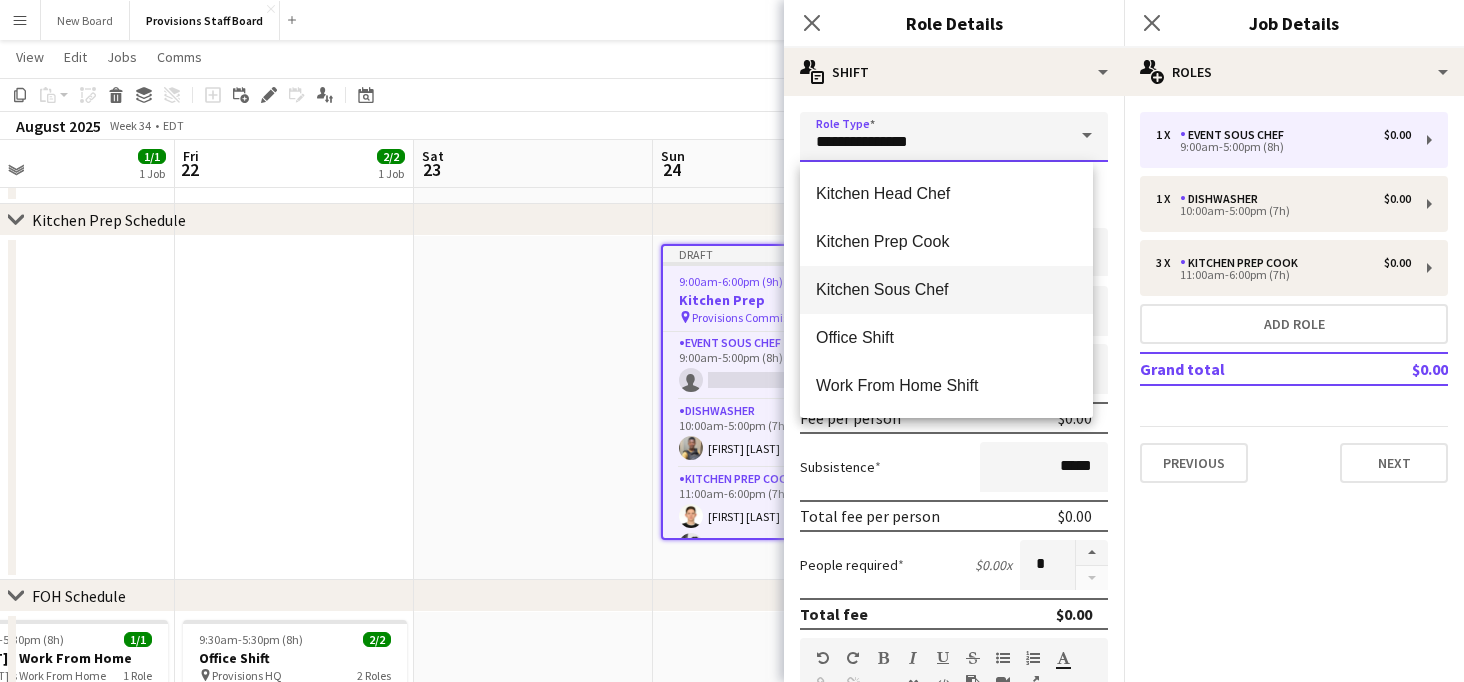 type on "**********" 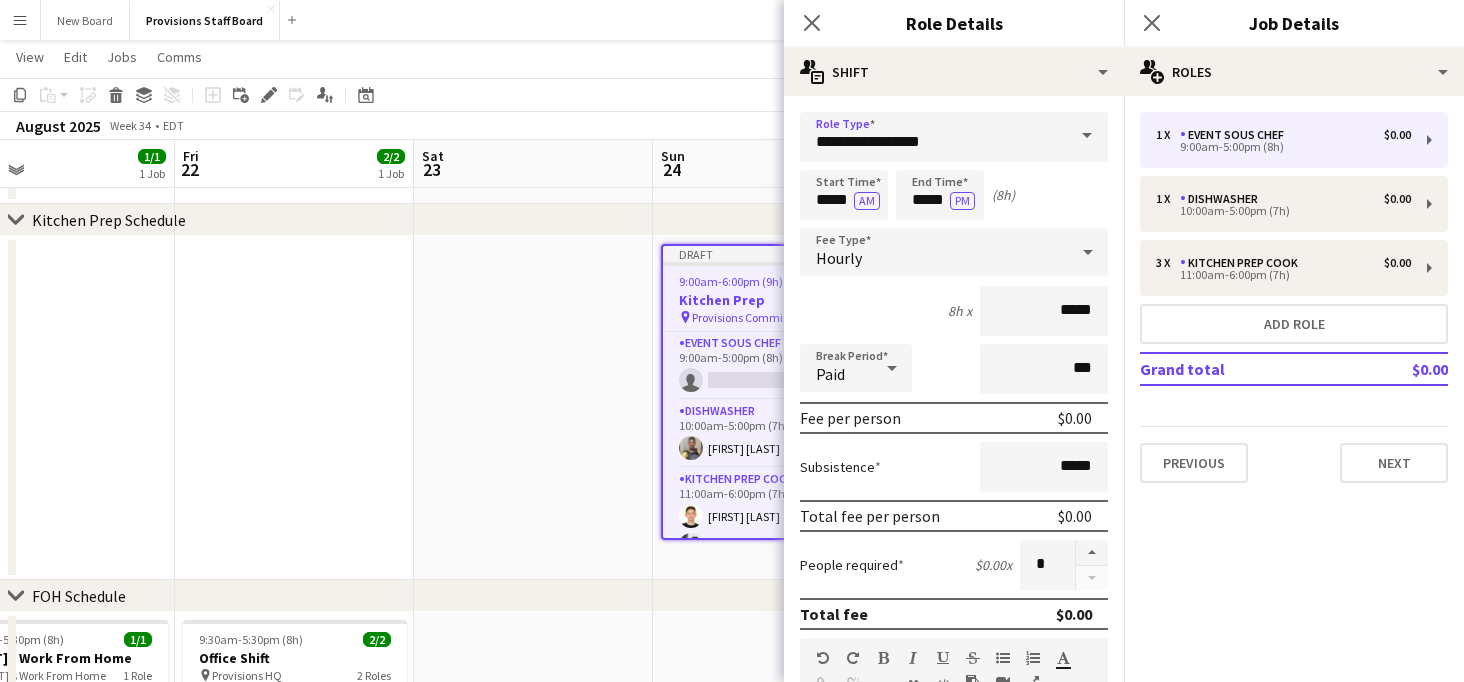 click at bounding box center [533, 408] 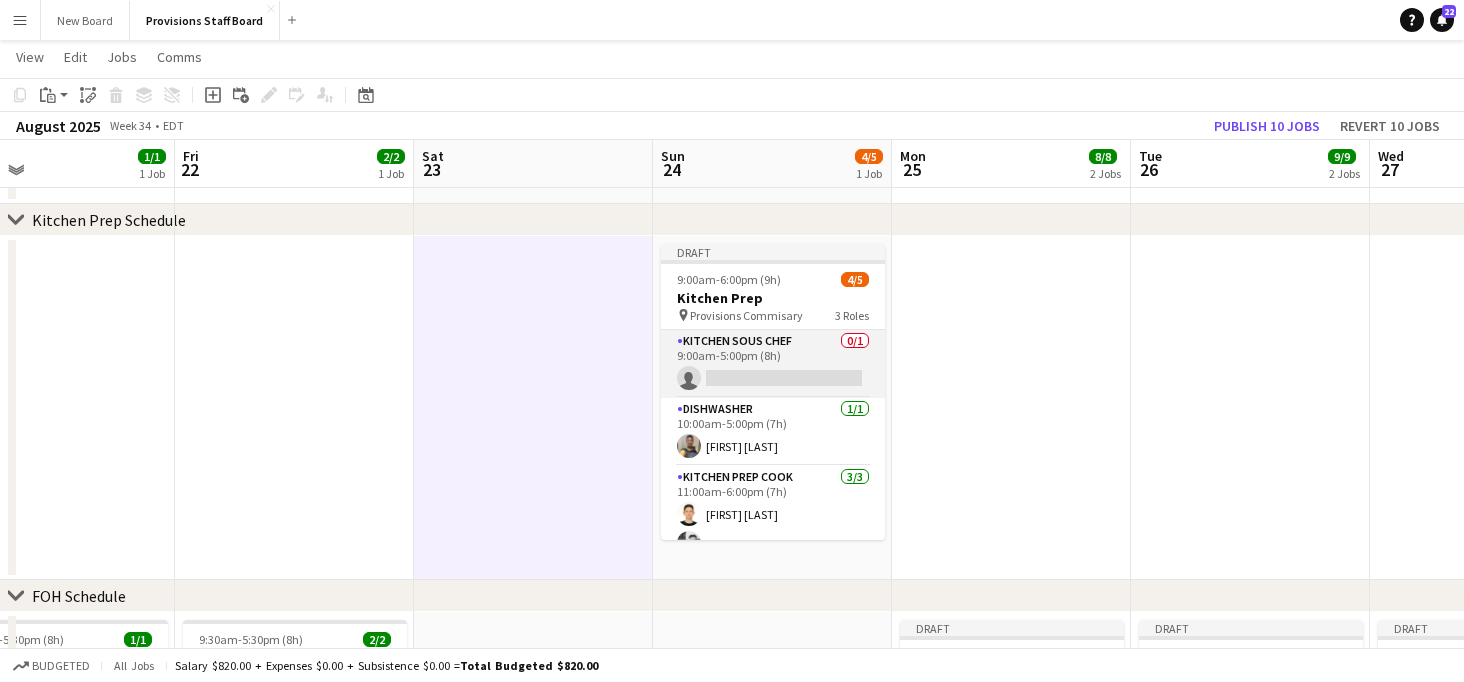 click on "Kitchen Sous Chef   0/1   9:00am-5:00pm (8h)
single-neutral-actions" at bounding box center [773, 364] 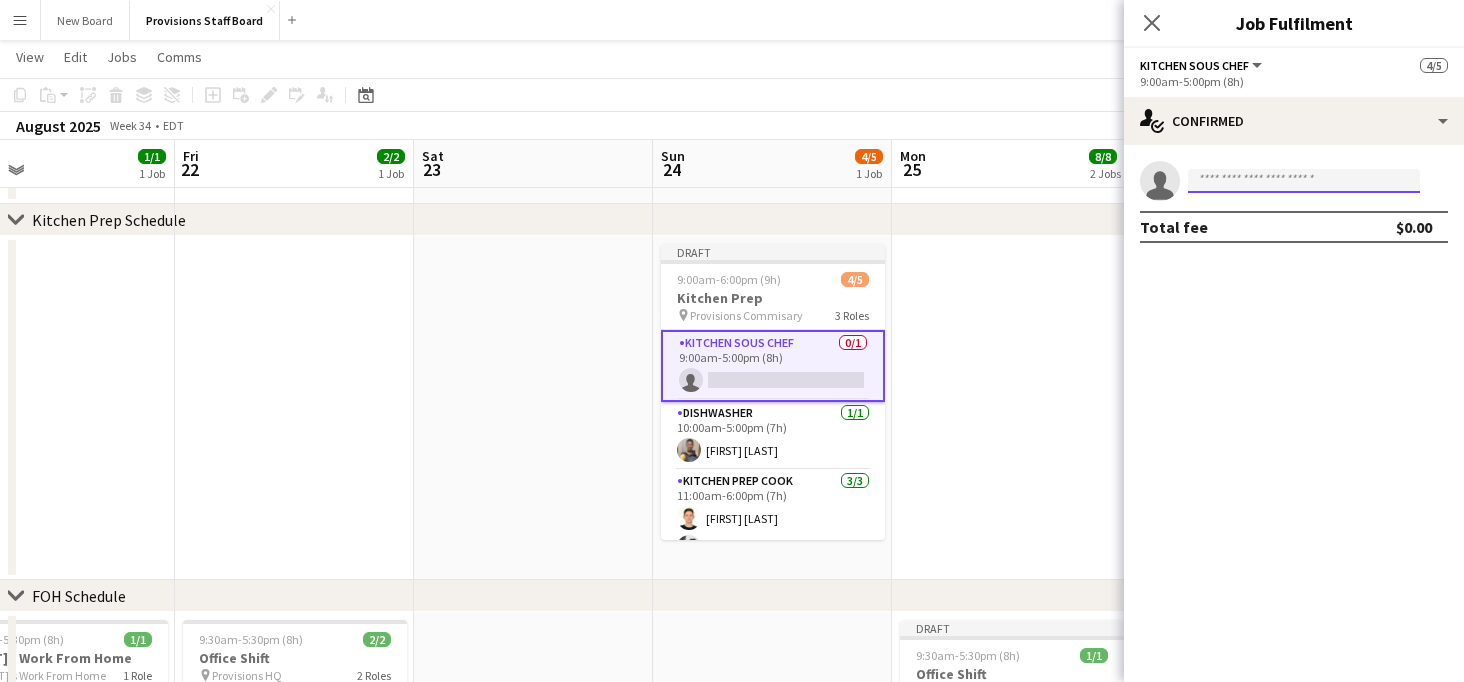 click at bounding box center (1304, 181) 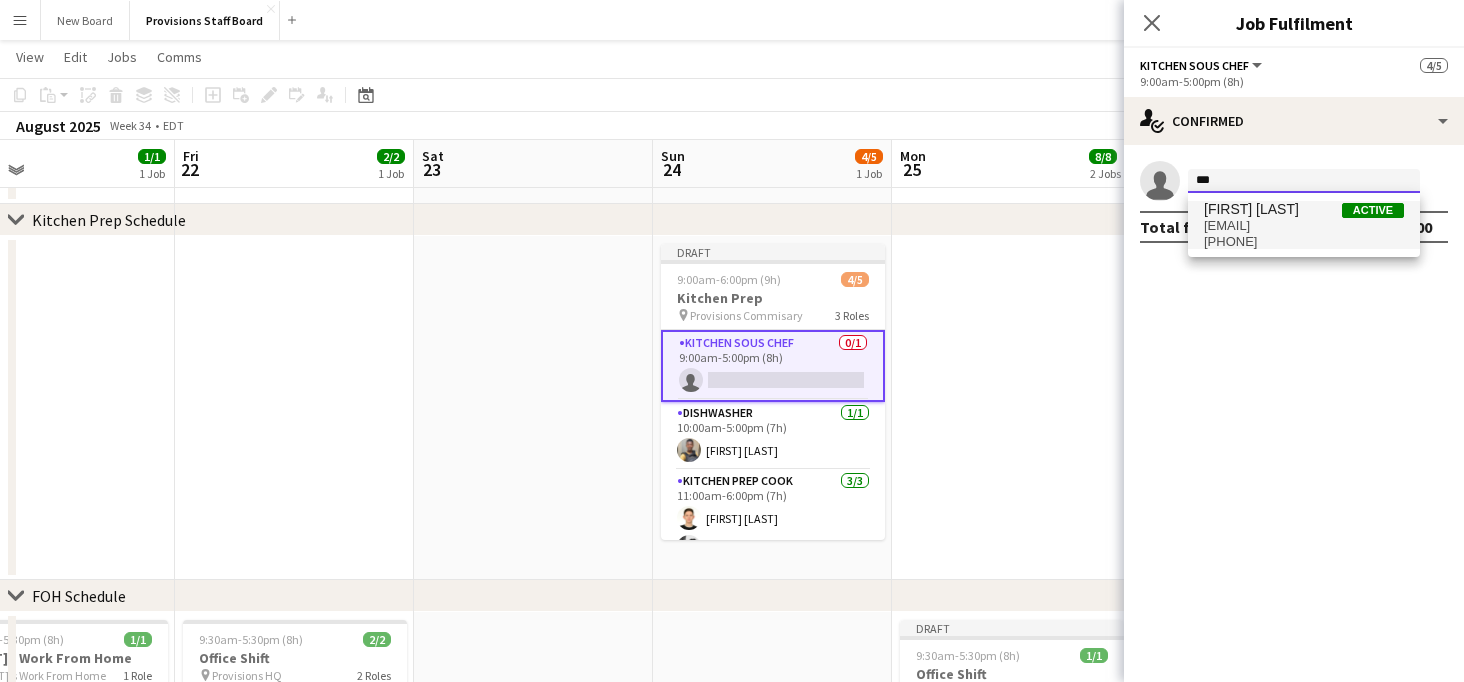 type on "***" 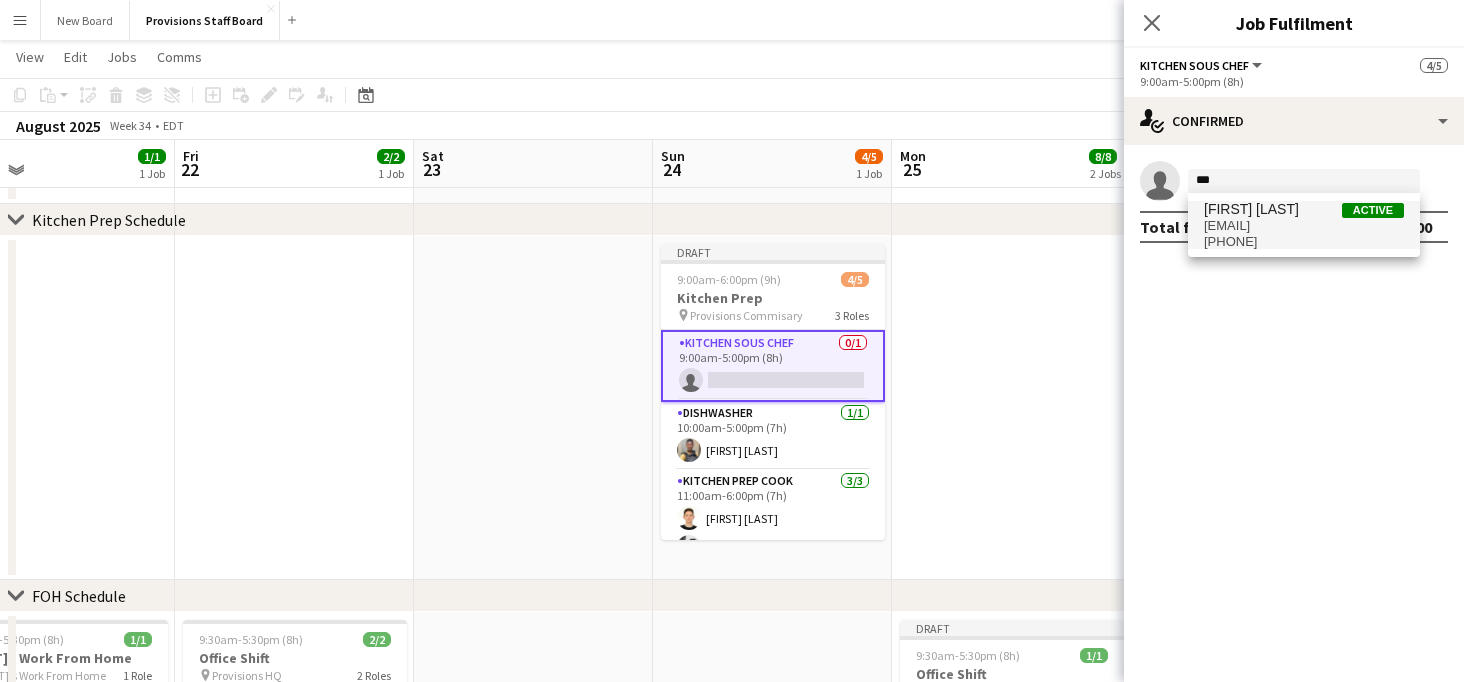 click on "[FIRST] [LAST]" at bounding box center [1251, 209] 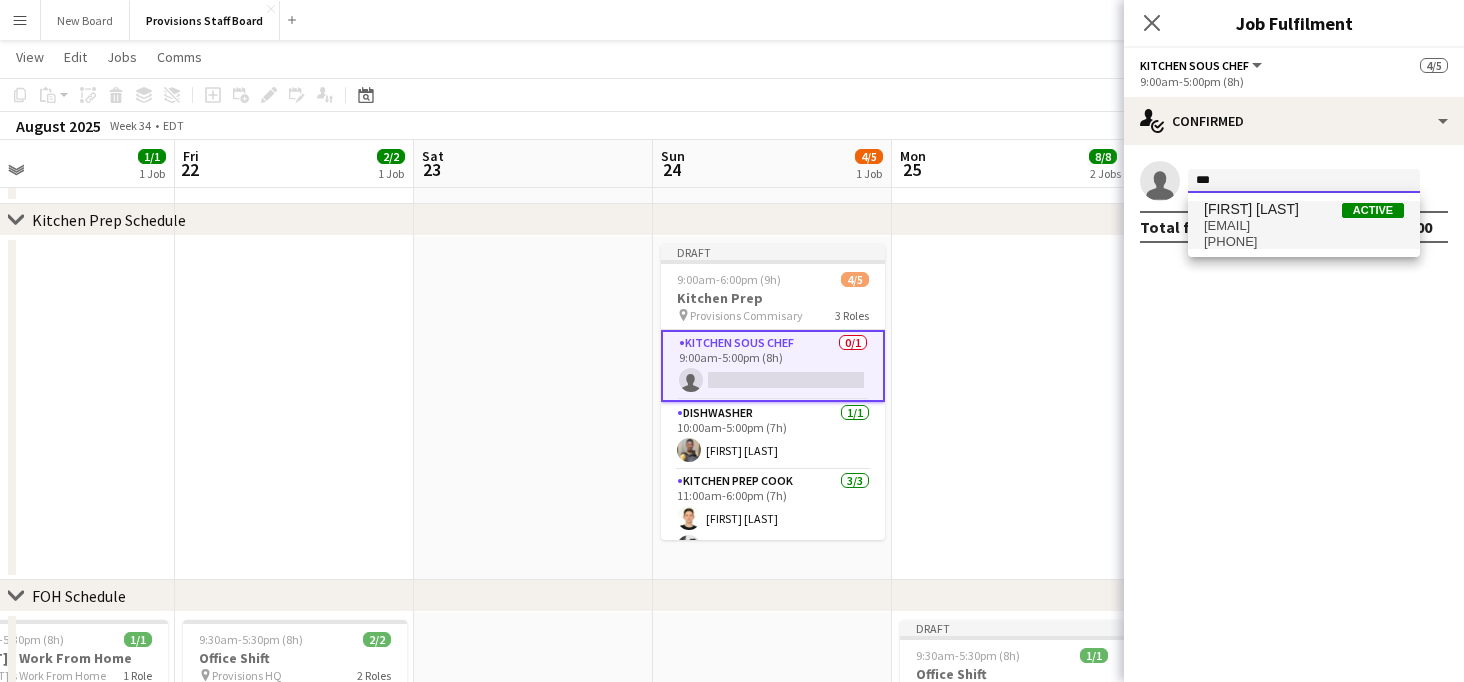 type 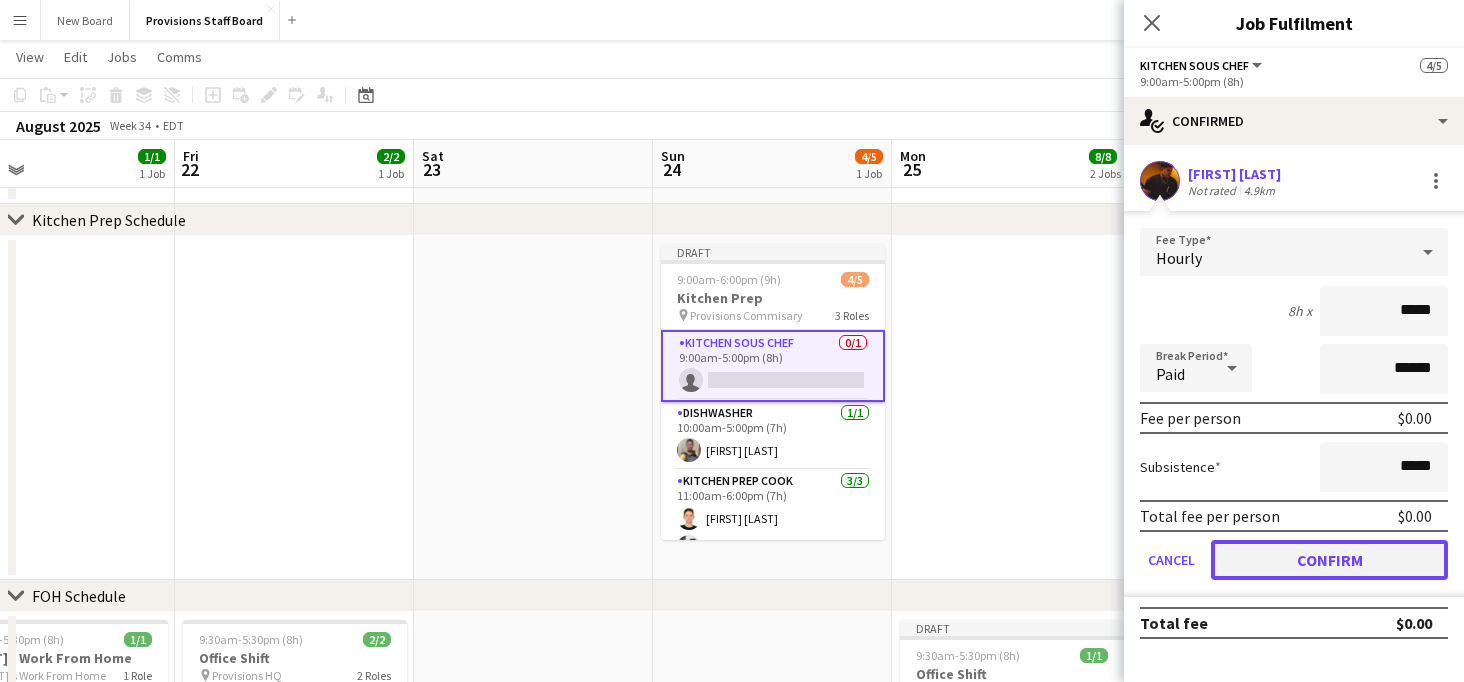 click on "Confirm" at bounding box center [1329, 560] 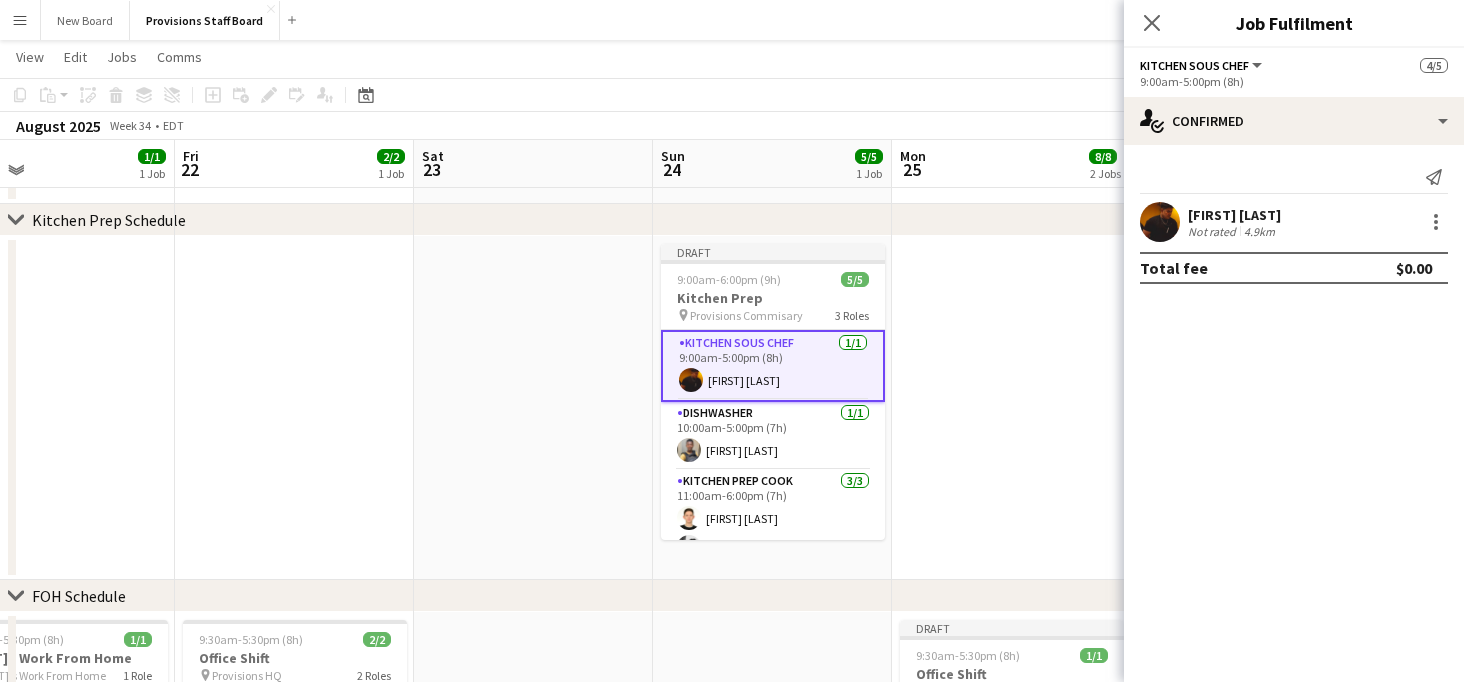 click at bounding box center [533, 408] 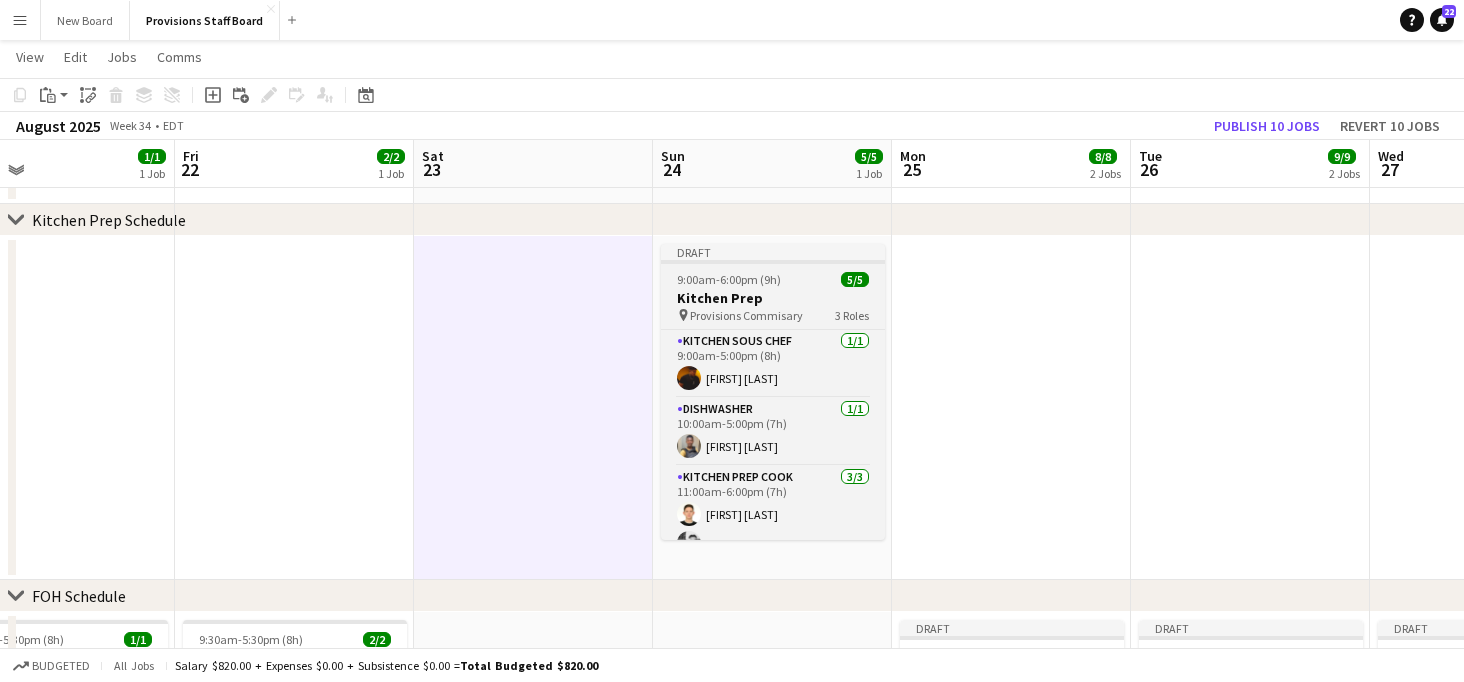 click on "Kitchen Prep" at bounding box center (773, 298) 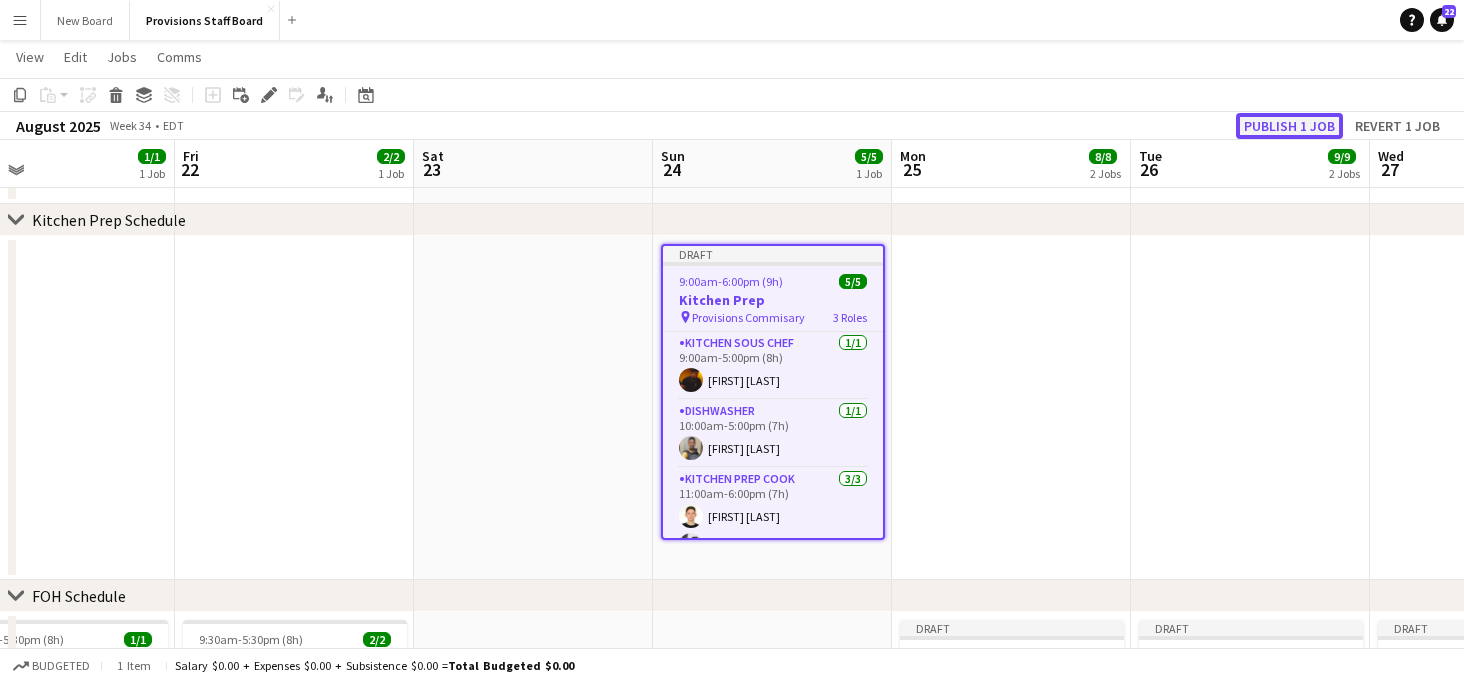 click on "Publish 1 job" 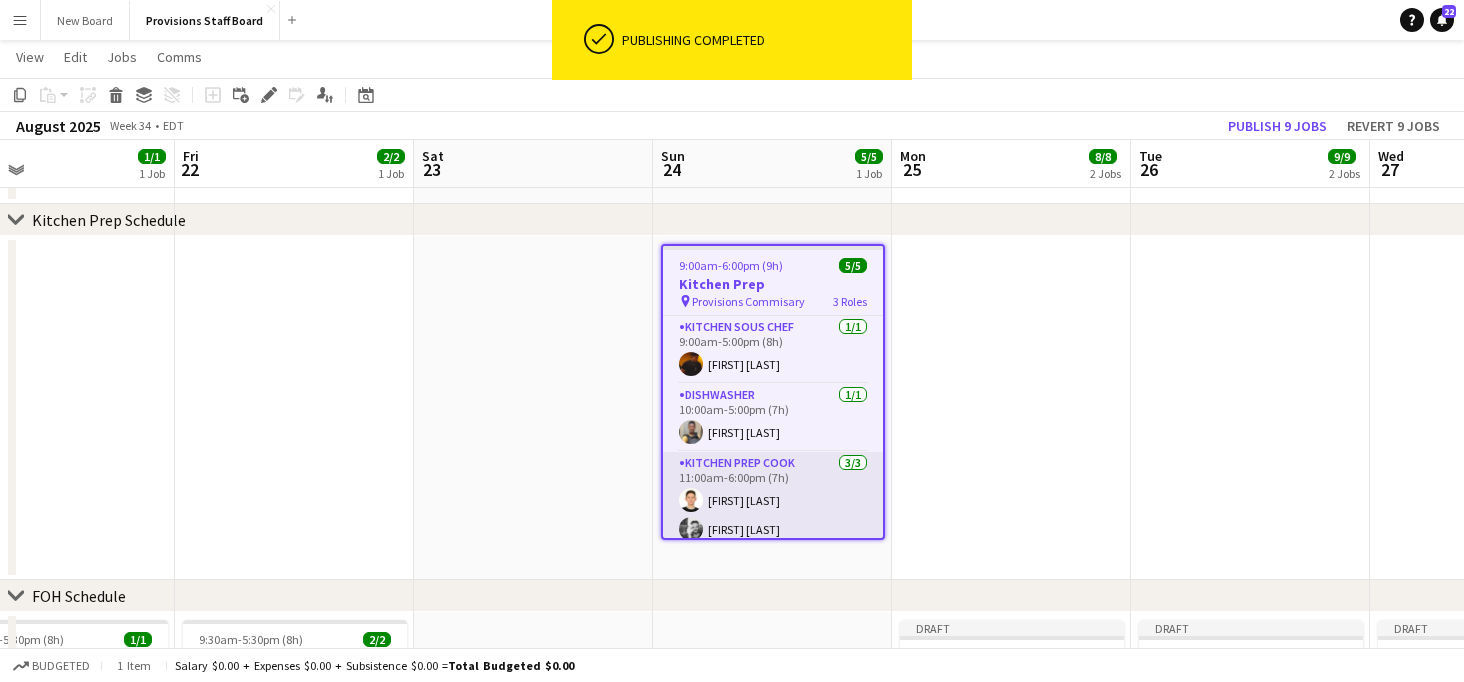 click on "Kitchen Prep Cook   3/3   11:00am-6:00pm (7h)
[FIRST] [LAST] [FIRST] [LAST] [FIRST] [LAST]" at bounding box center [773, 515] 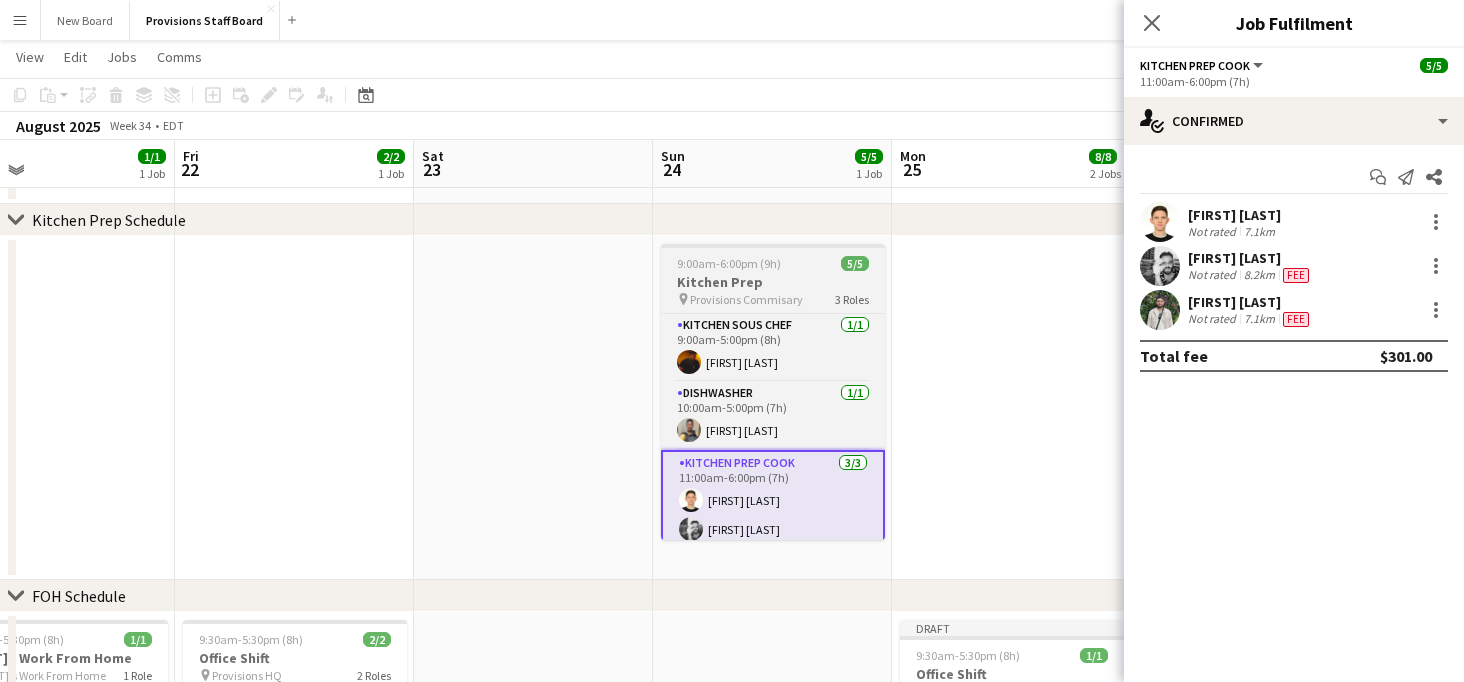 click on "Kitchen Prep" at bounding box center [773, 282] 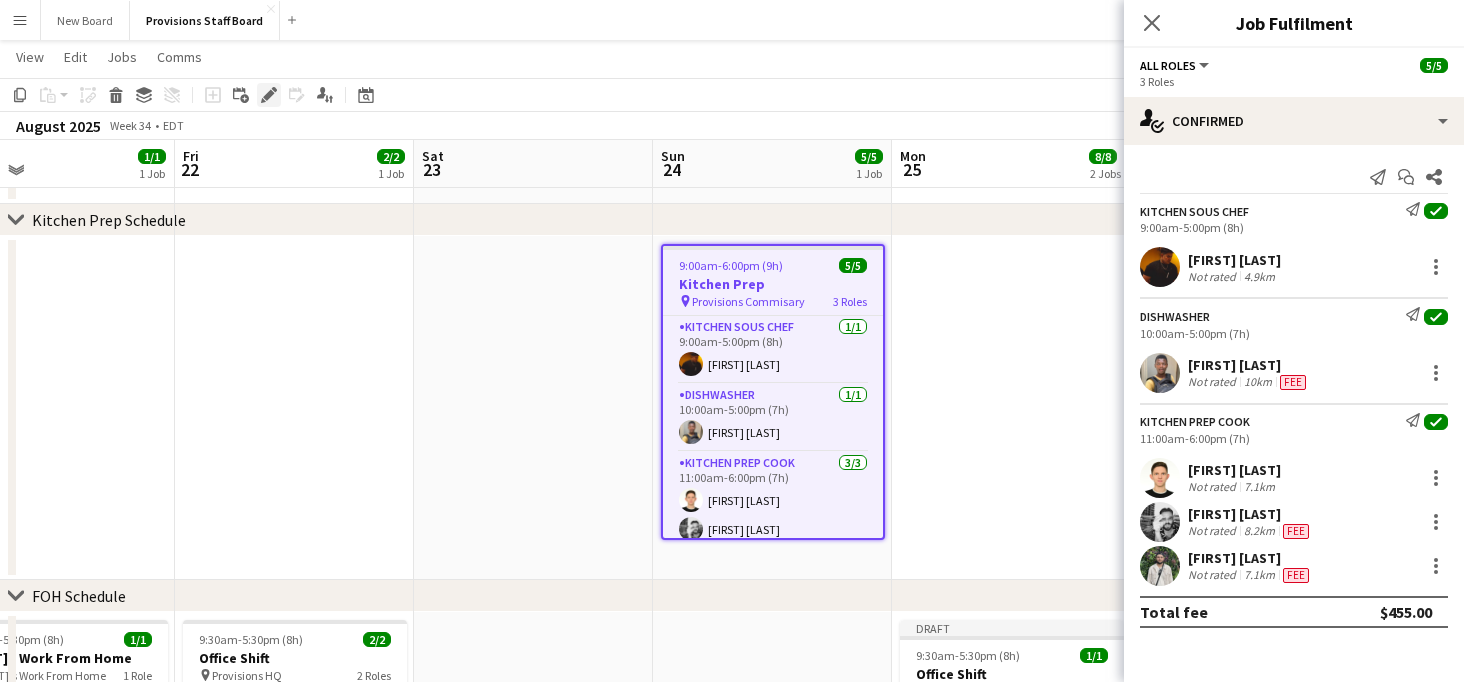 click on "Edit" 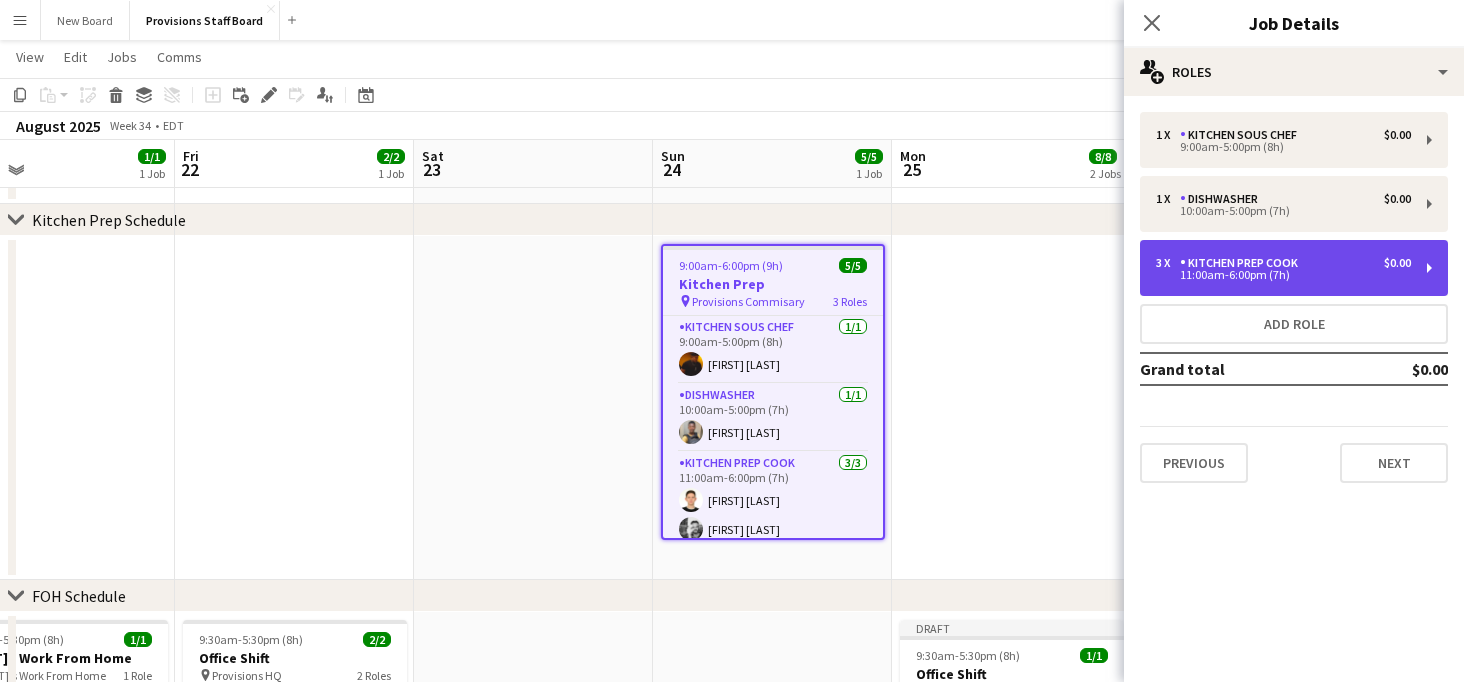 click on "Kitchen Prep Cook" at bounding box center (1243, 263) 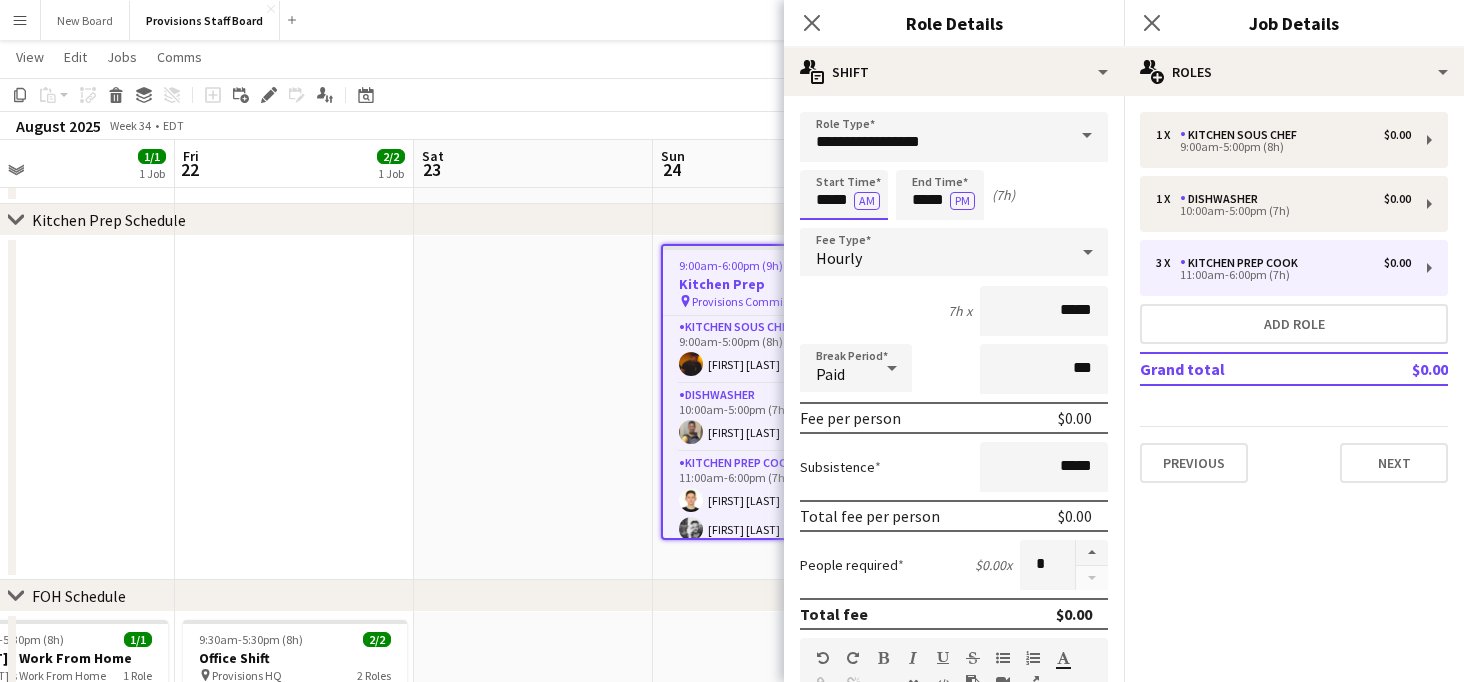 click on "*****" at bounding box center (844, 195) 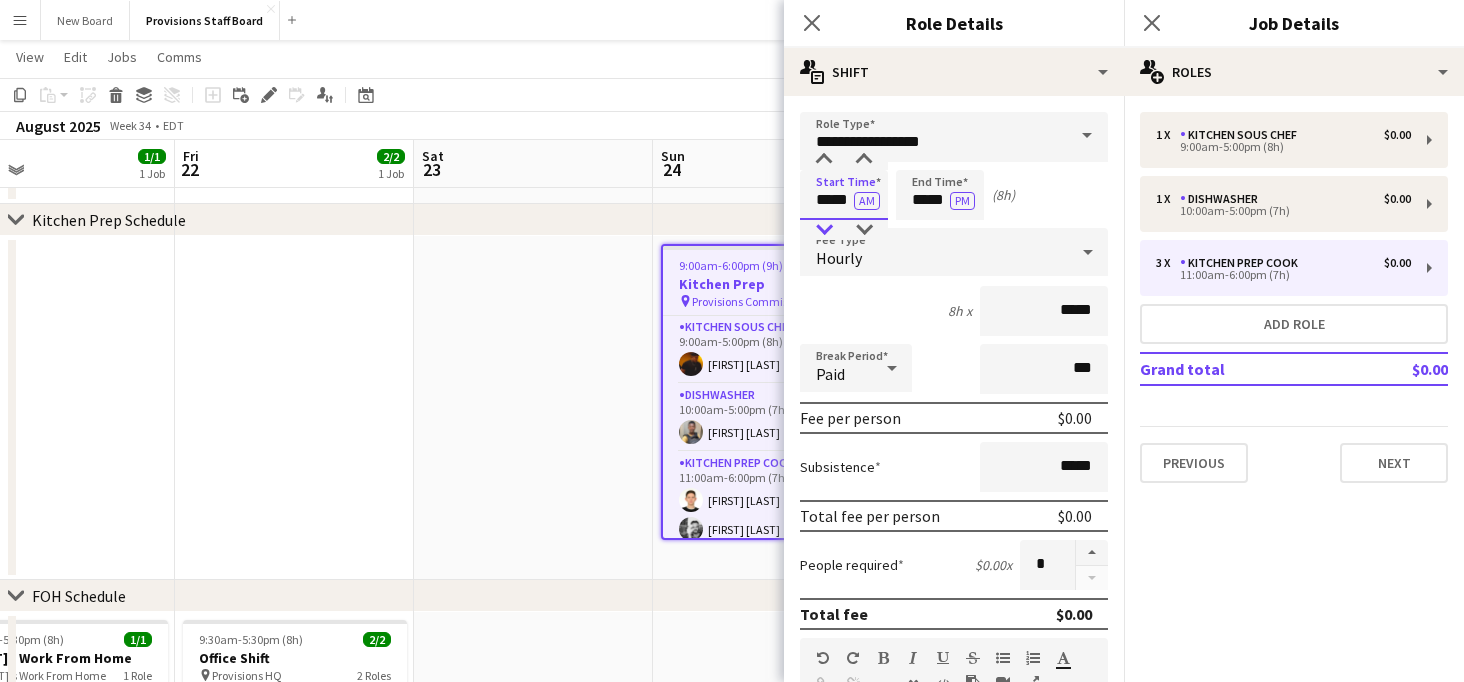 click at bounding box center [824, 230] 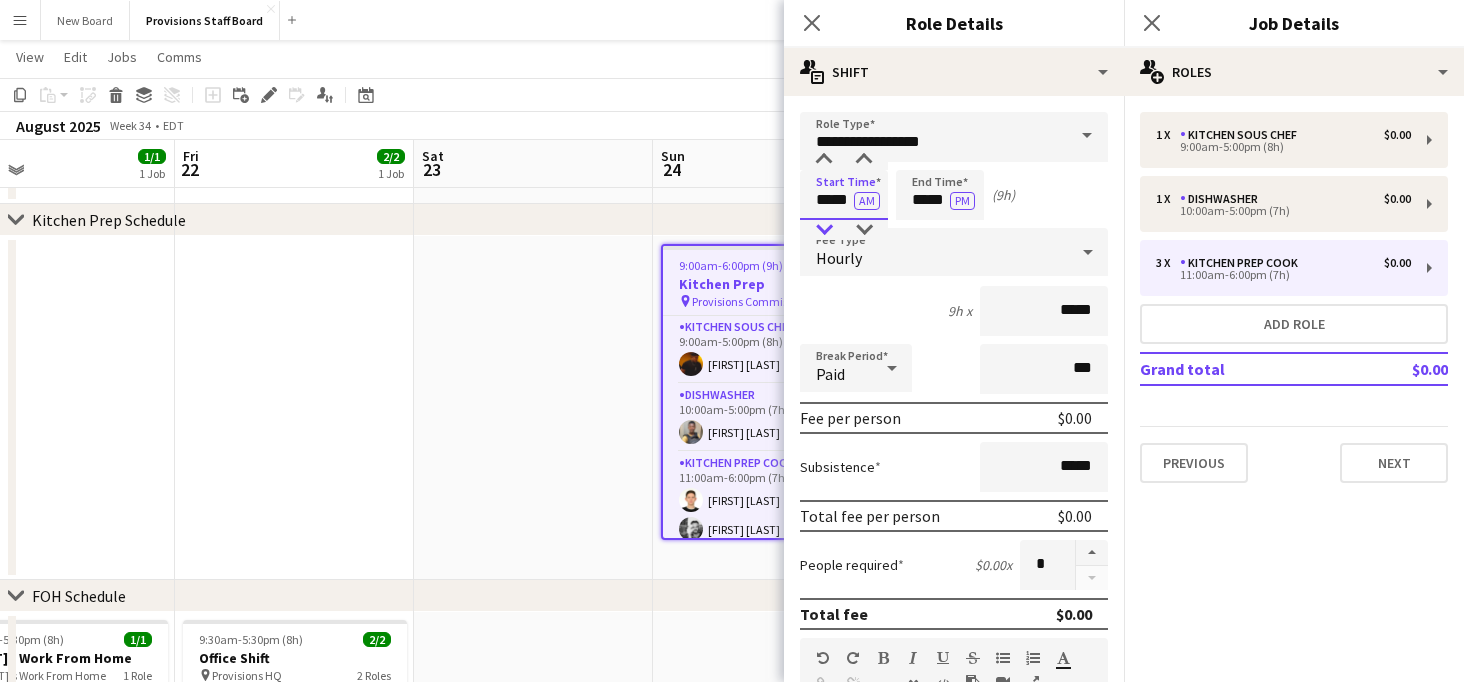 click at bounding box center [824, 230] 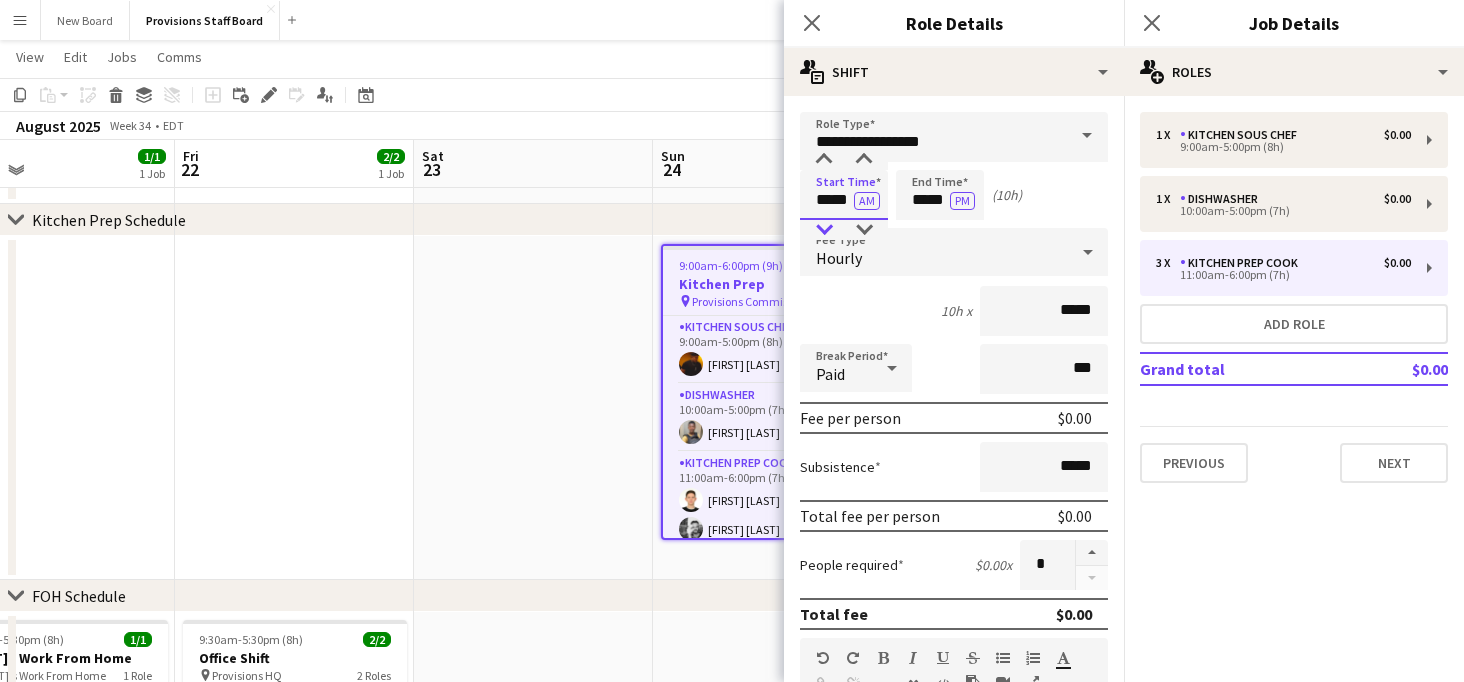 click at bounding box center (824, 230) 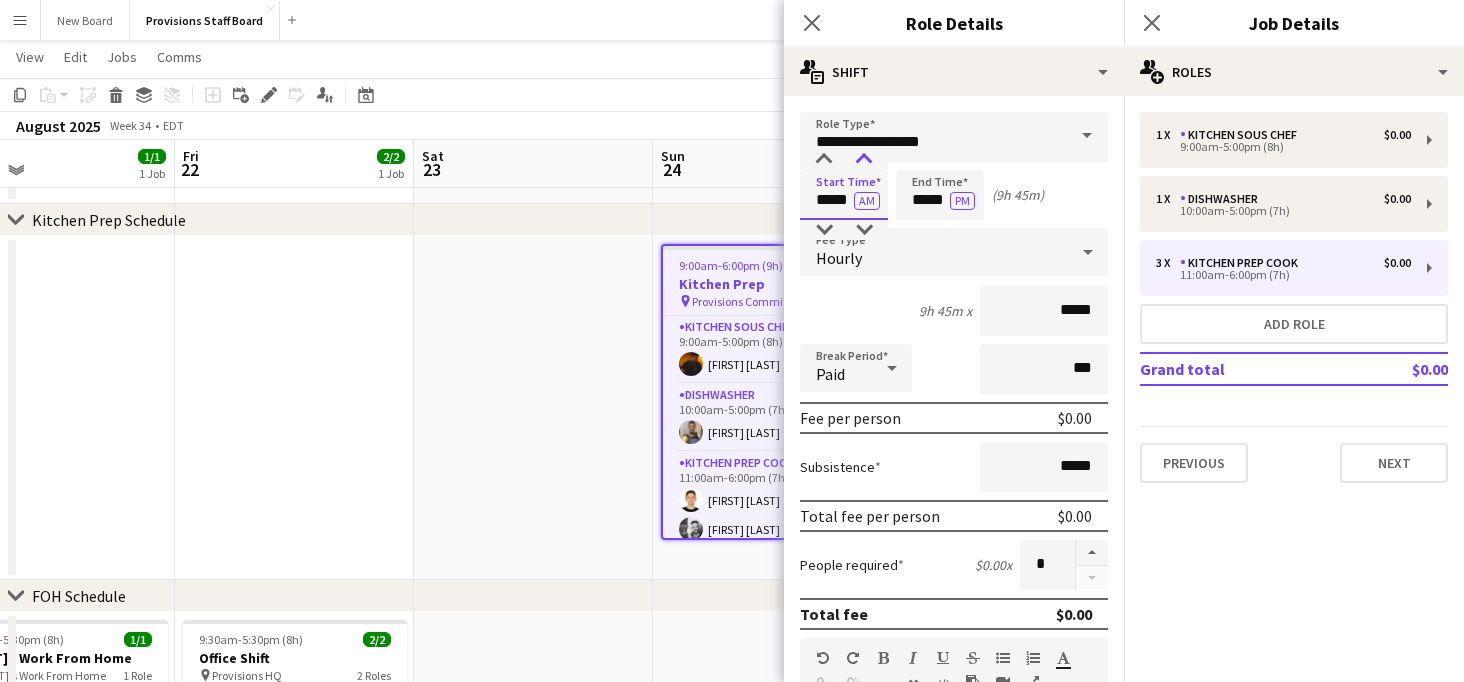 click at bounding box center (864, 160) 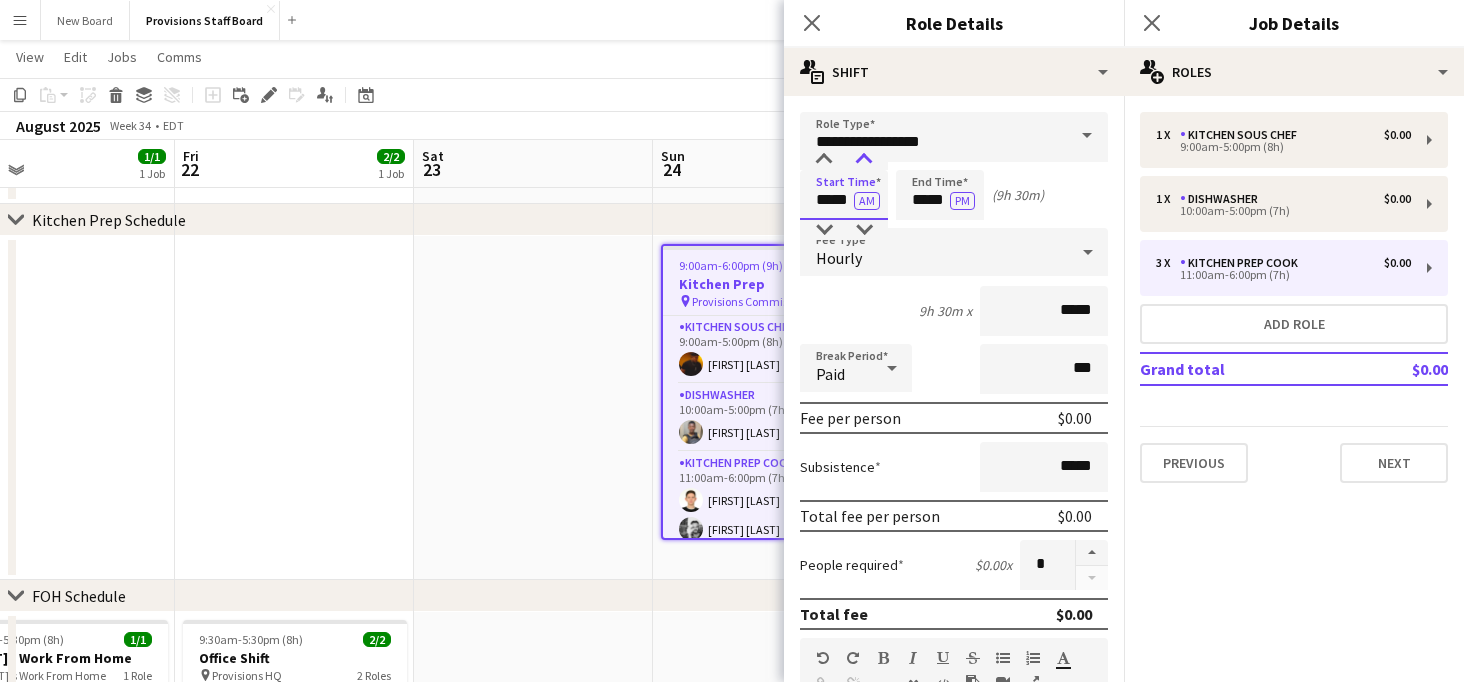 click at bounding box center (864, 160) 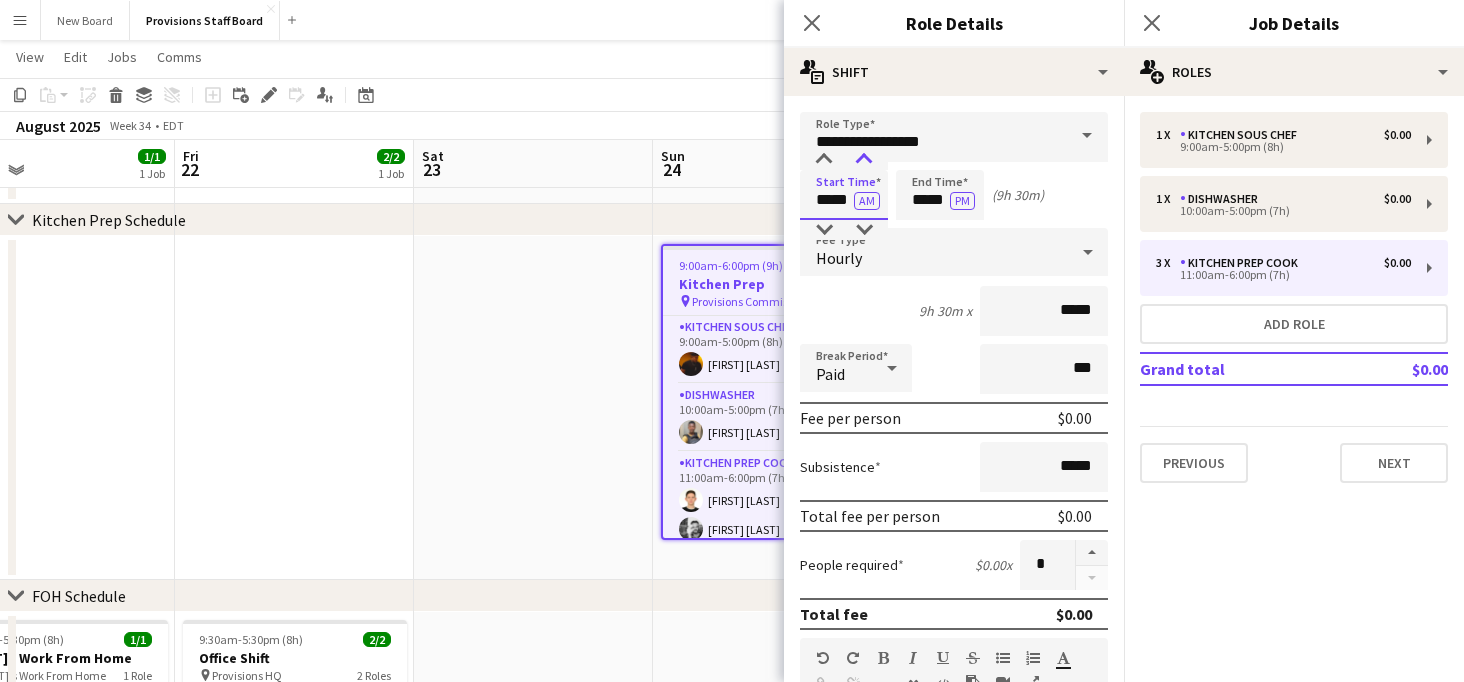 click at bounding box center (864, 160) 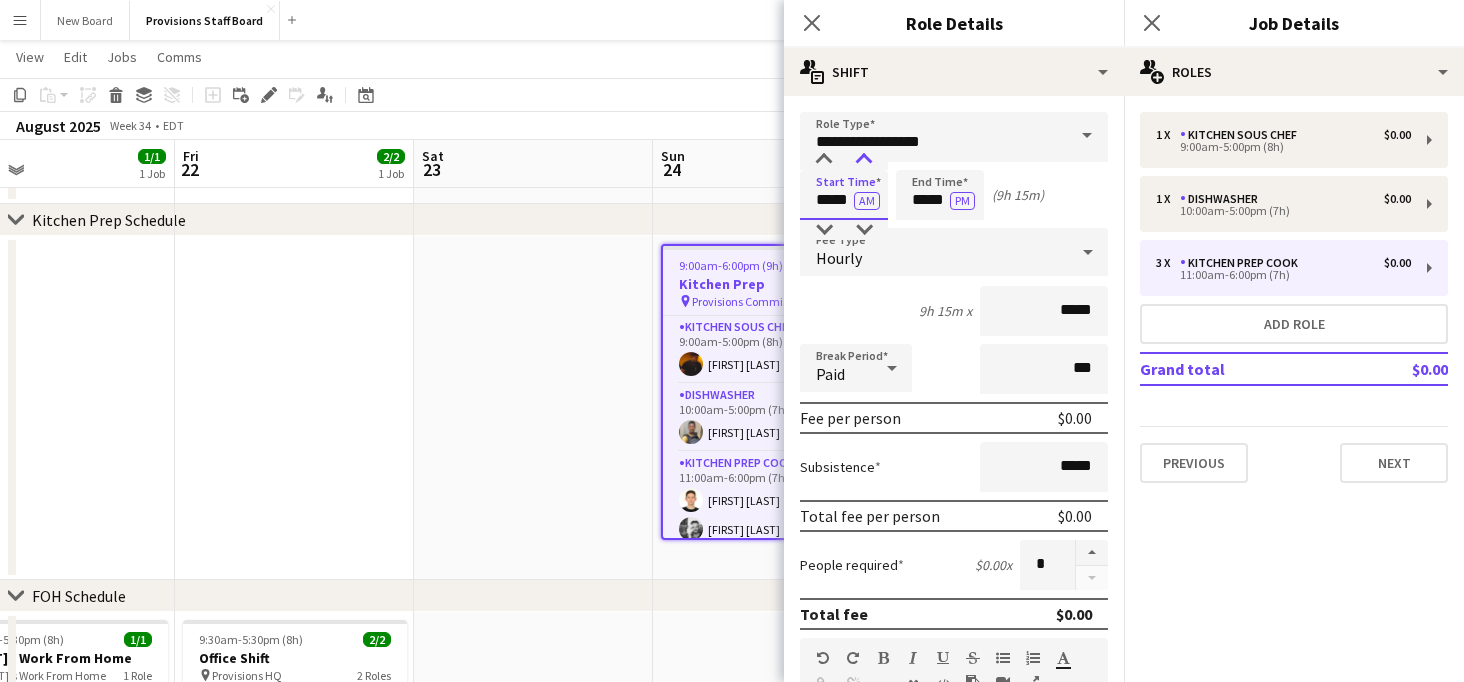 click at bounding box center (864, 160) 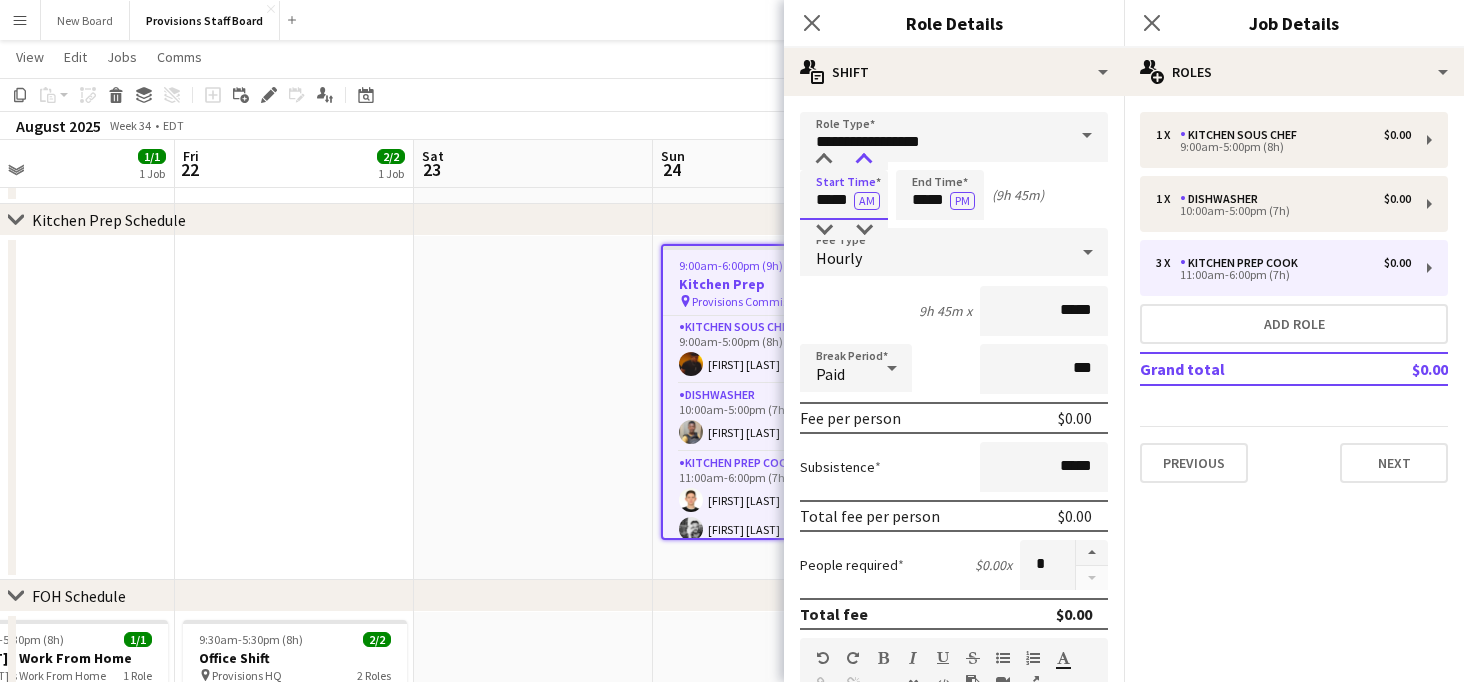click at bounding box center [864, 160] 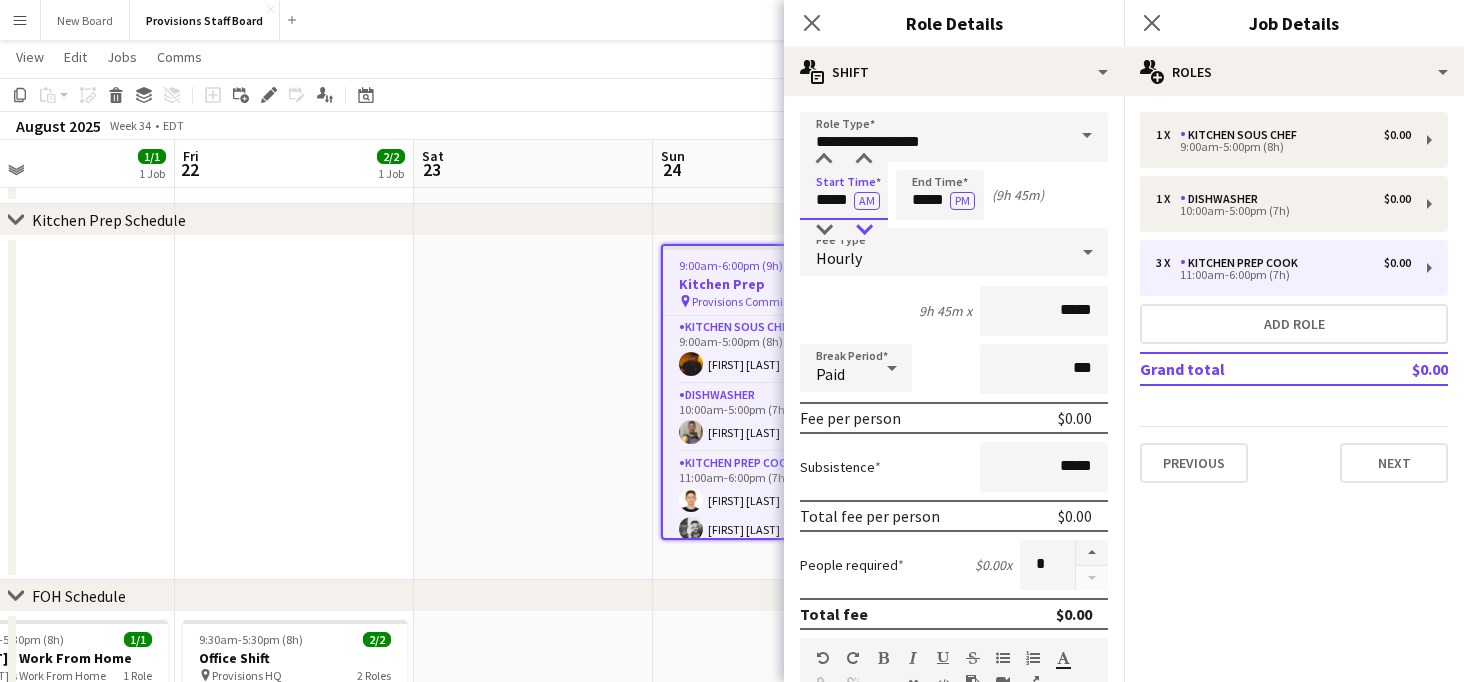 click on "*****  AM" at bounding box center [844, 199] 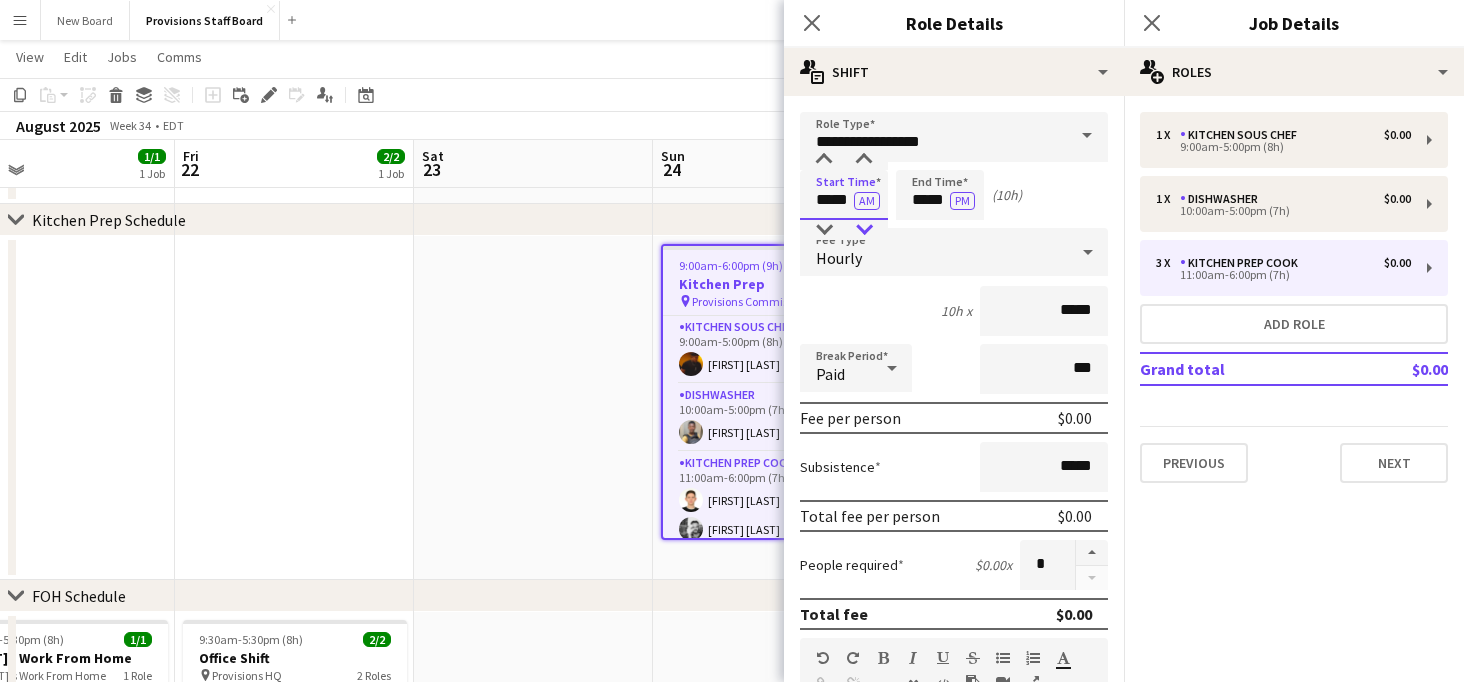 click at bounding box center [864, 230] 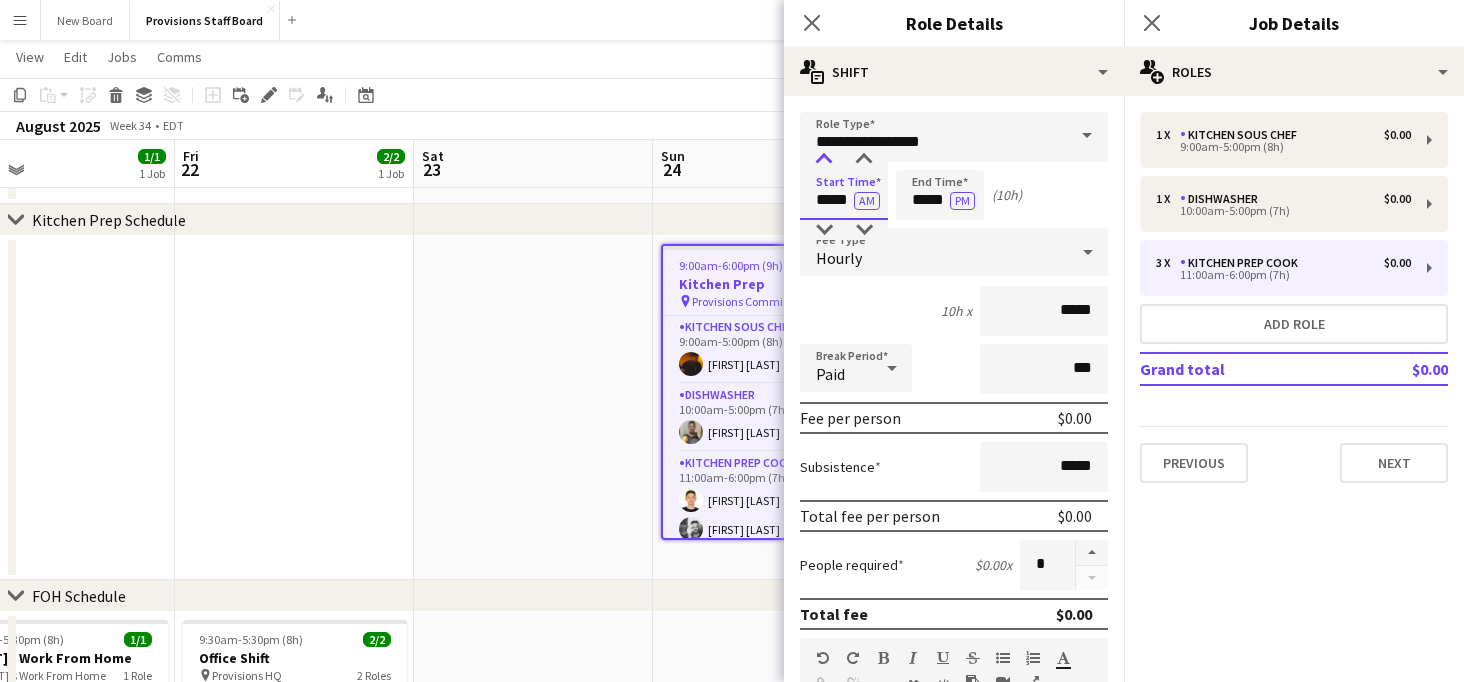 type on "*****" 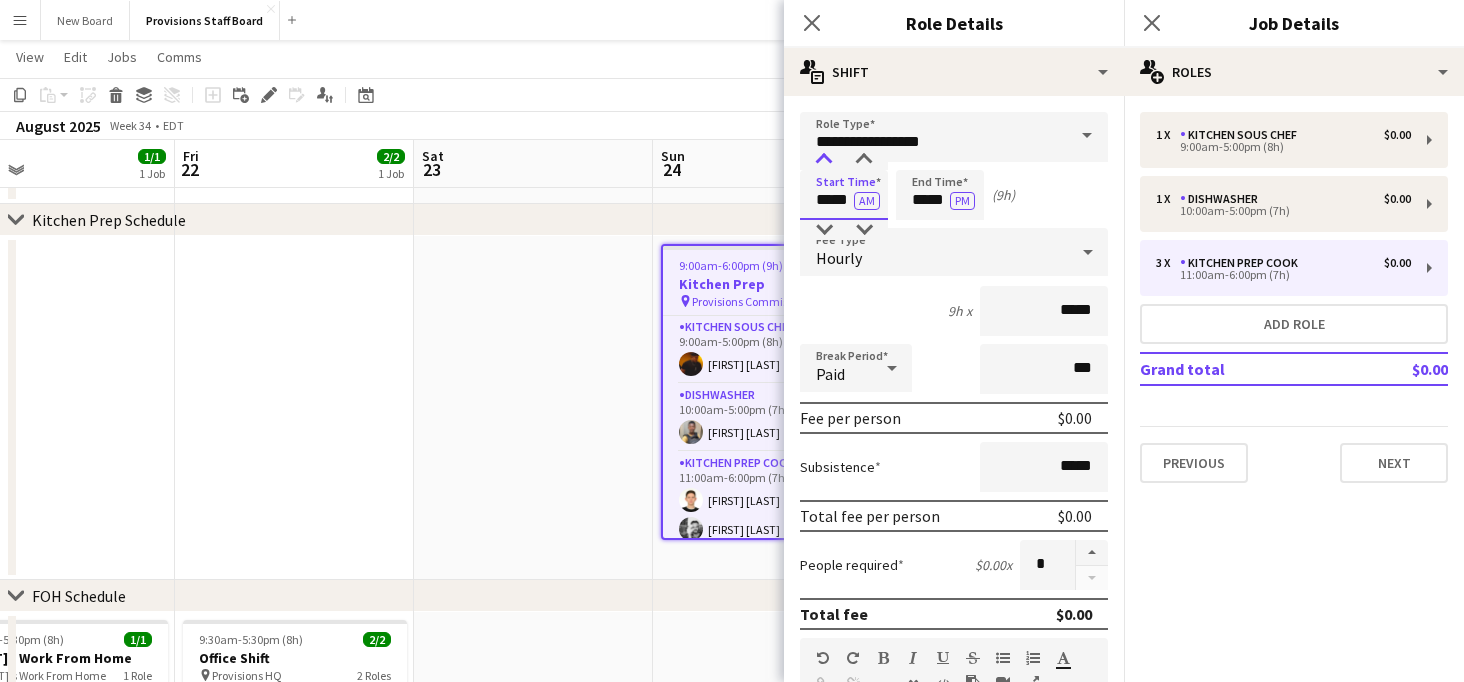 click at bounding box center [824, 160] 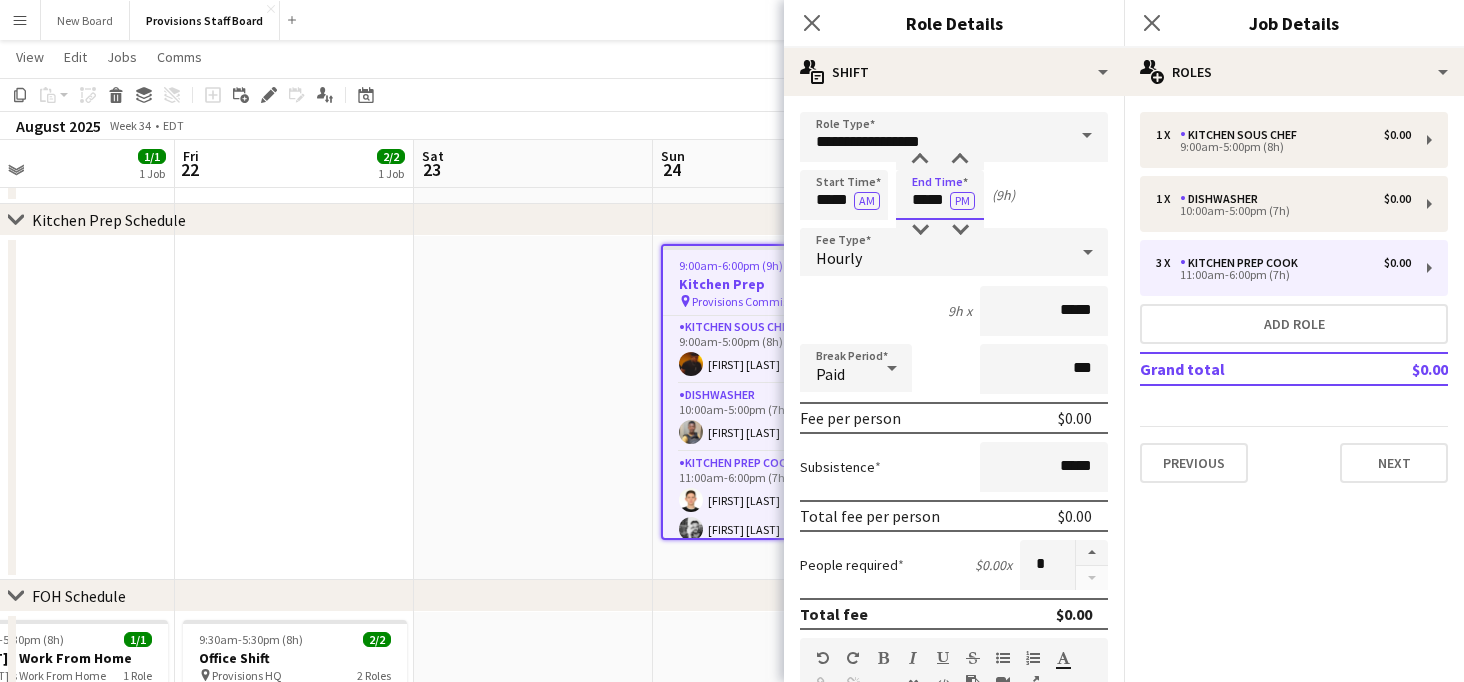 click on "*****" at bounding box center [940, 195] 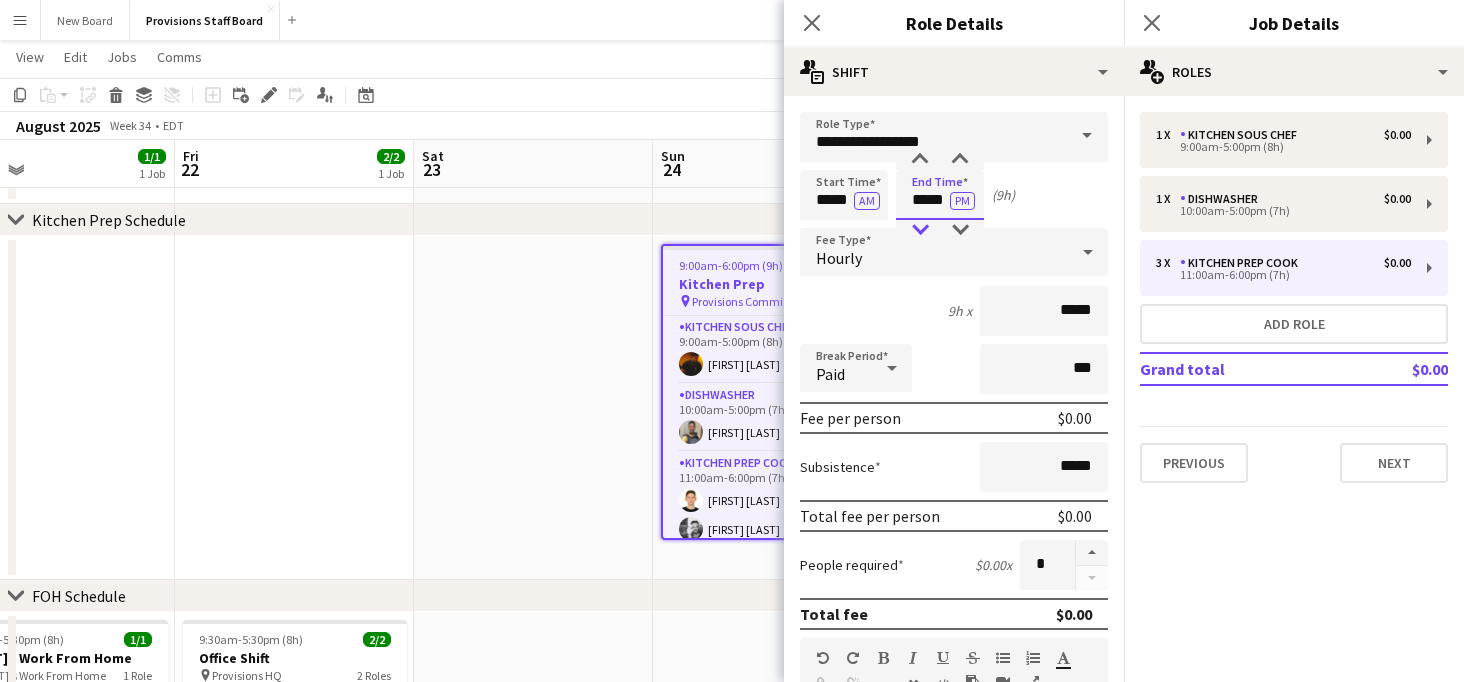type on "*****" 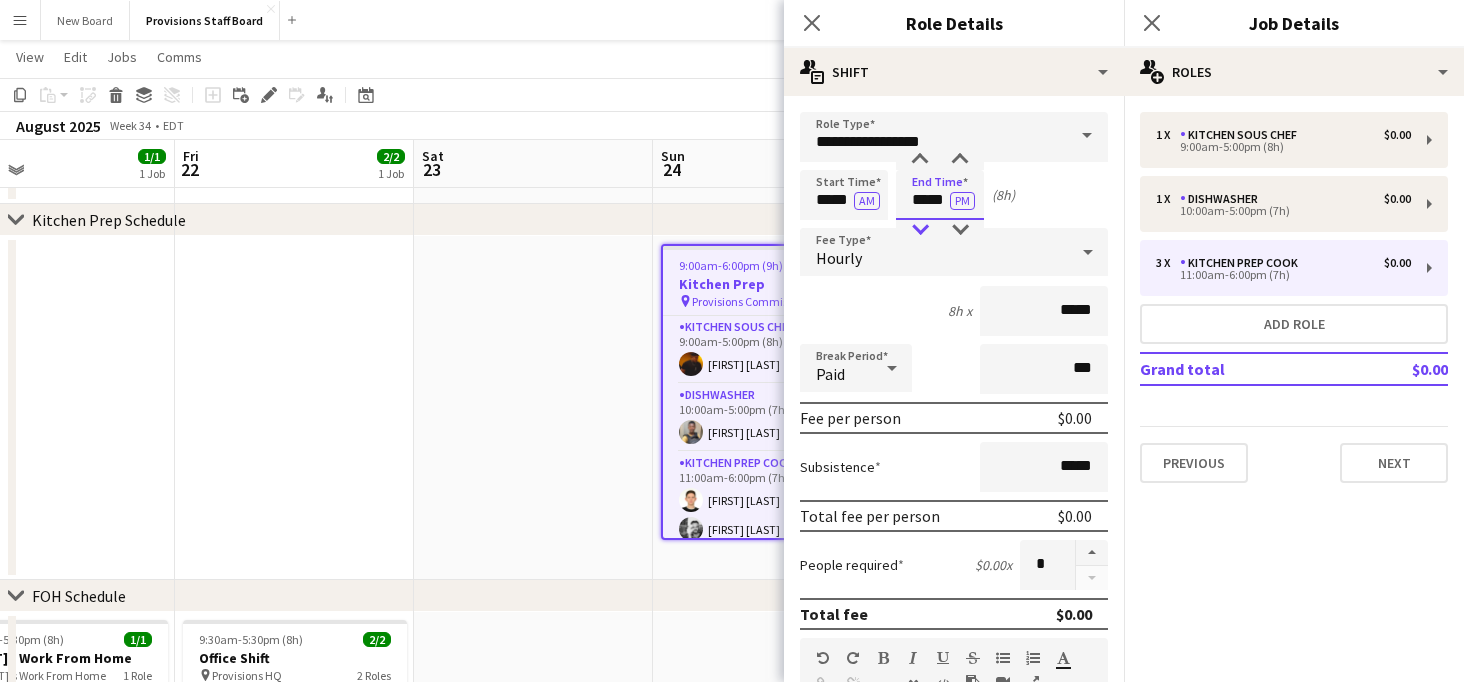 click at bounding box center (920, 230) 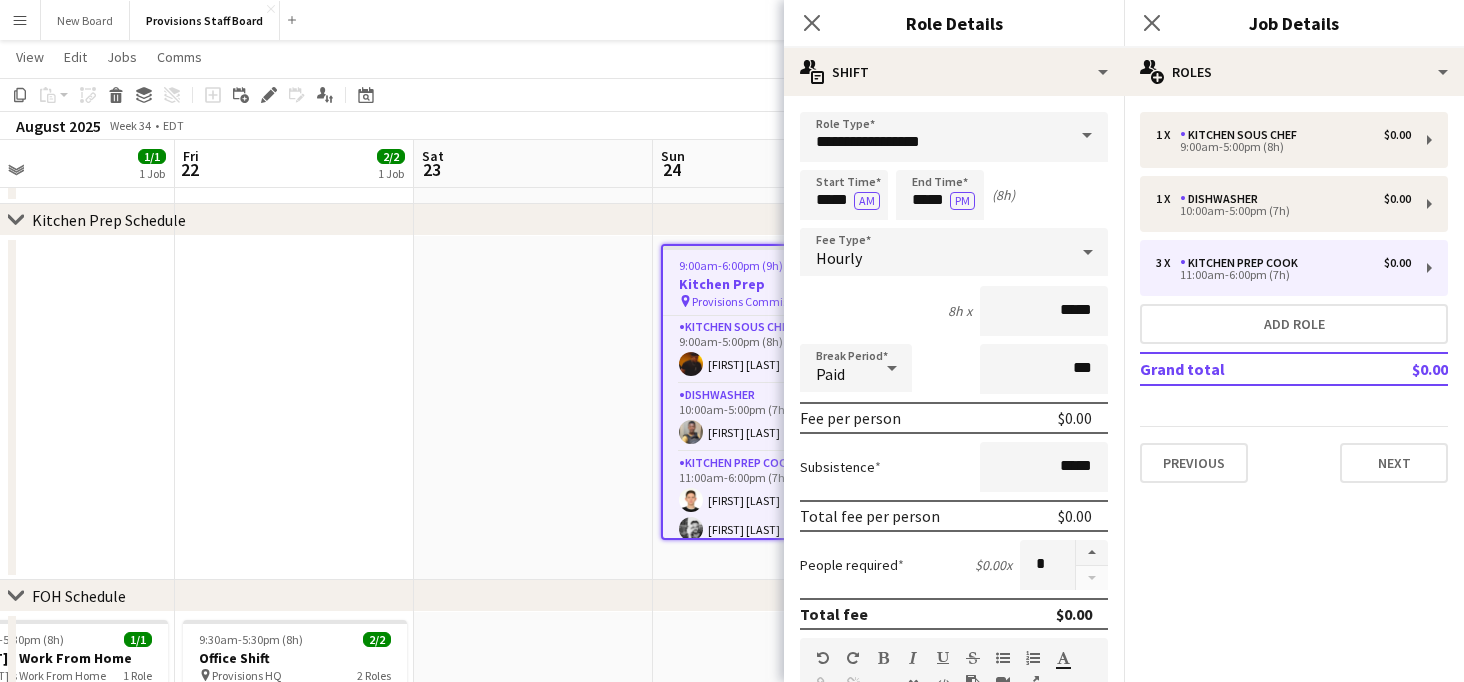 click at bounding box center [533, 408] 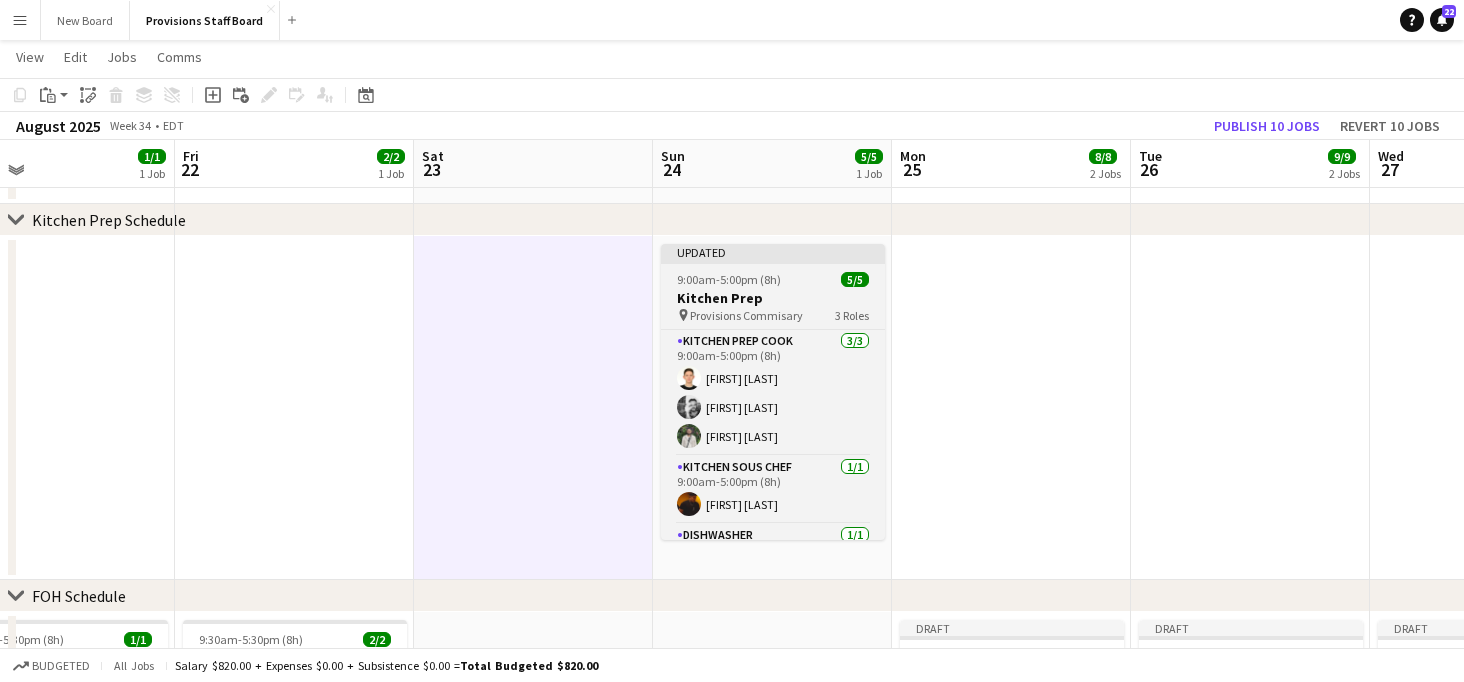 click on "Kitchen Prep" at bounding box center [773, 298] 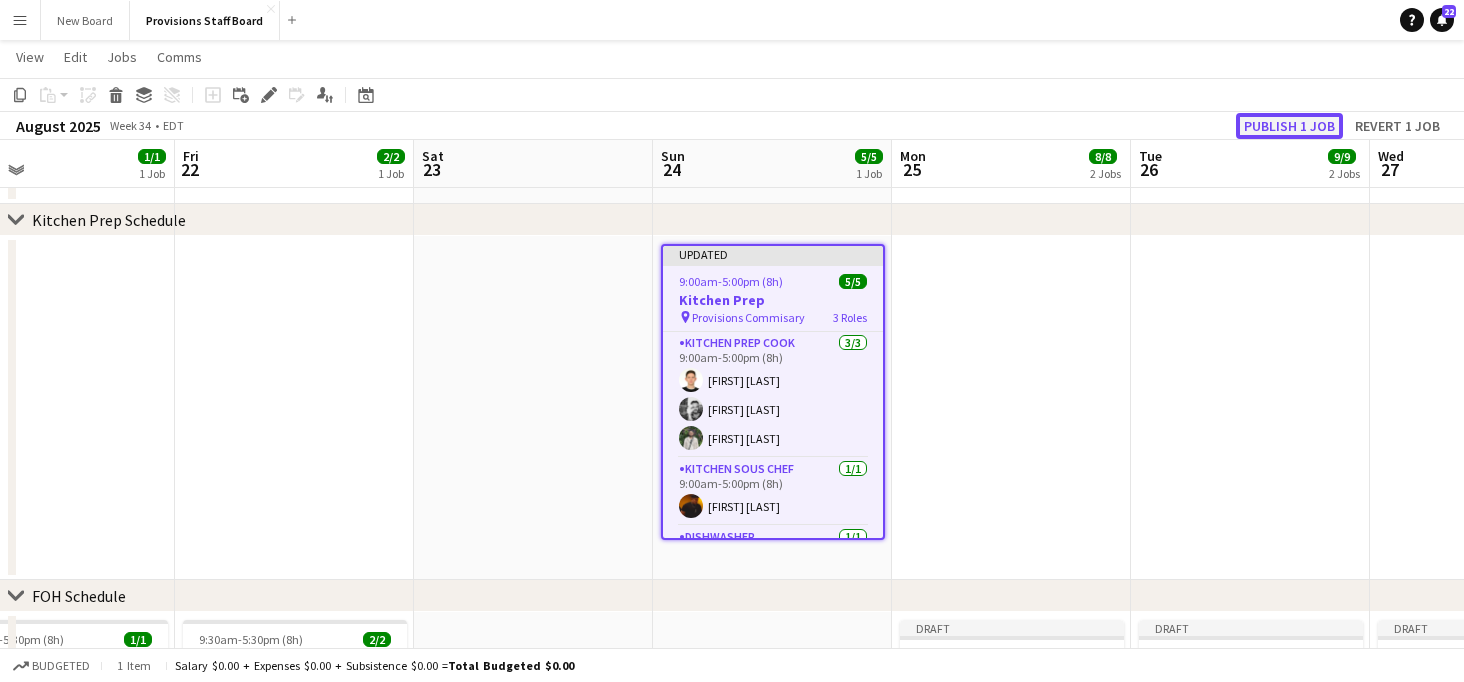 click on "Publish 1 job" 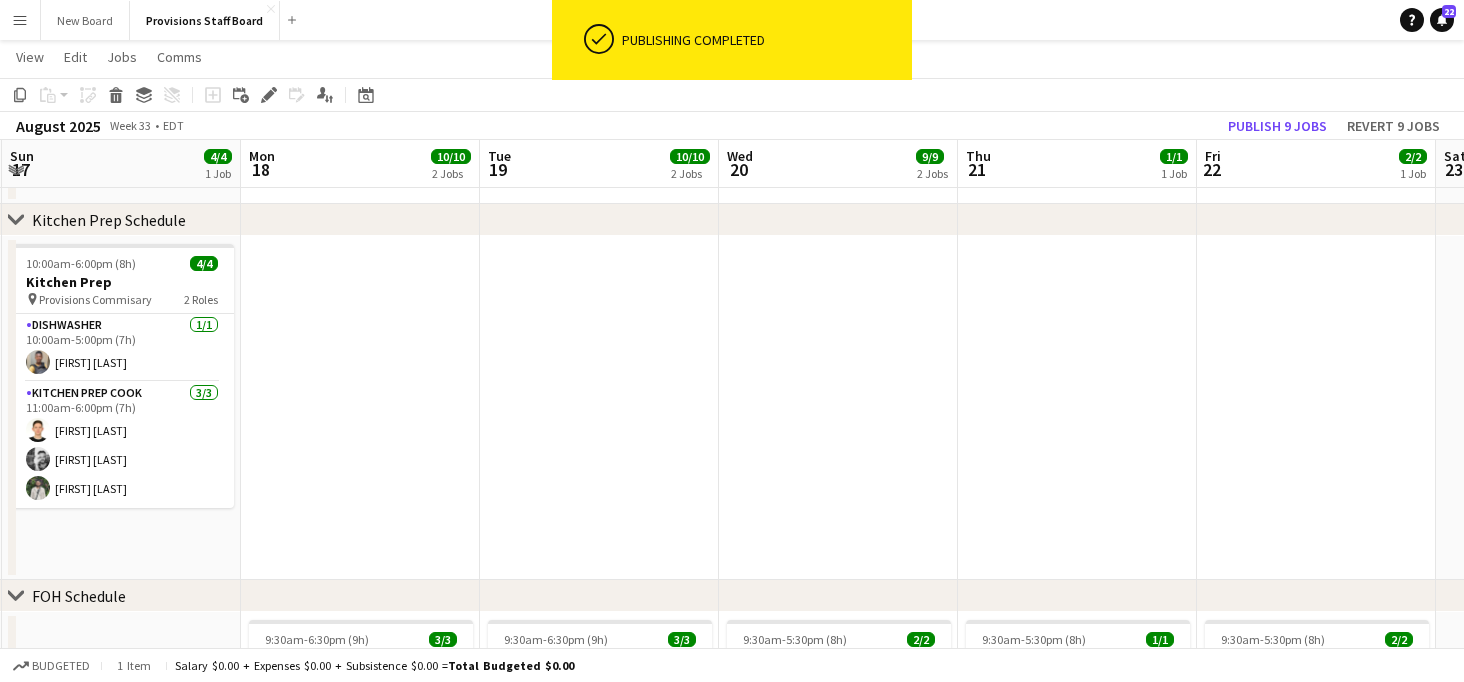 scroll, scrollTop: 0, scrollLeft: 541, axis: horizontal 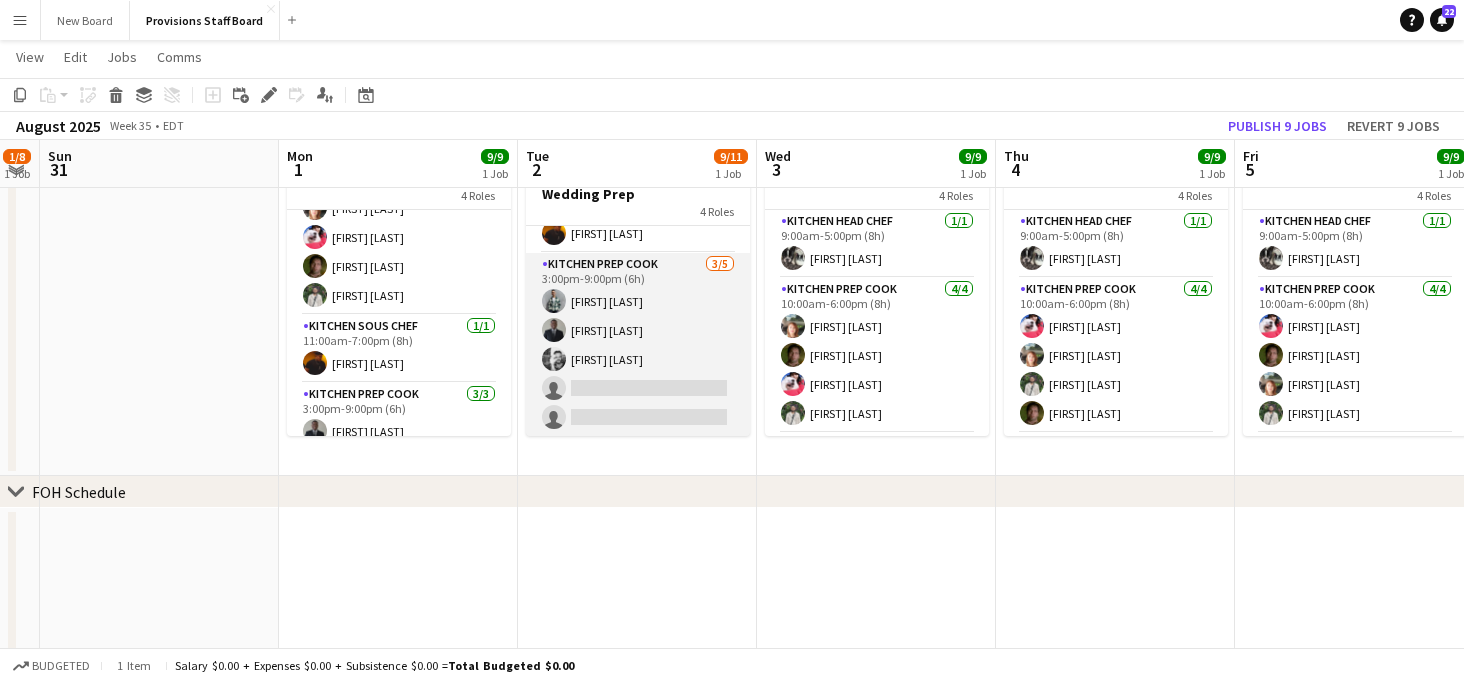 click on "Kitchen Prep Cook   3/5   3:00pm-9:00pm (6h)
[FIRST] [LAST] [FIRST] [LAST] [FIRST] [LAST]
single-neutral-actions
single-neutral-actions" at bounding box center [638, 345] 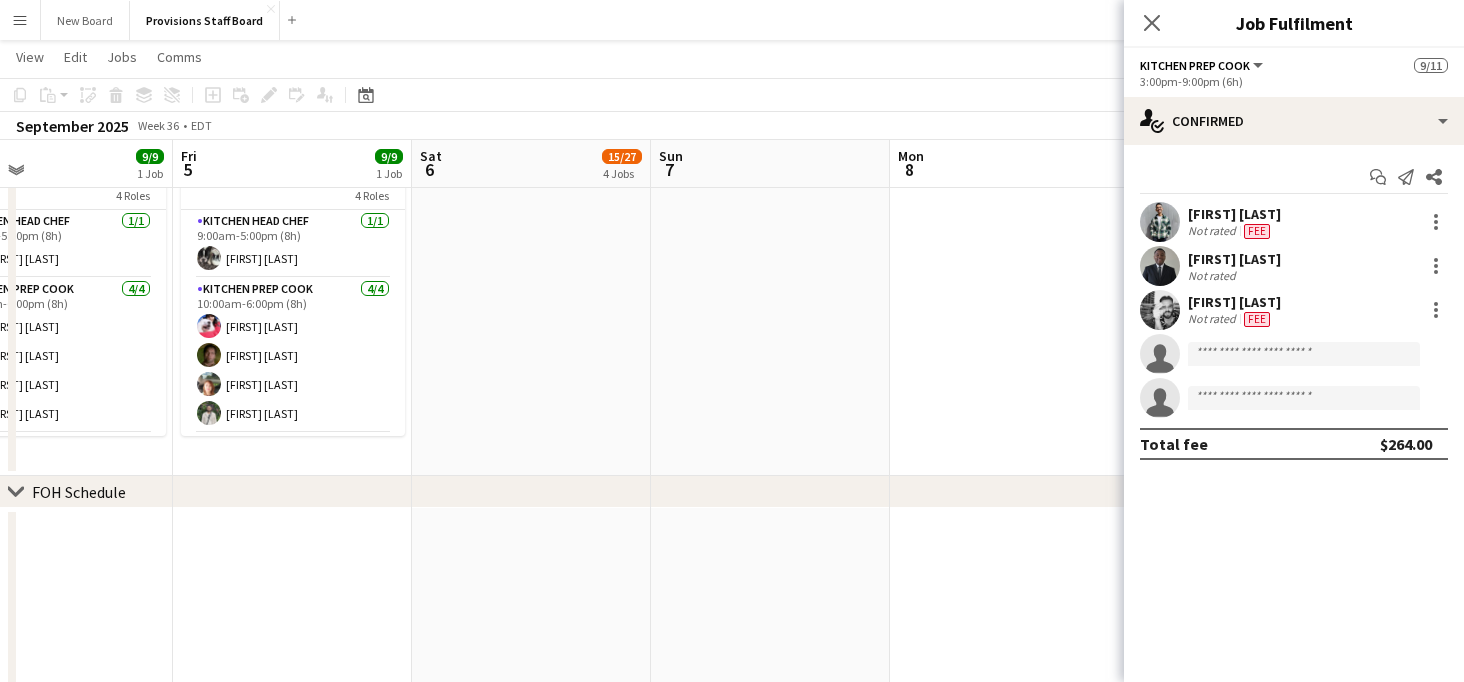 scroll, scrollTop: 0, scrollLeft: 488, axis: horizontal 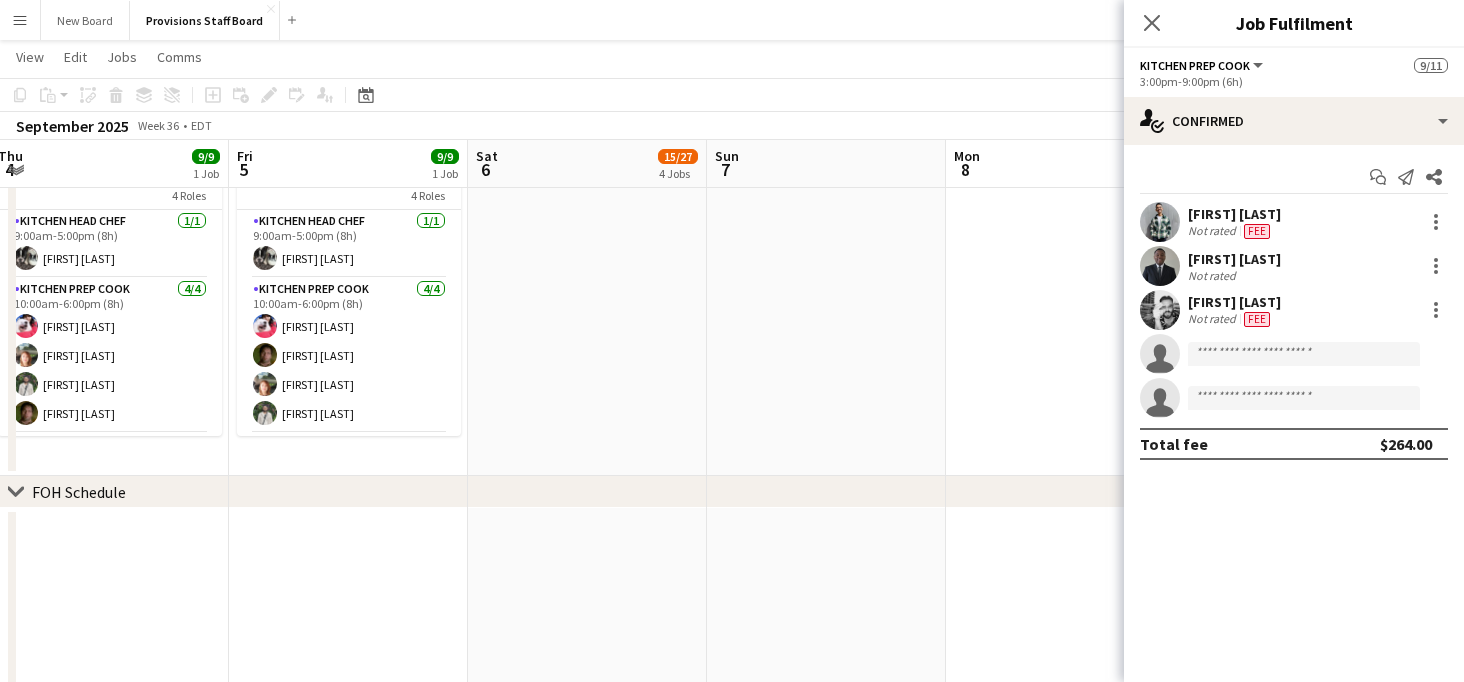 click at bounding box center (826, 304) 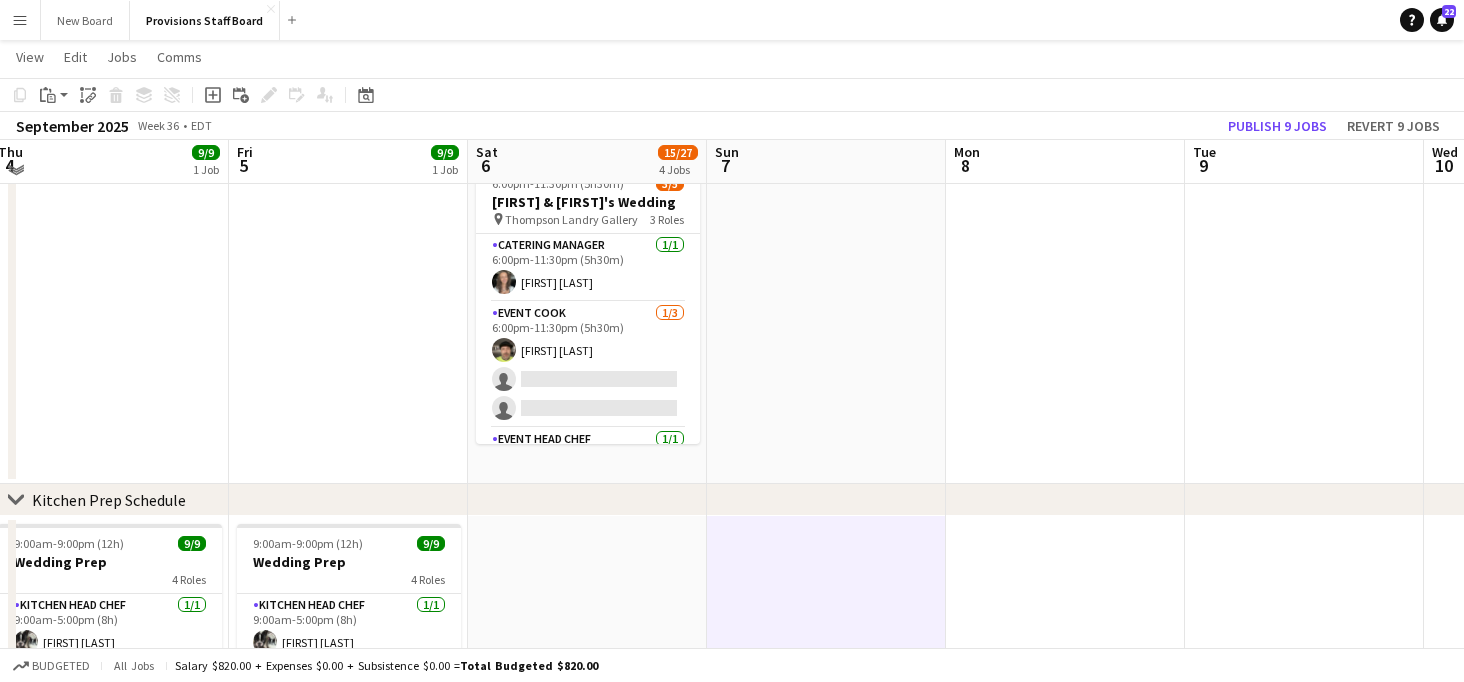 scroll, scrollTop: 998, scrollLeft: 0, axis: vertical 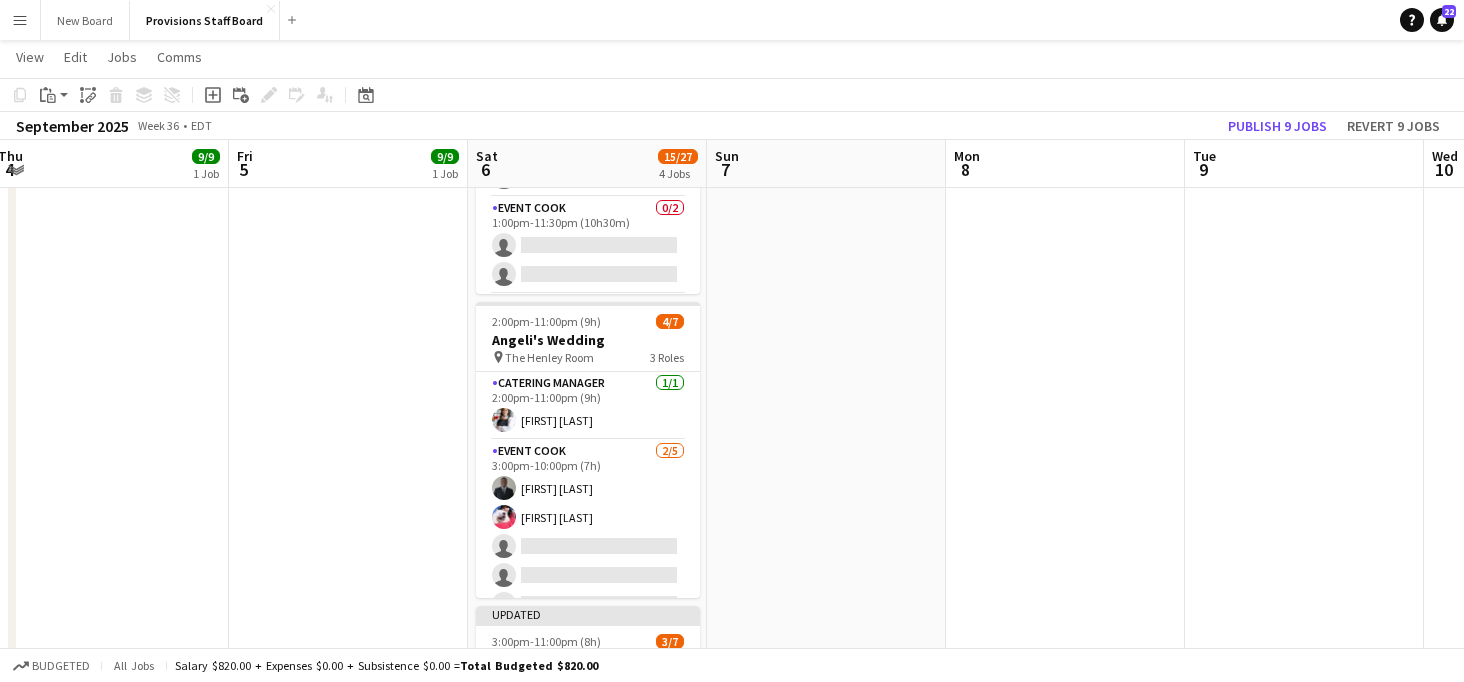 drag, startPoint x: 608, startPoint y: 290, endPoint x: 416, endPoint y: 314, distance: 193.49419 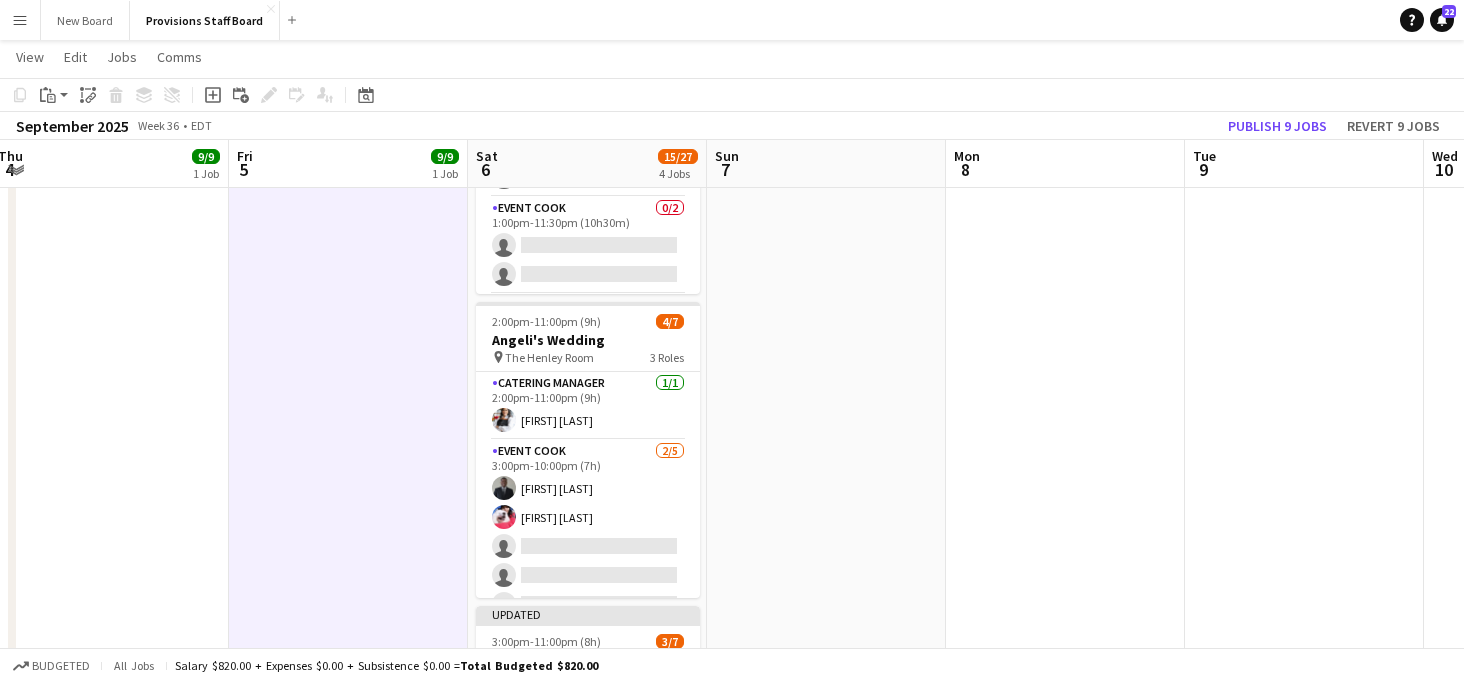 scroll, scrollTop: 0, scrollLeft: 488, axis: horizontal 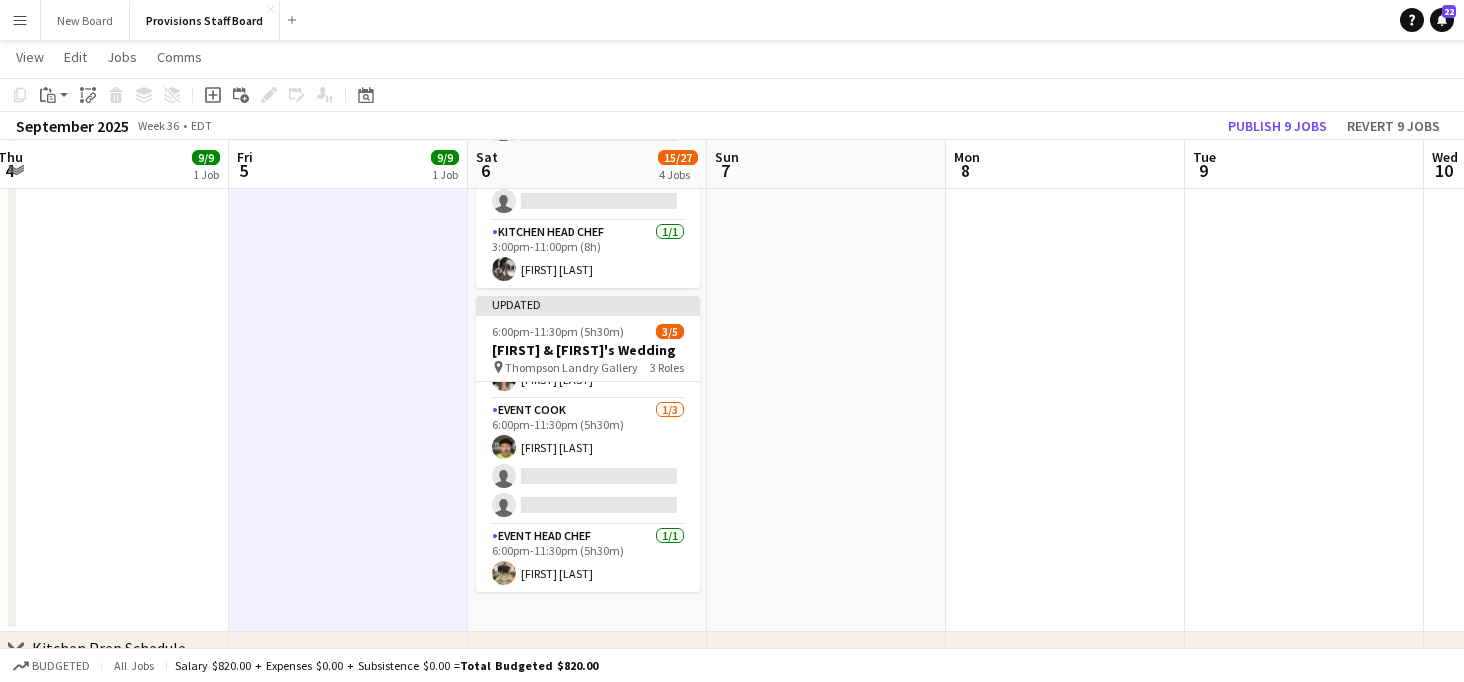 click on "Event Head Chef   1/1   6:00pm-11:30pm (5h30m)
[FIRST] [LAST]" at bounding box center [588, 559] 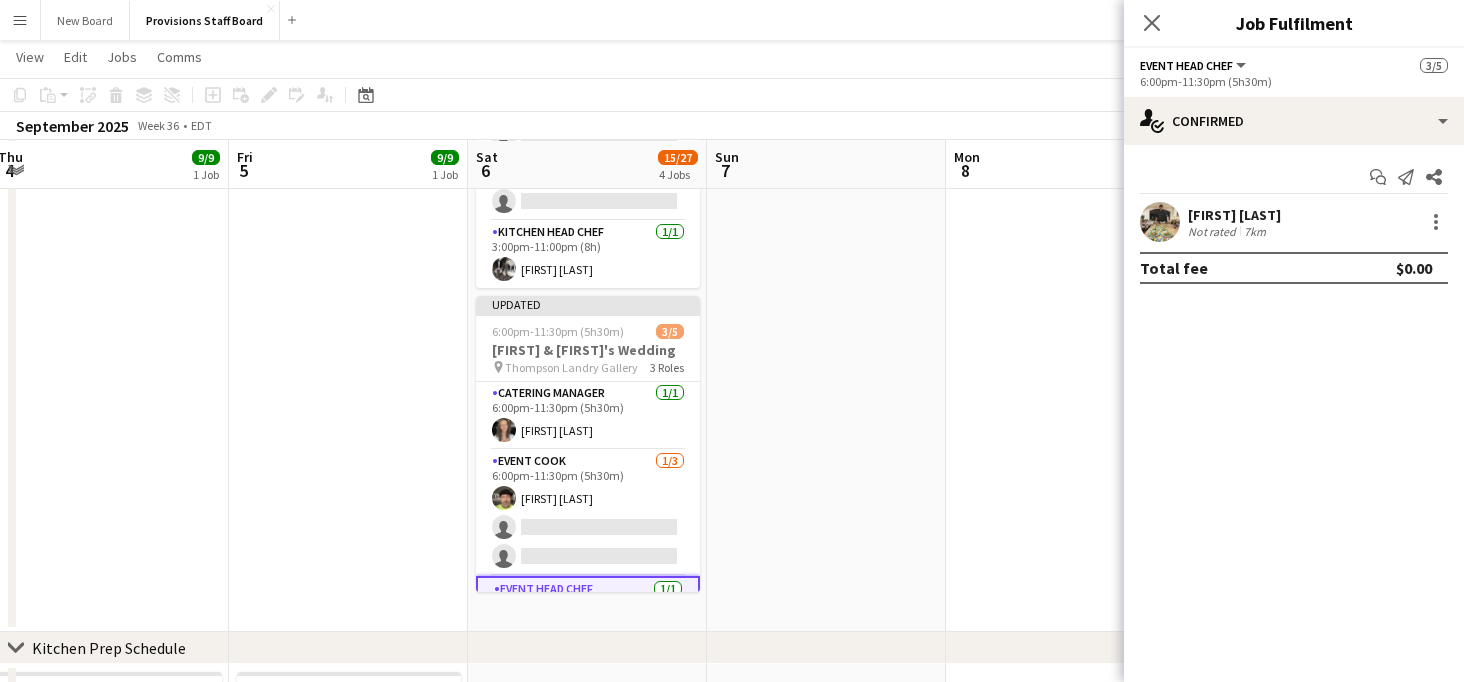 scroll, scrollTop: 0, scrollLeft: 0, axis: both 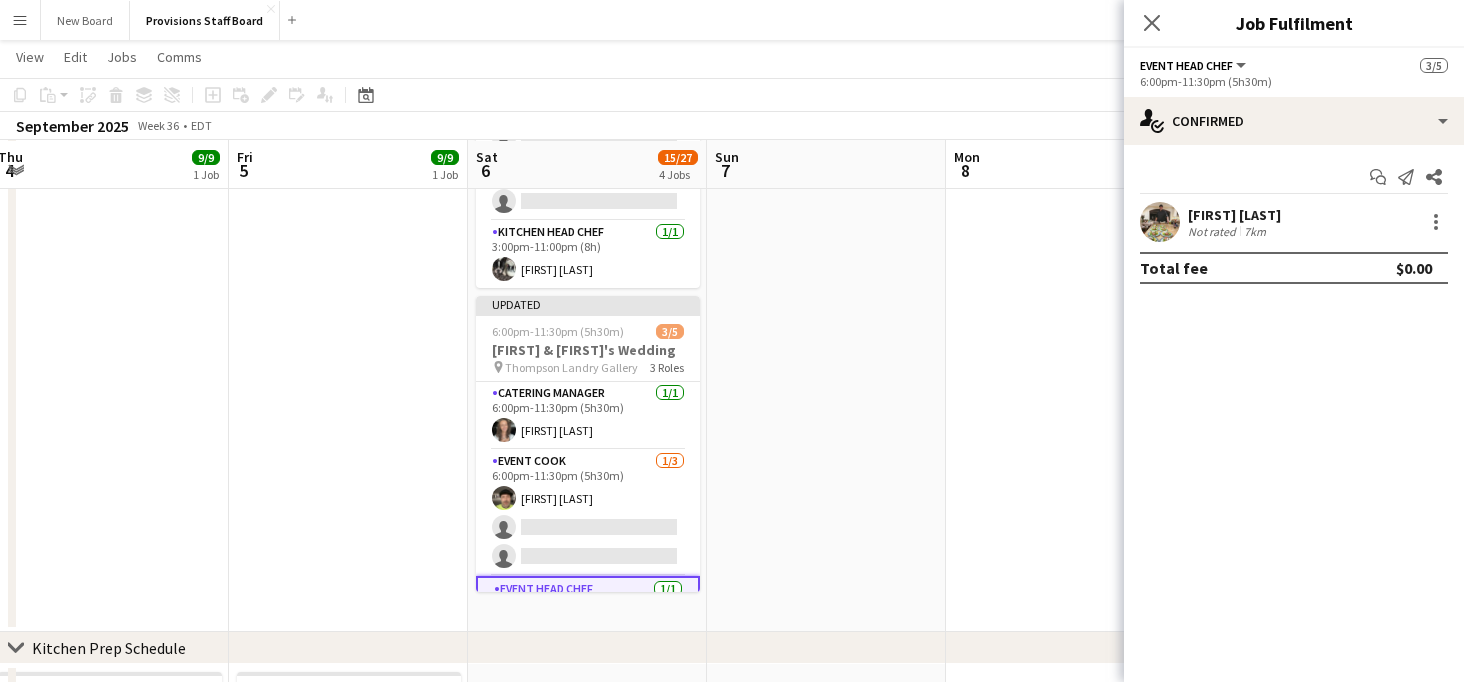 click at bounding box center (826, 4) 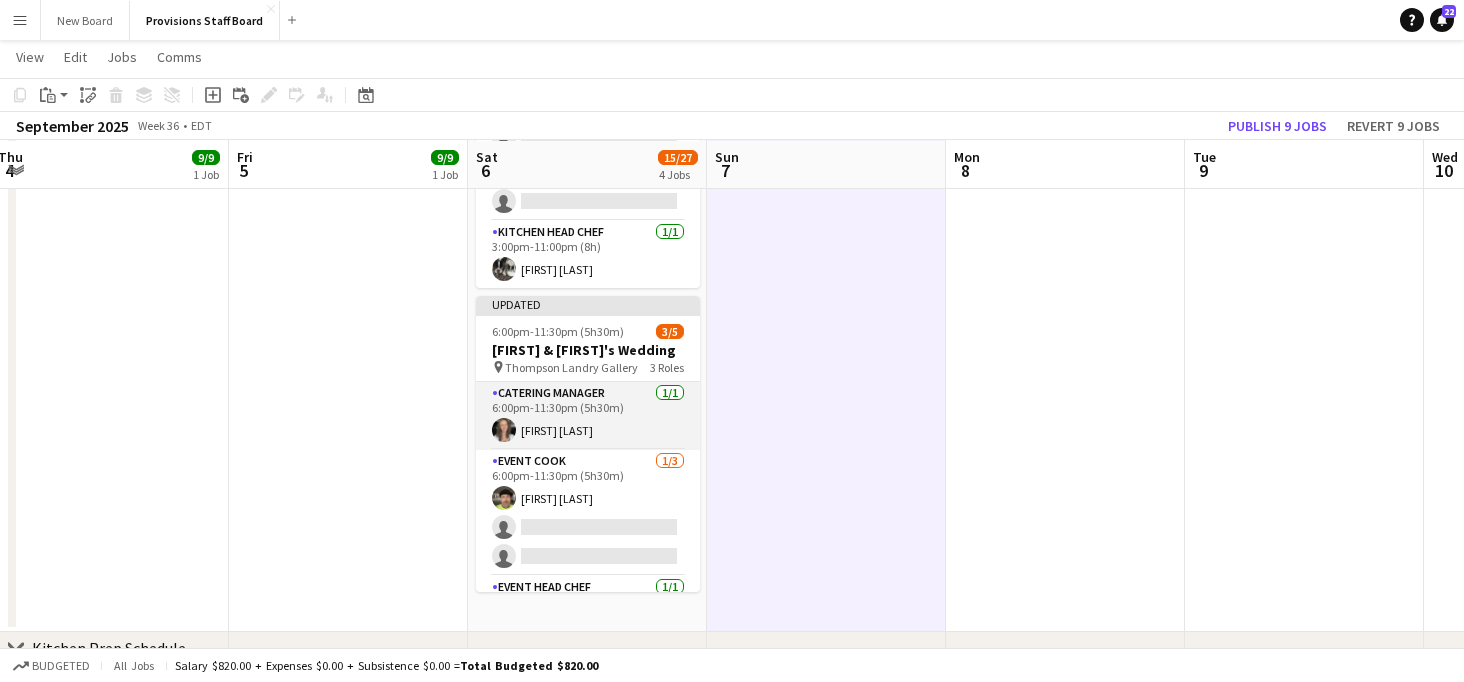 scroll, scrollTop: 0, scrollLeft: 0, axis: both 